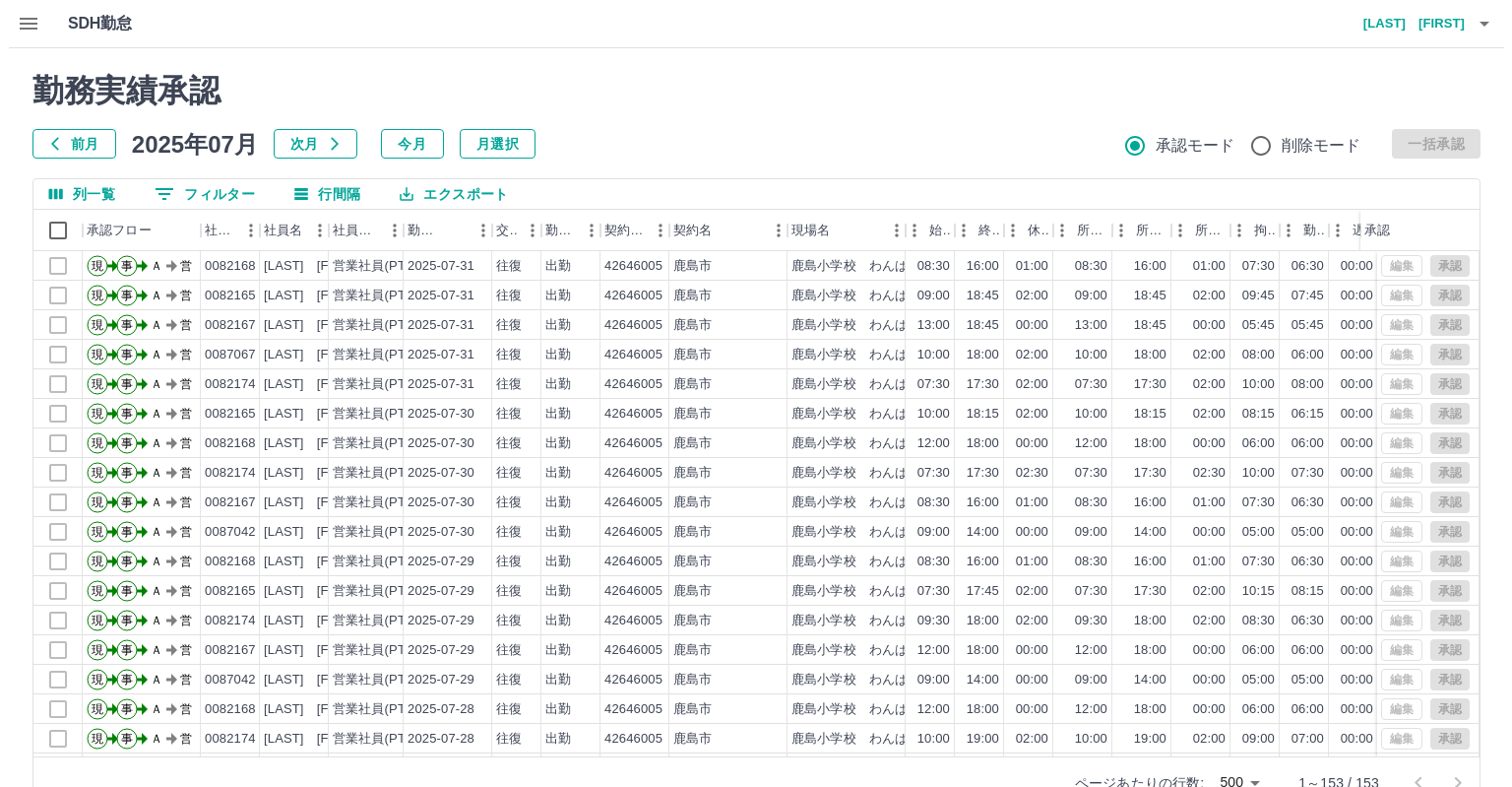 scroll, scrollTop: 9, scrollLeft: 0, axis: vertical 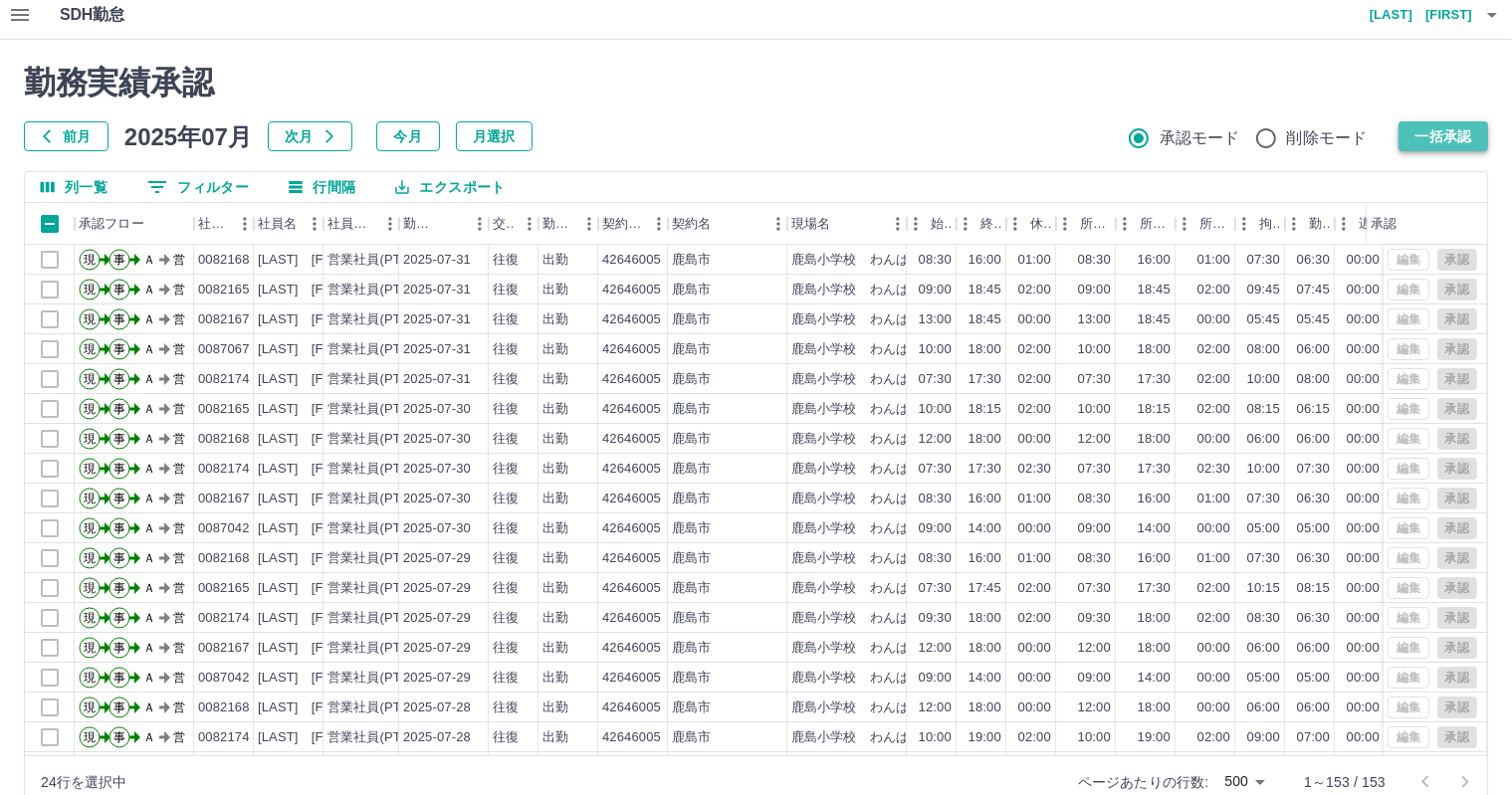 click on "一括承認" at bounding box center (1443, 136) 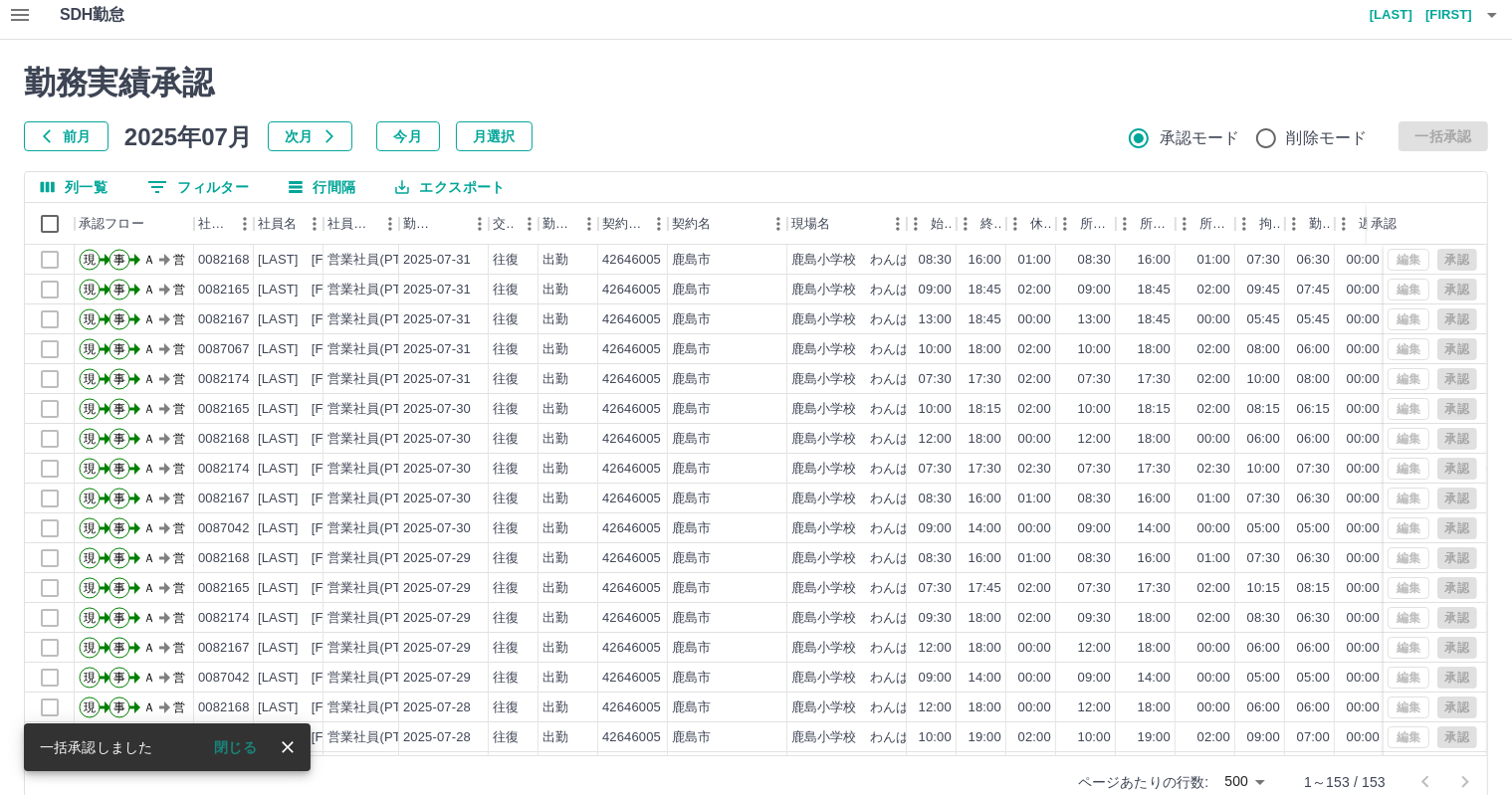 click on "池田　久美子" at bounding box center [1412, 15] 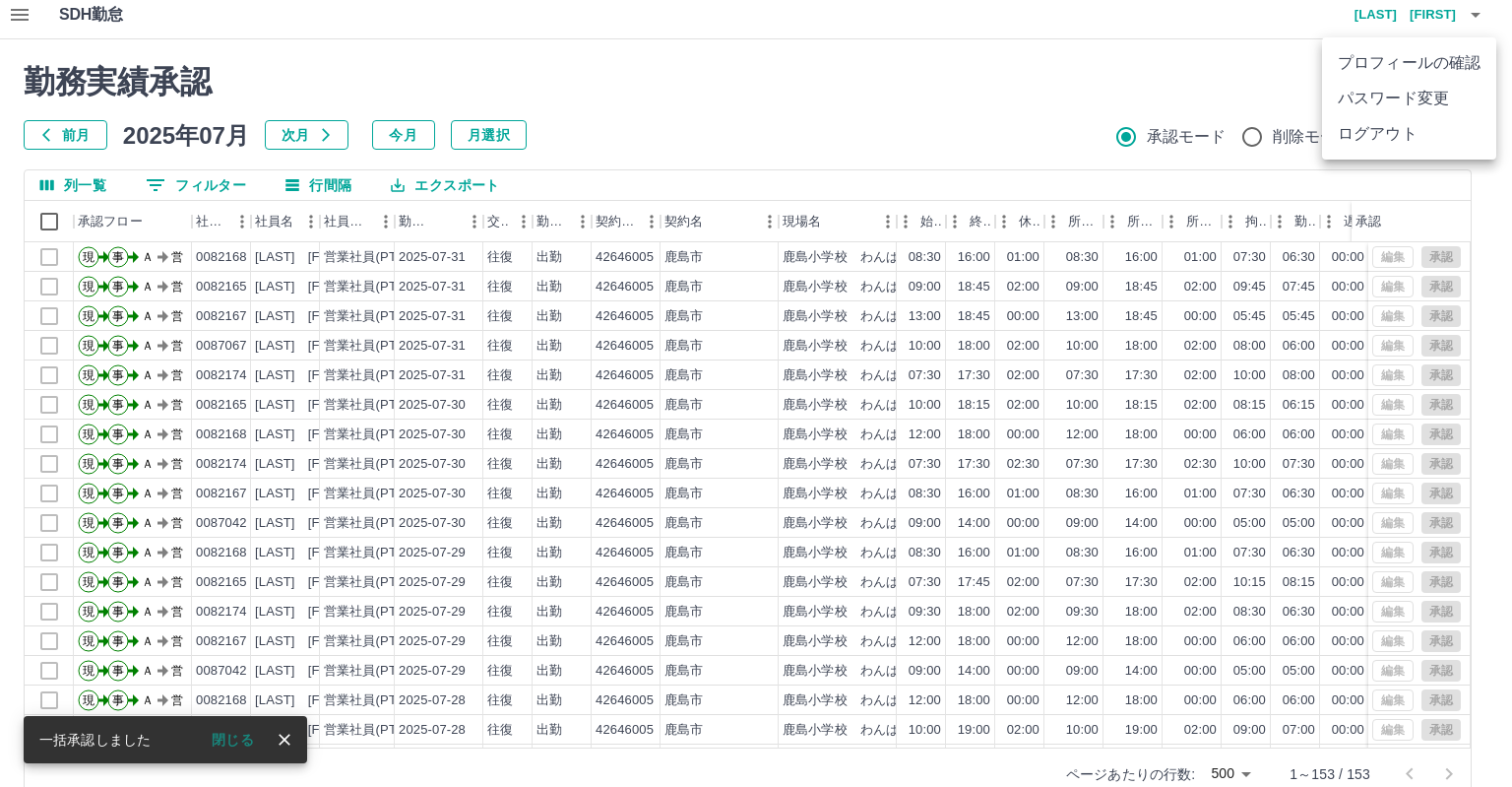click on "ログアウト" at bounding box center [1409, 134] 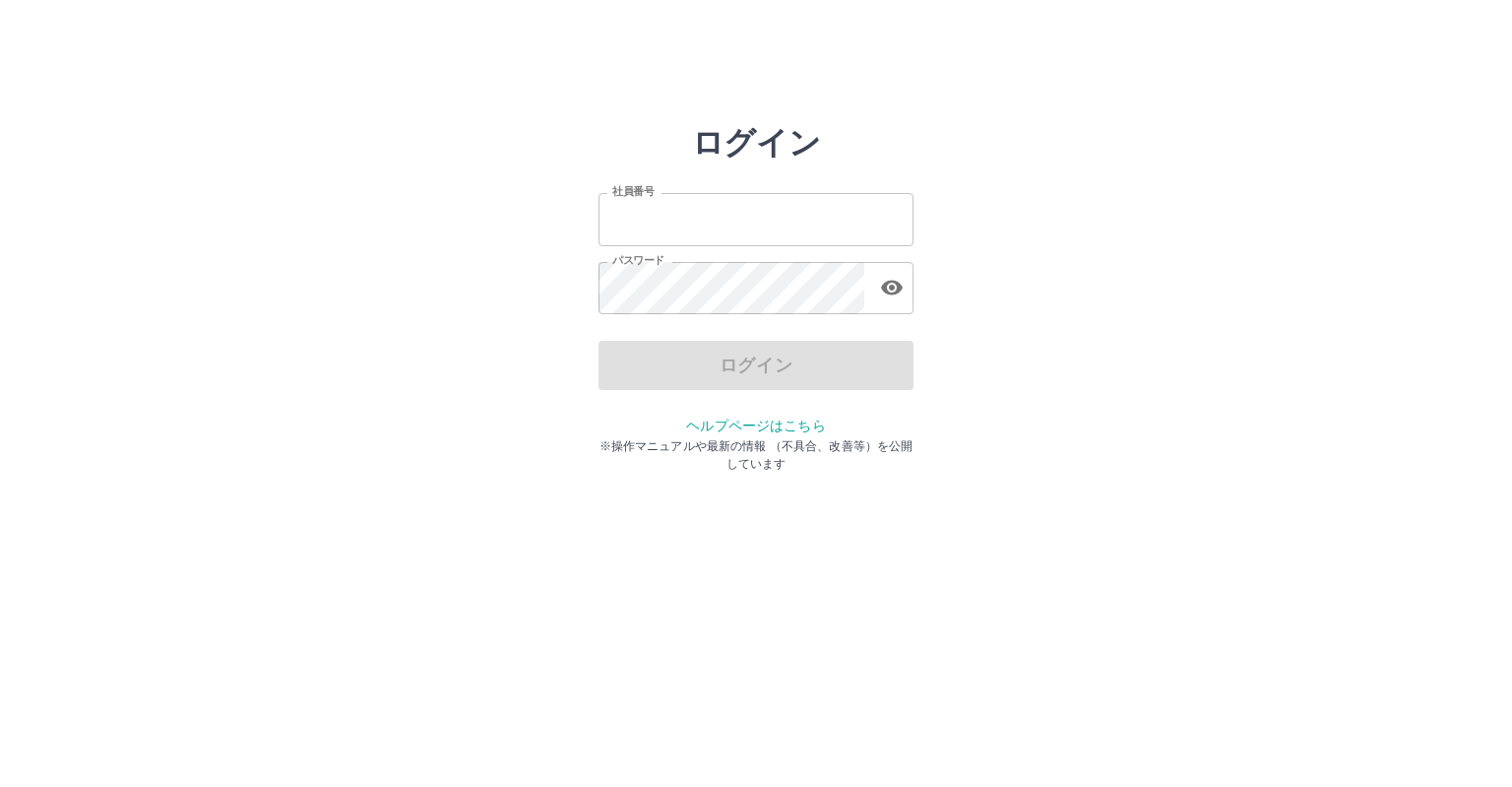 scroll, scrollTop: 0, scrollLeft: 0, axis: both 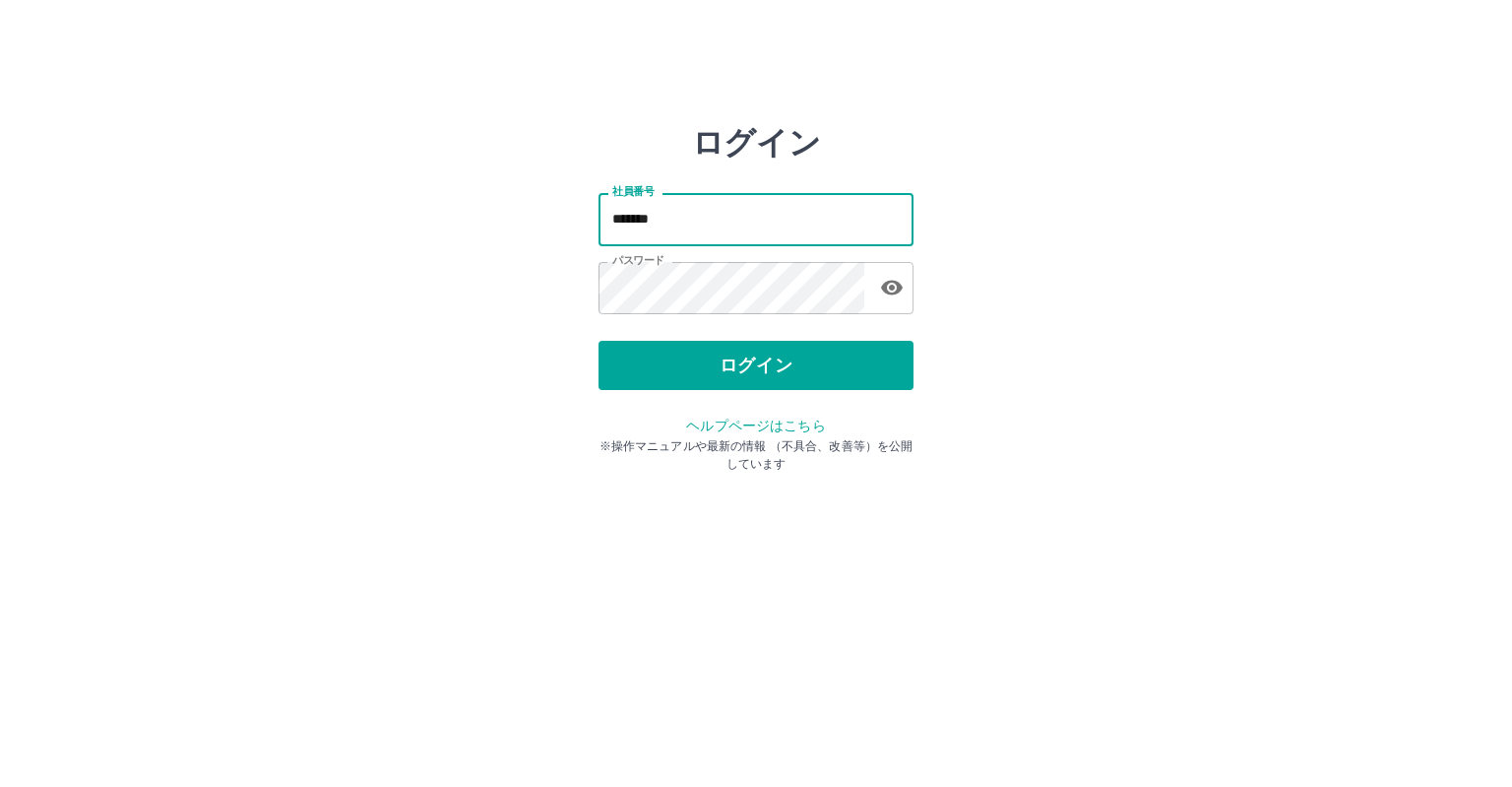 click on "*******" at bounding box center (756, 219) 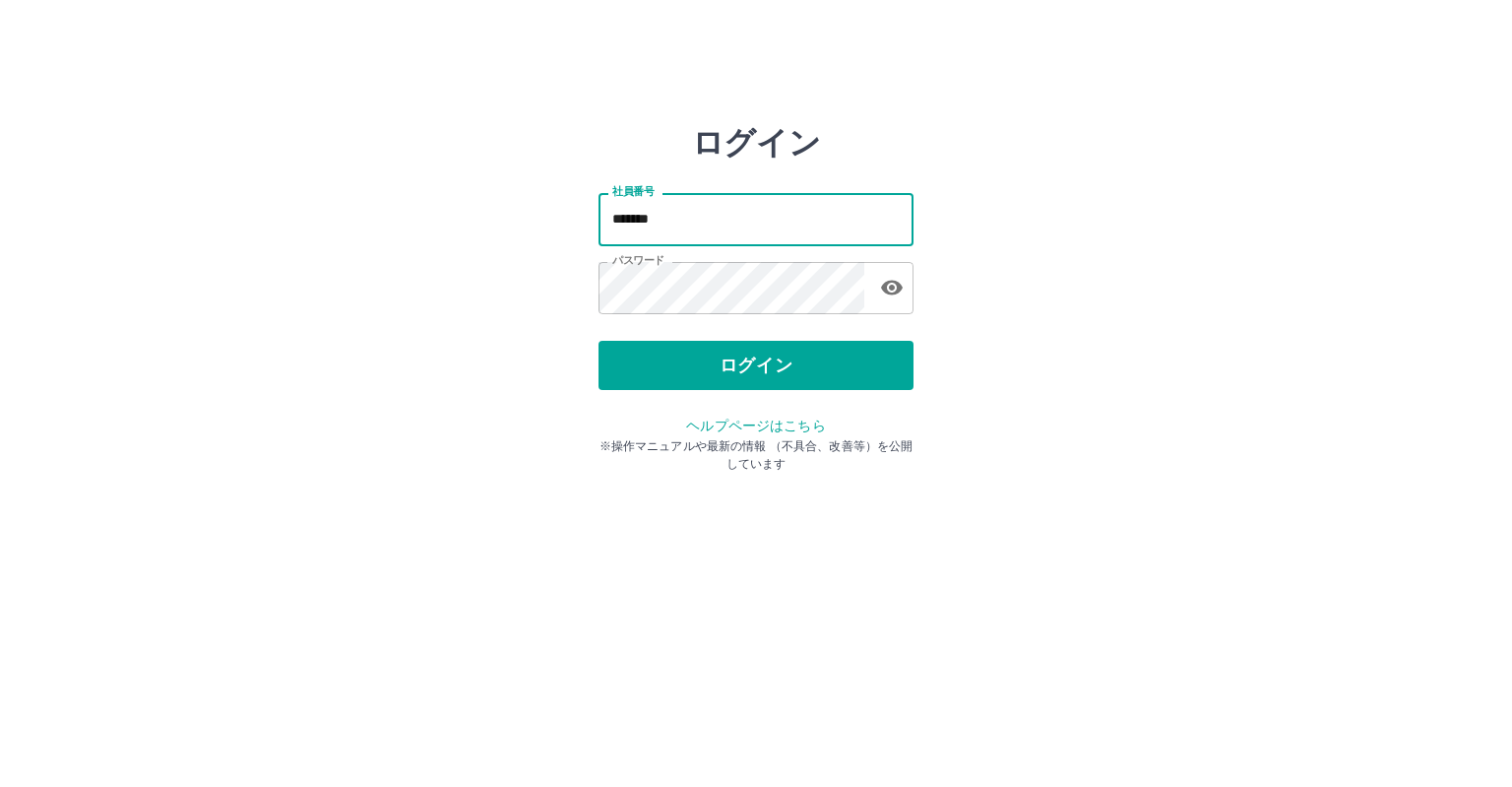 type on "*******" 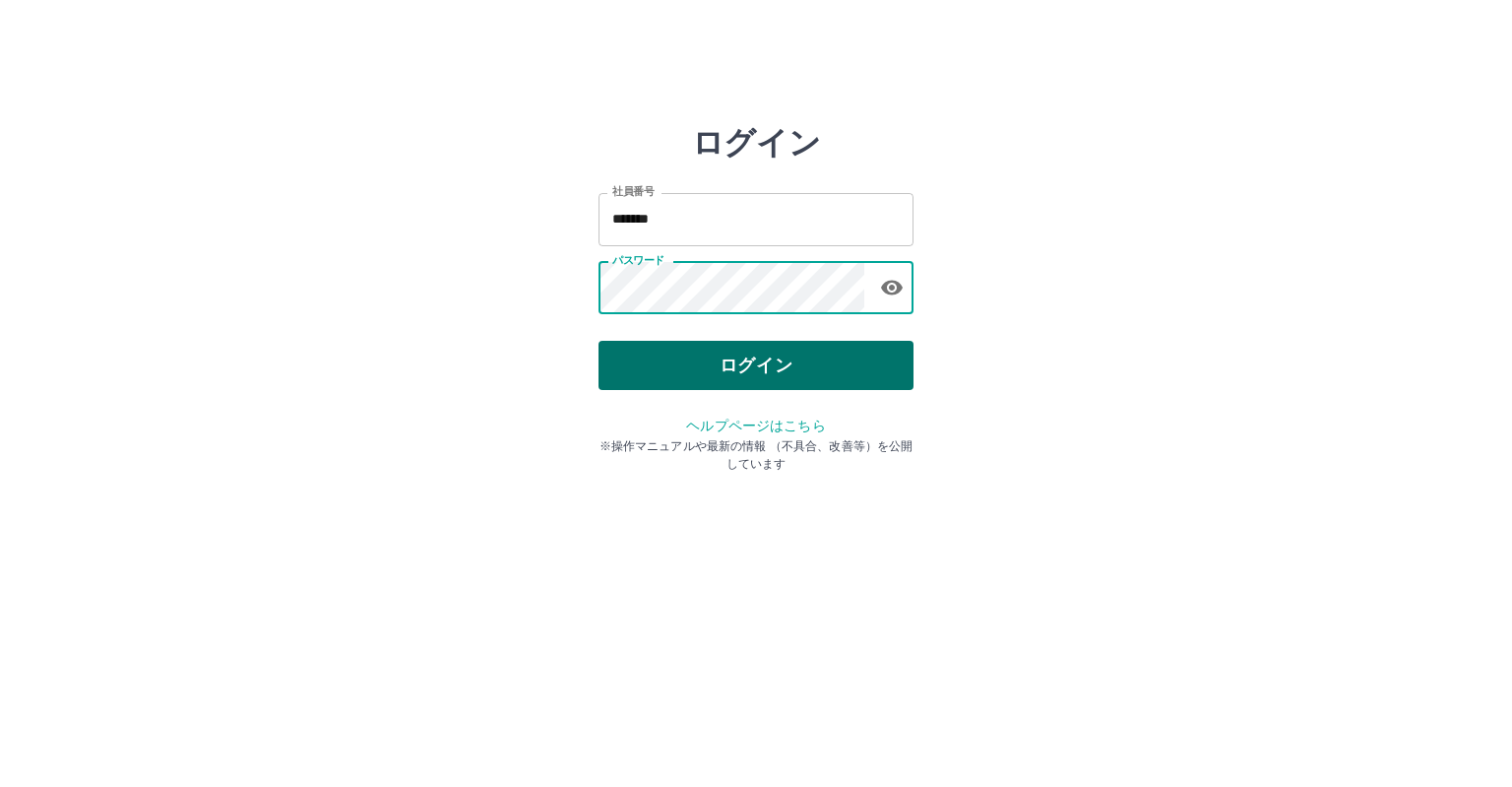 click on "ログイン" at bounding box center (756, 365) 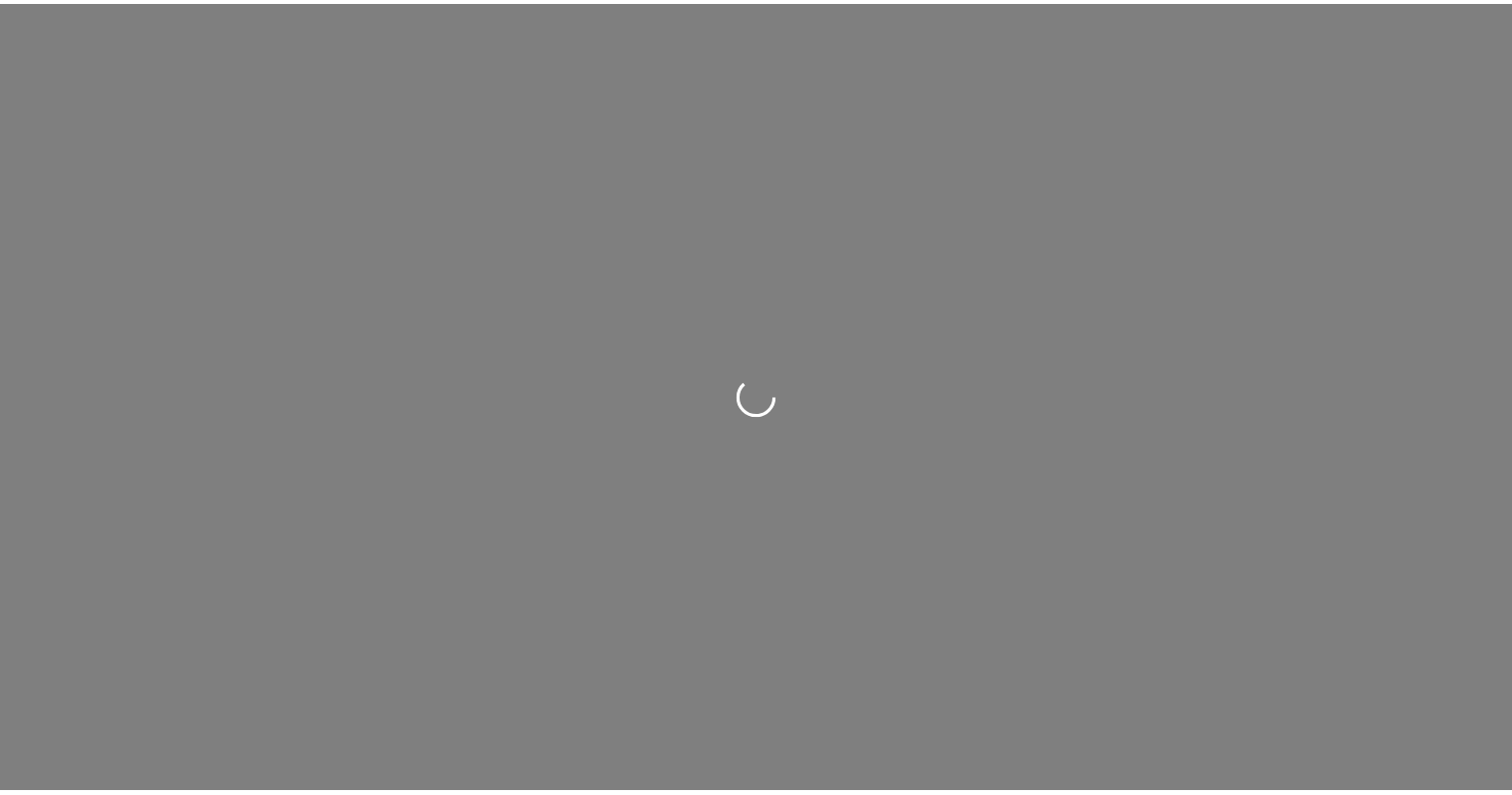 scroll, scrollTop: 0, scrollLeft: 0, axis: both 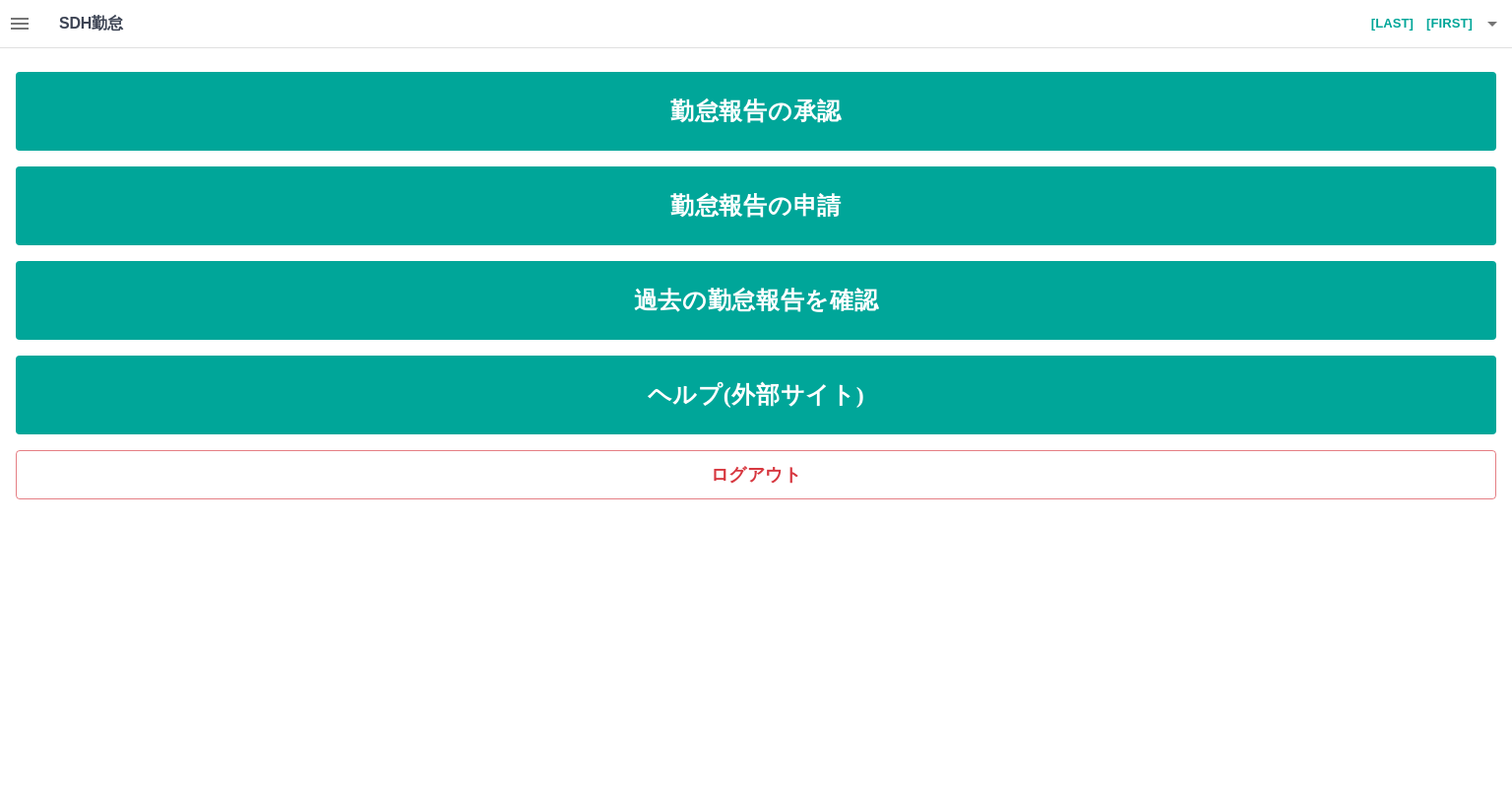 click 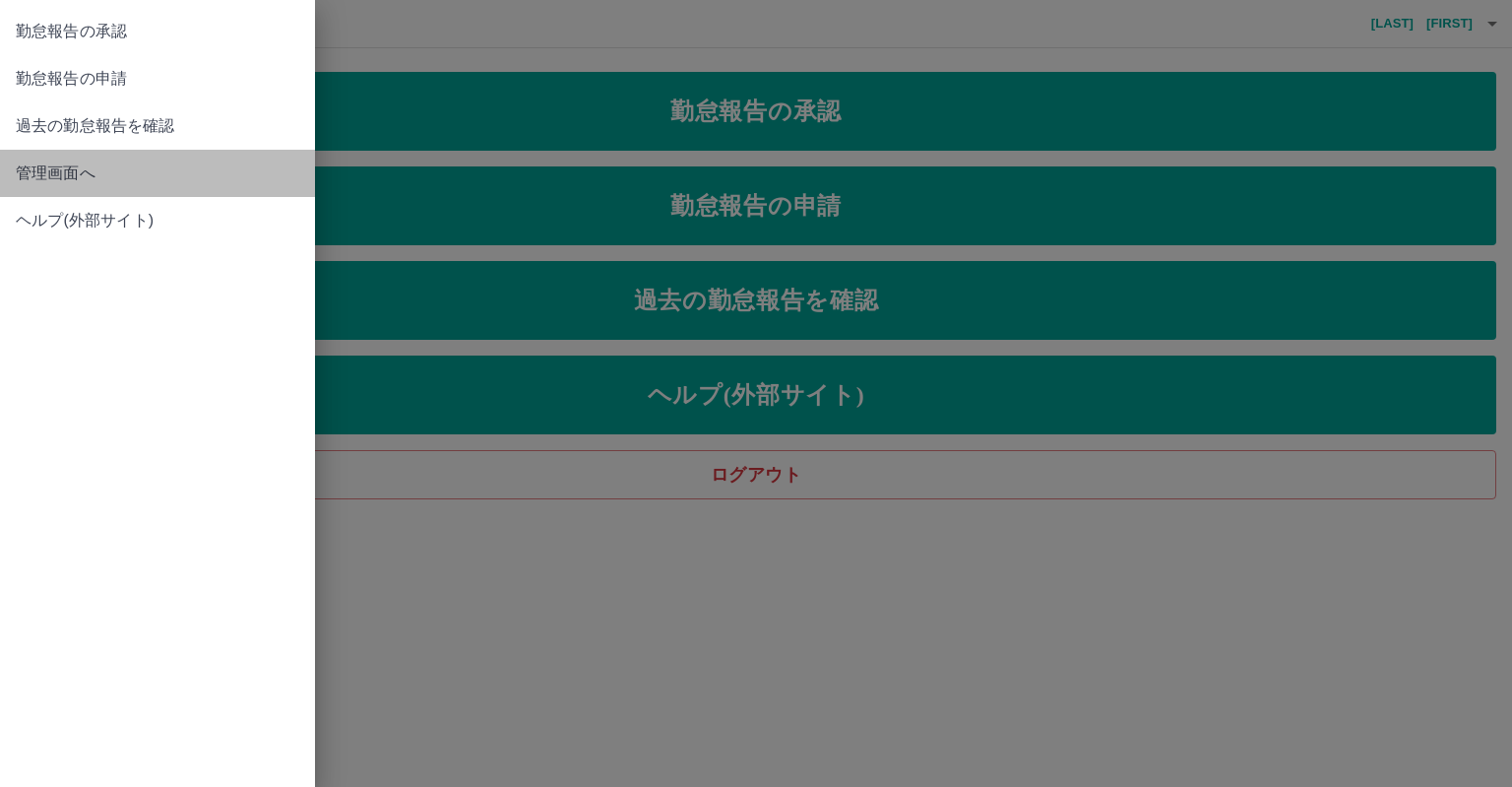 click on "管理画面へ" at bounding box center [158, 173] 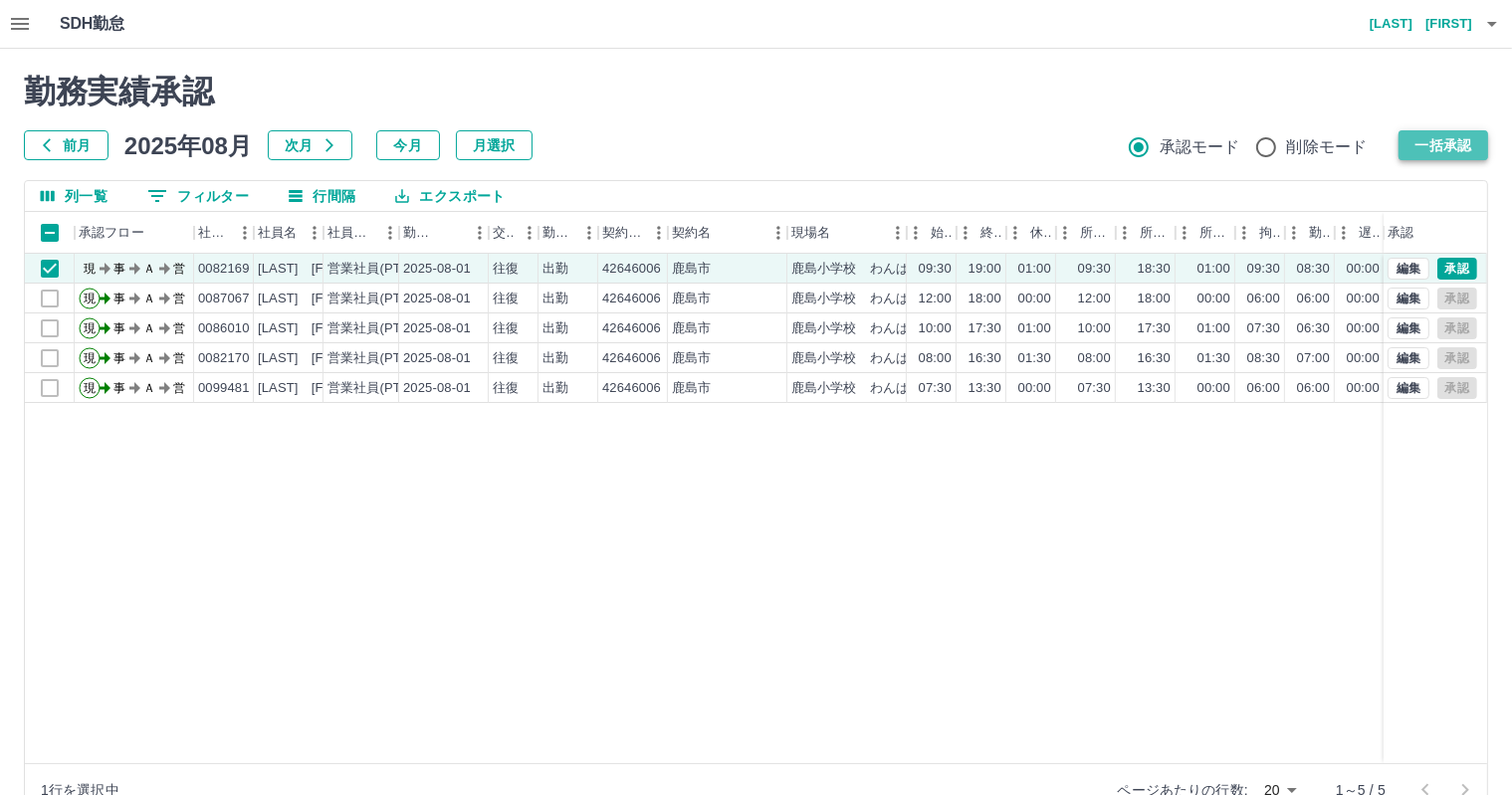 click on "一括承認" at bounding box center (1443, 145) 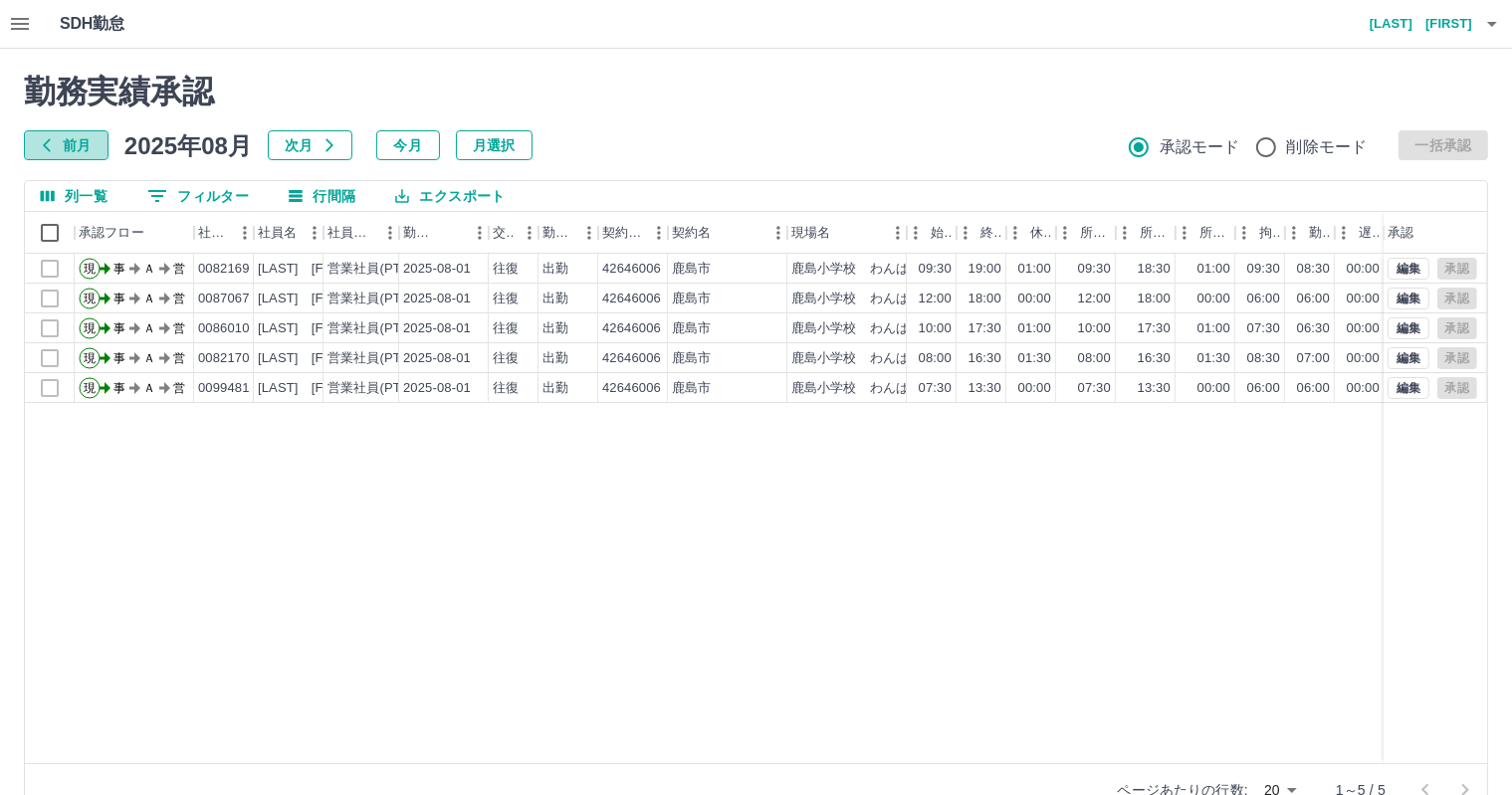click on "前月" at bounding box center [66, 145] 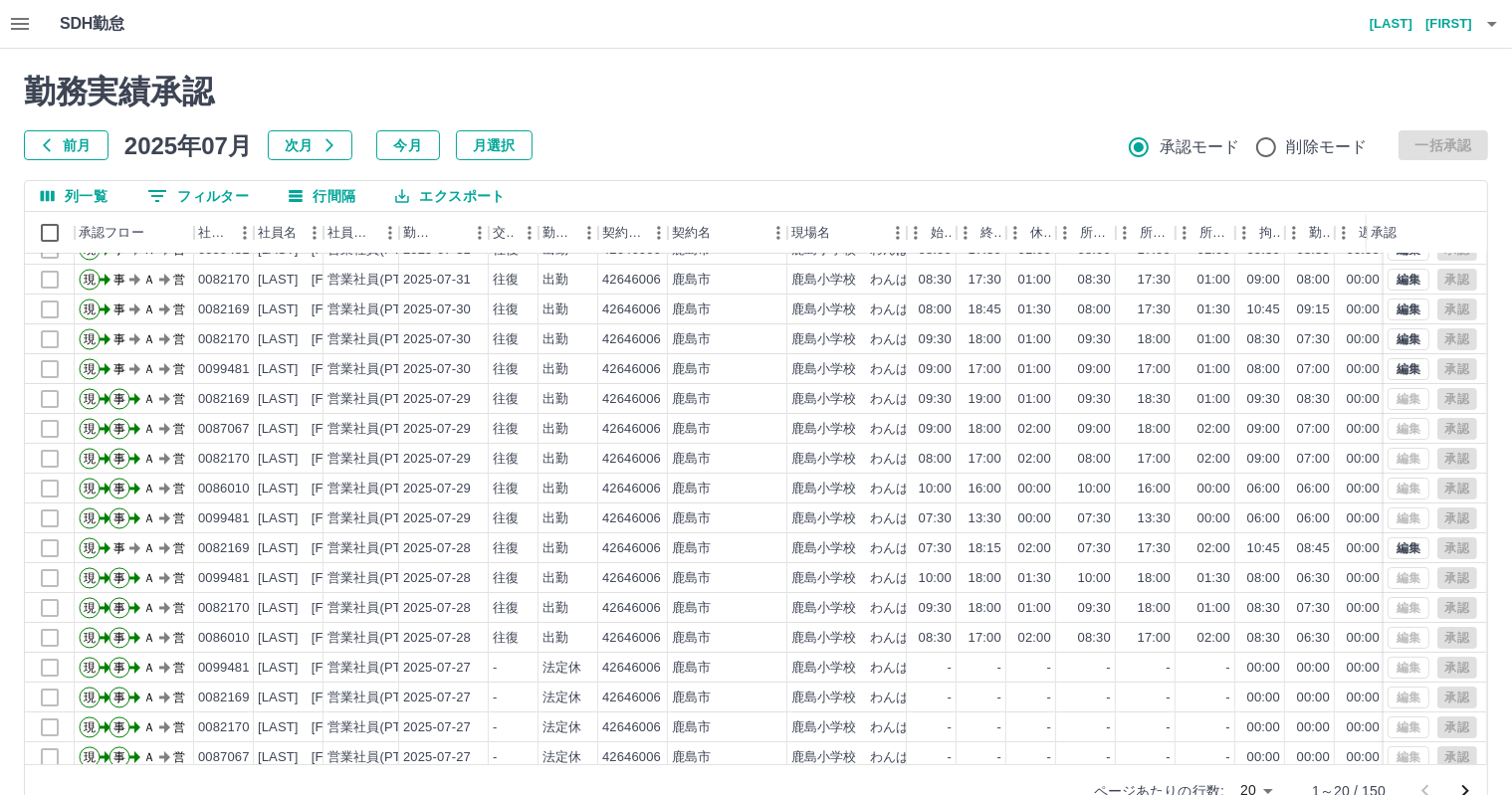 scroll, scrollTop: 102, scrollLeft: 0, axis: vertical 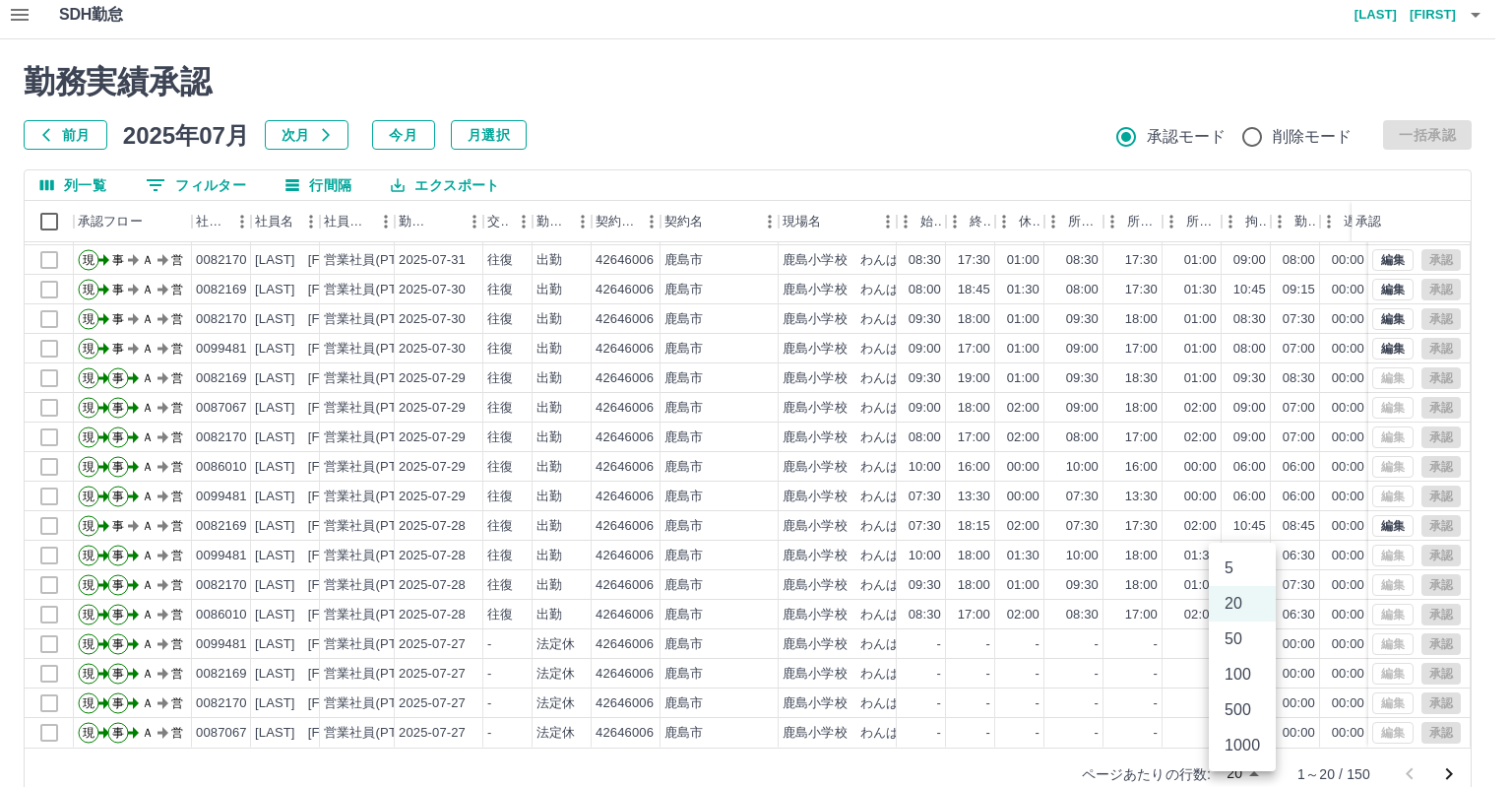 click on "SDH勤怠 石橋　ゆかり 勤務実績承認 前月 2025年07月 次月 今月 月選択 承認モード 削除モード 一括承認 列一覧 0 フィルター 行間隔 エクスポート 承認フロー 社員番号 社員名 社員区分 勤務日 交通費 勤務区分 契約コード 契約名 現場名 始業 終業 休憩 所定開始 所定終業 所定休憩 拘束 勤務 遅刻等 コメント ステータス 承認 現 事 Ａ 営 0086010 副島　裕子 営業社員(PT契約) 2025-07-31 往復 出勤 42646006 鹿島市 鹿島小学校　わんぱくクラブ　リス 08:45 18:30 01:00 08:45 17:45 01:00 09:45 08:45 00:00 業務都合 事務担当者承認待 現 事 Ａ 営 0099481 三原　順子 営業社員(PT契約) 2025-07-31 往復 出勤 42646006 鹿島市 鹿島小学校　わんぱくクラブ　リス 08:00 17:30 01:00 08:00 17:00 01:00 09:30 08:30 00:00 業務都合 事務担当者承認待 現 事 Ａ 営 0082170 橋村　晃 営業社員(PT契約) 2025-07-31 往復 出勤 42646006" at bounding box center [756, 407] 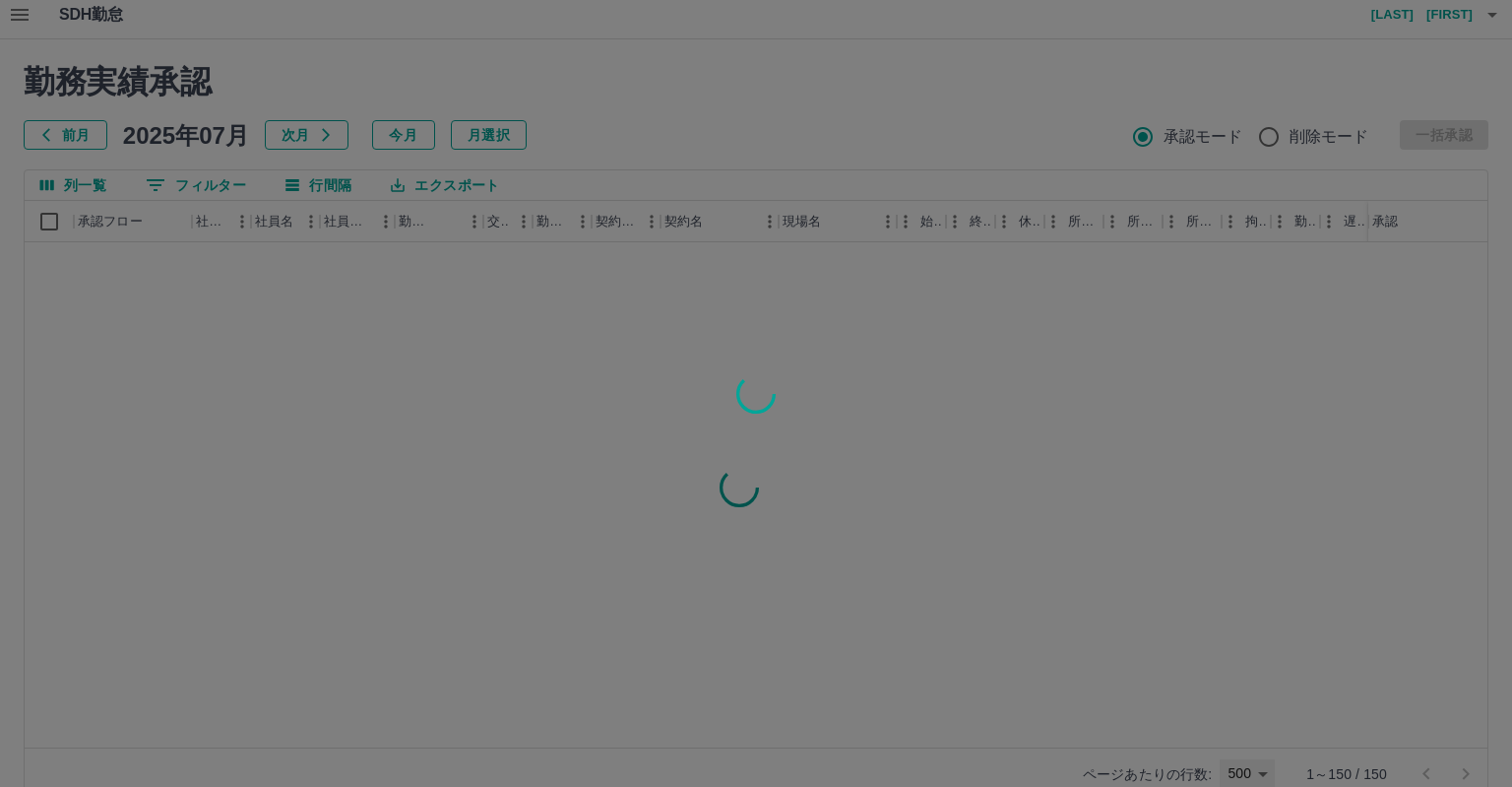 type on "***" 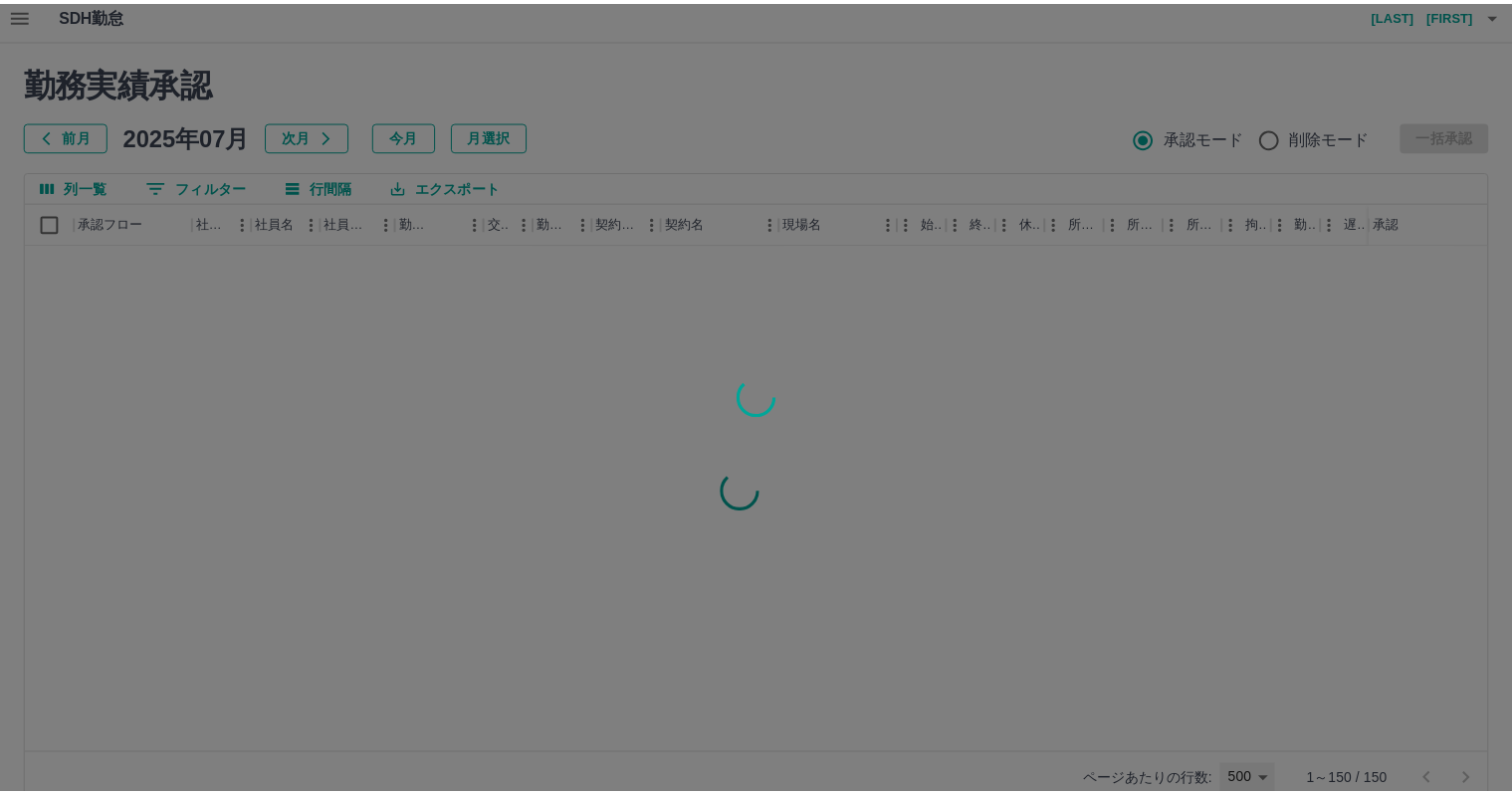 scroll, scrollTop: 0, scrollLeft: 0, axis: both 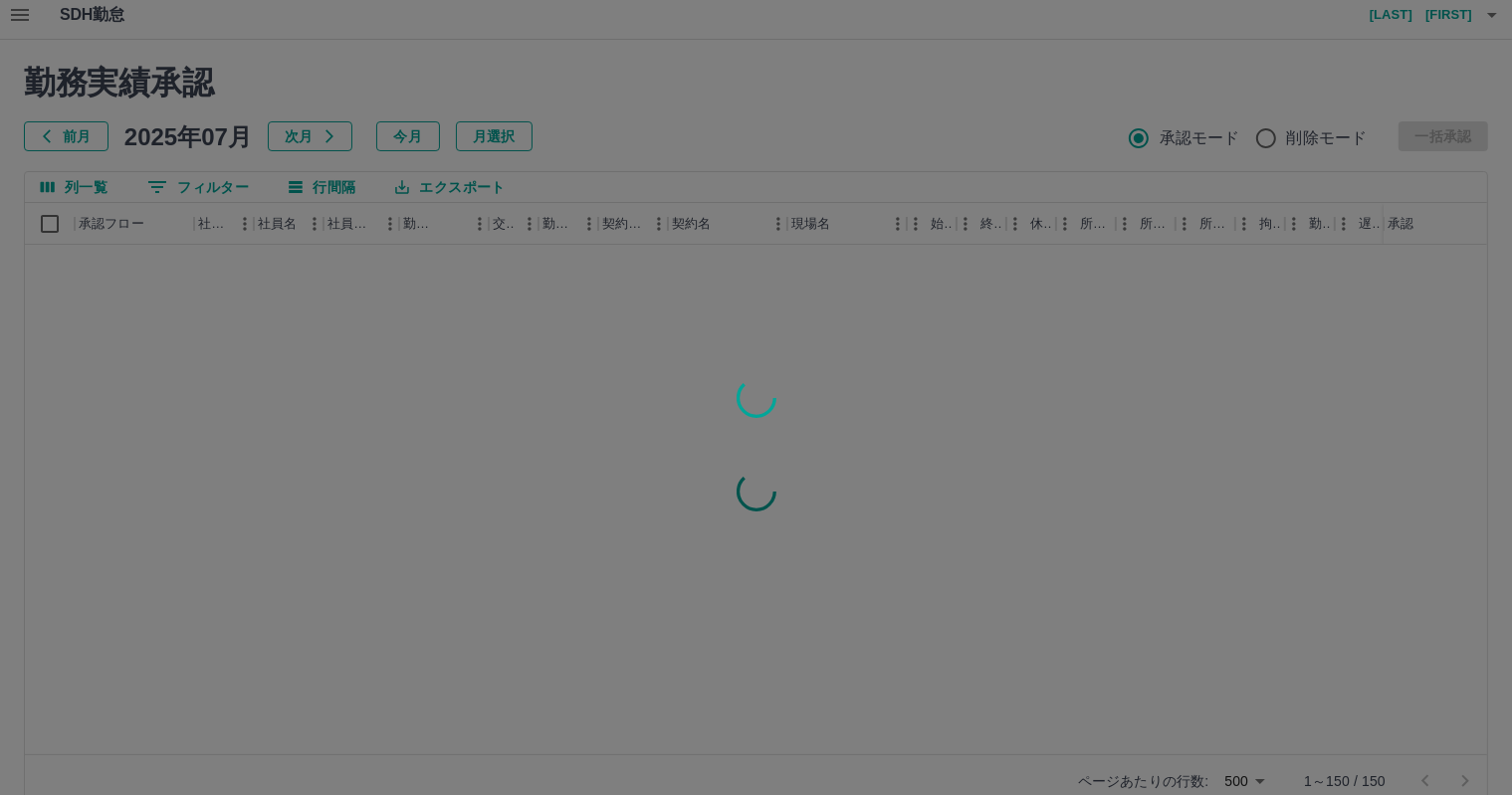 click at bounding box center [756, 397] 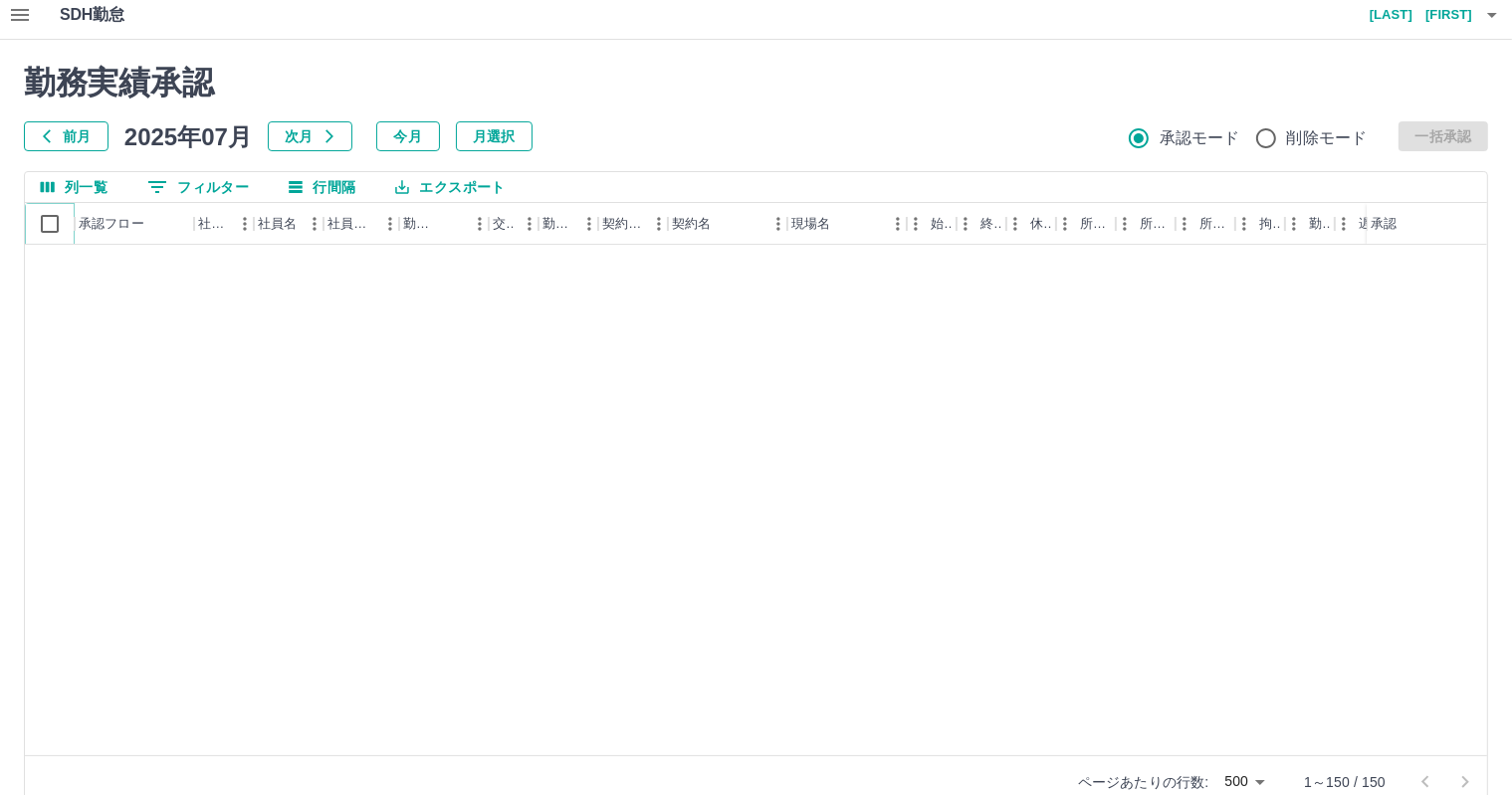 scroll, scrollTop: 3983, scrollLeft: 0, axis: vertical 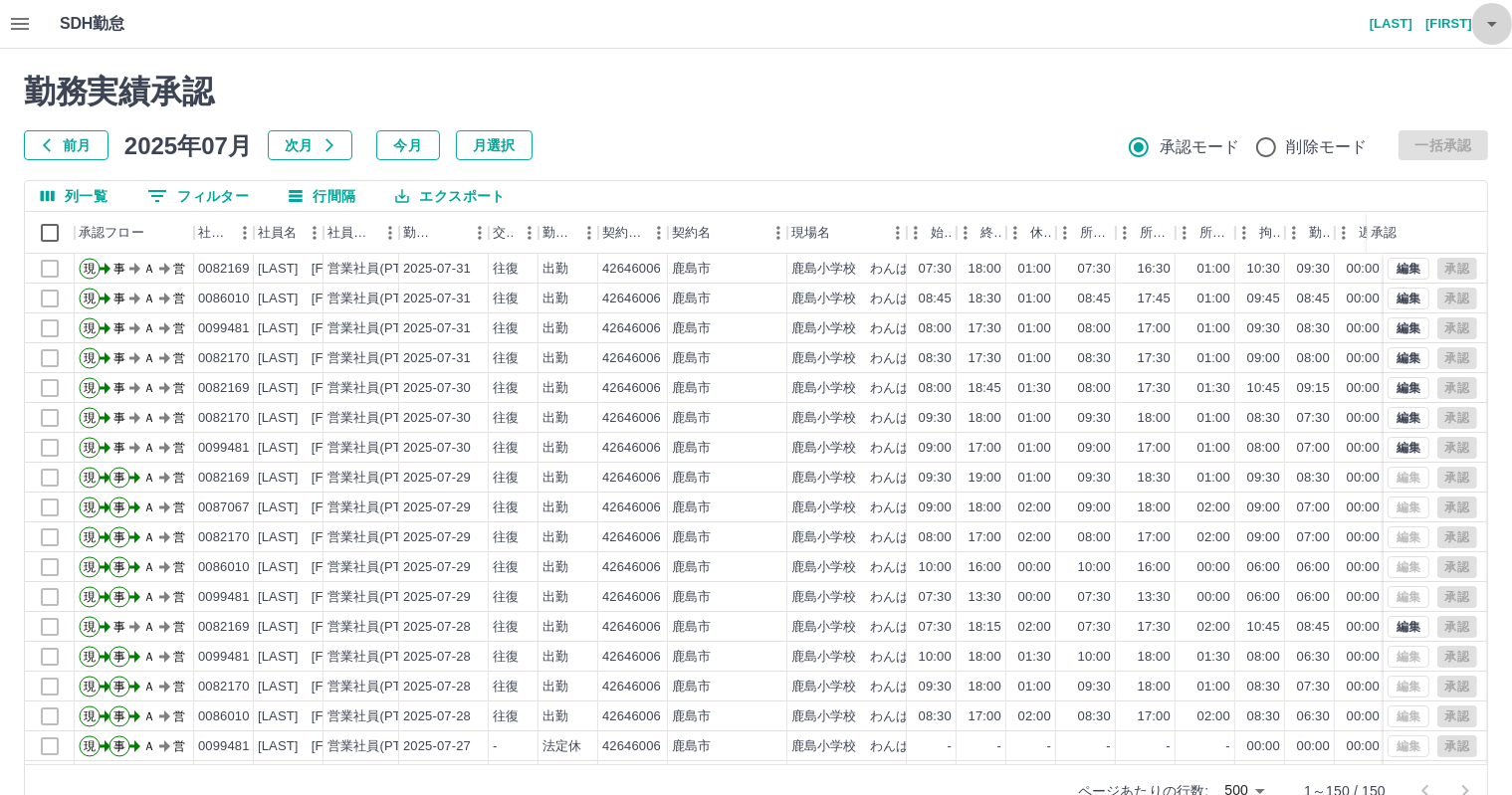 click at bounding box center [1492, 24] 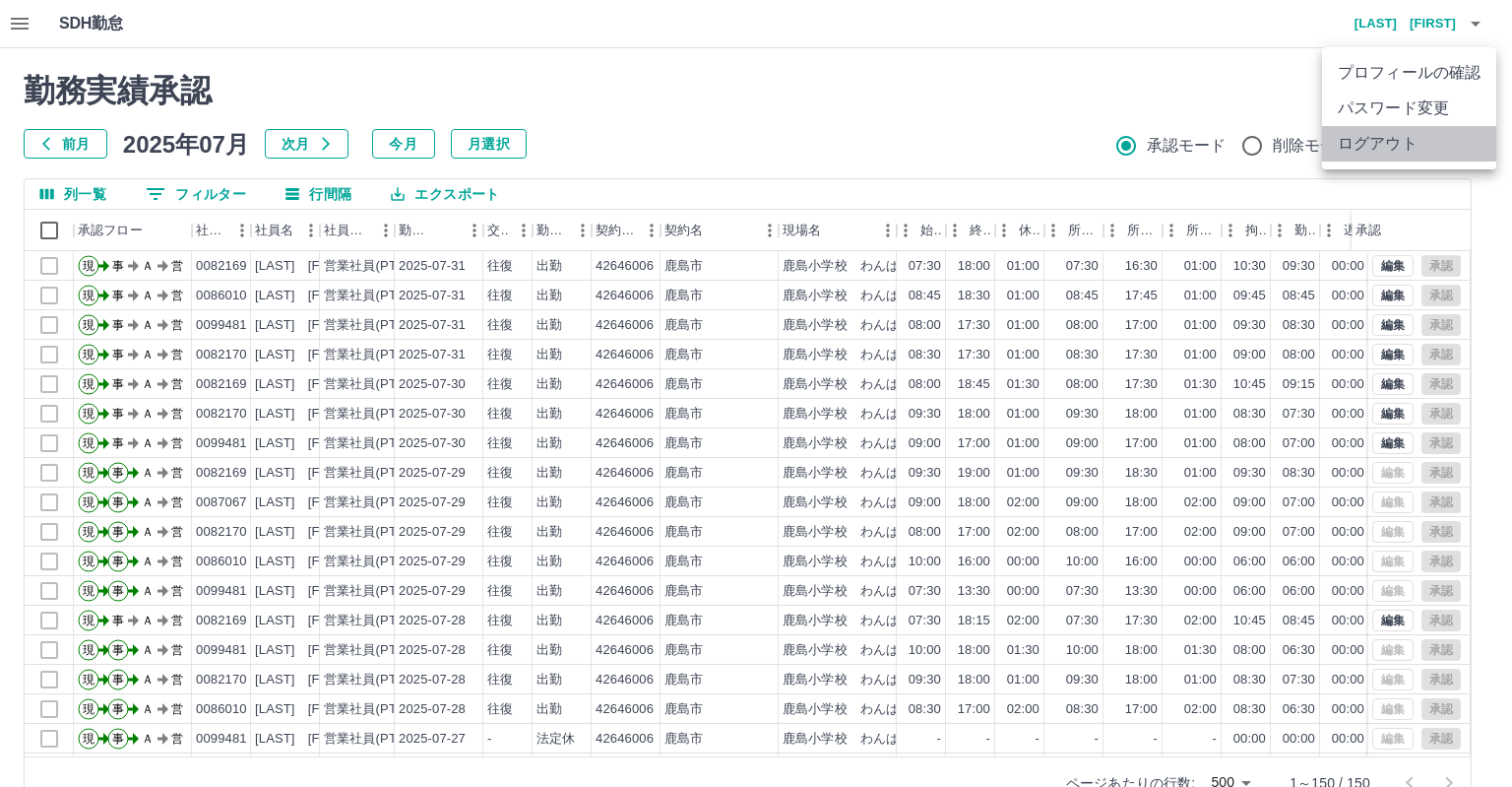 click on "ログアウト" at bounding box center [1409, 144] 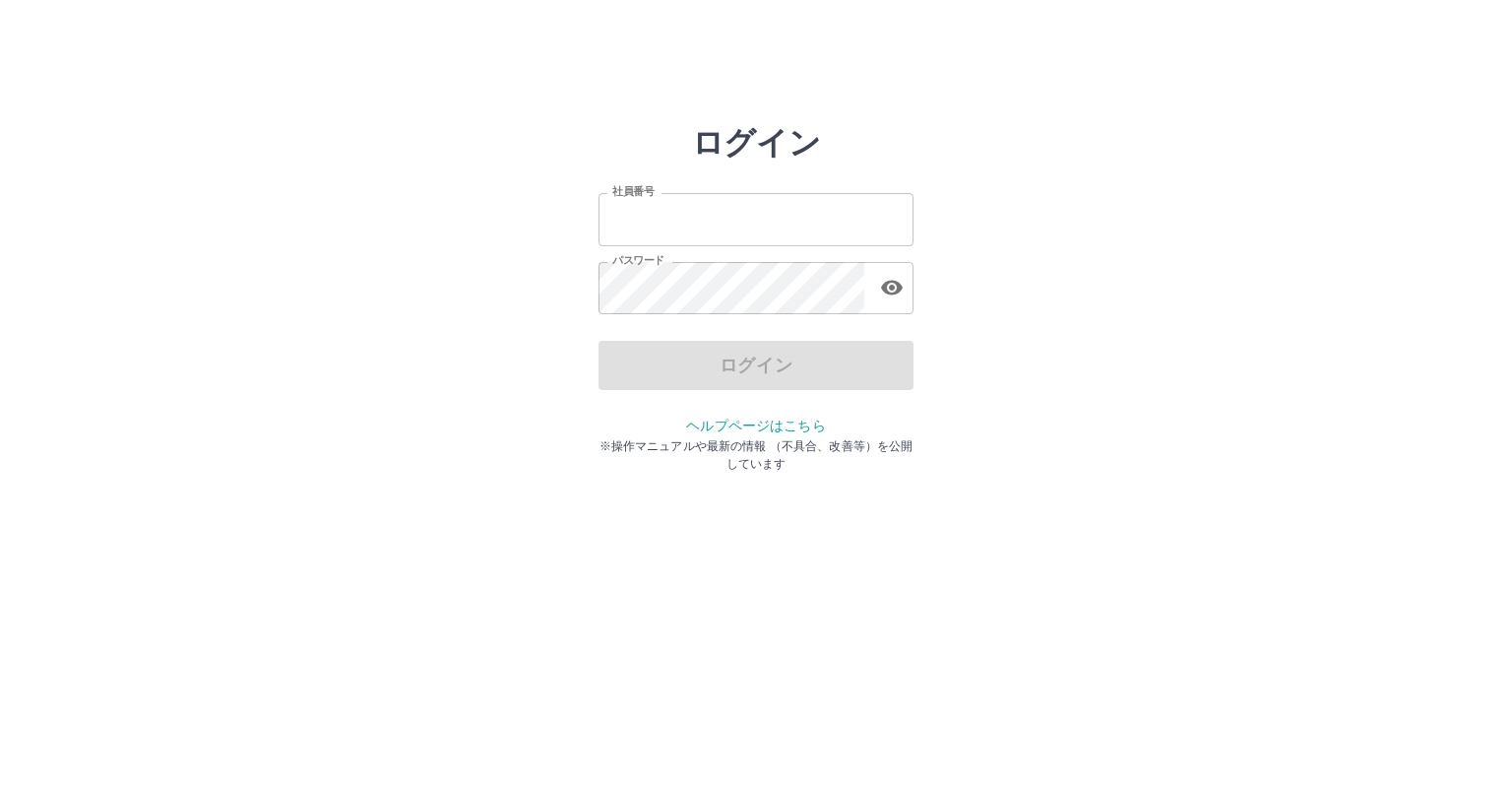 scroll, scrollTop: 0, scrollLeft: 0, axis: both 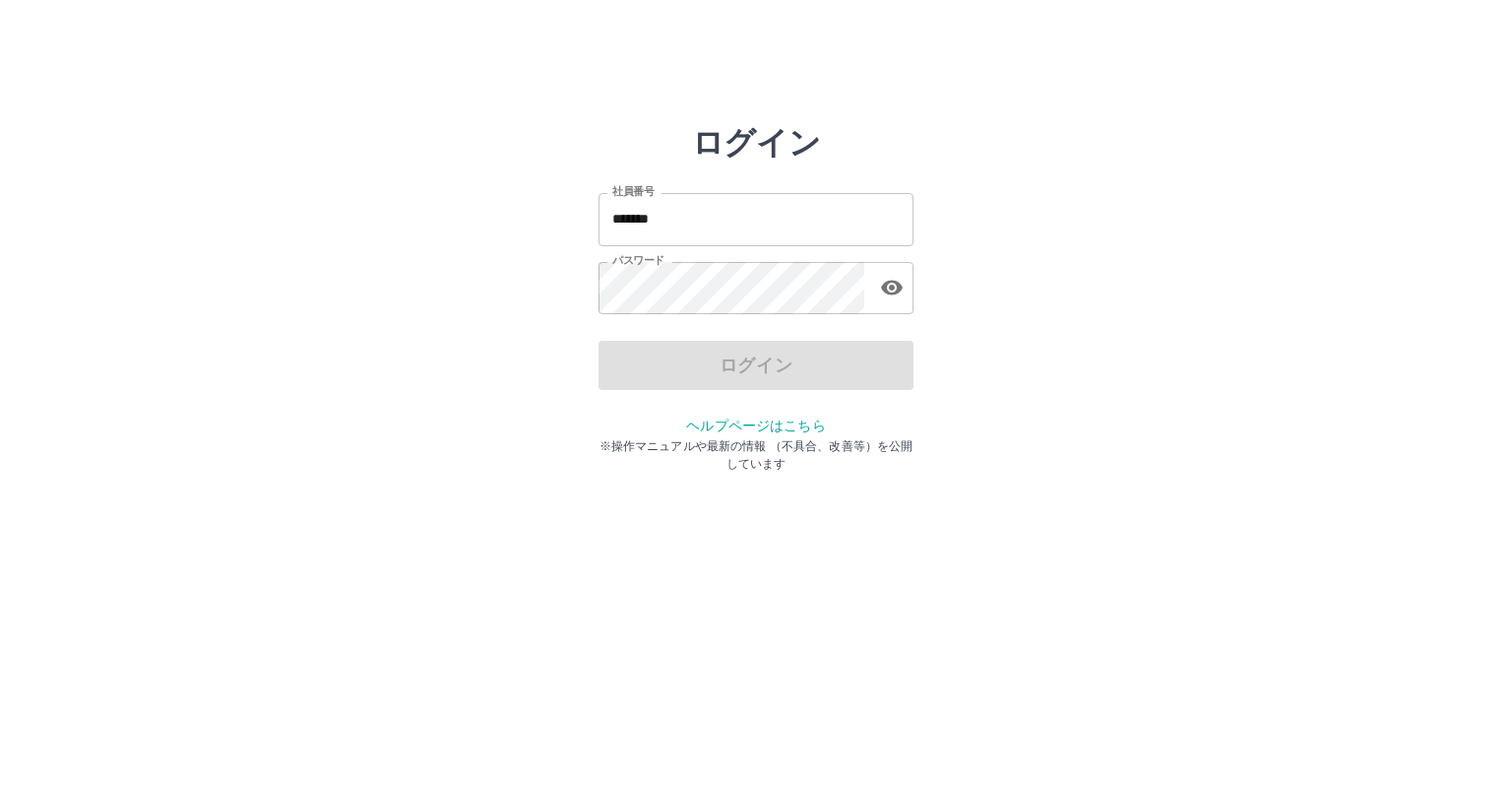 click on "*******" at bounding box center [756, 219] 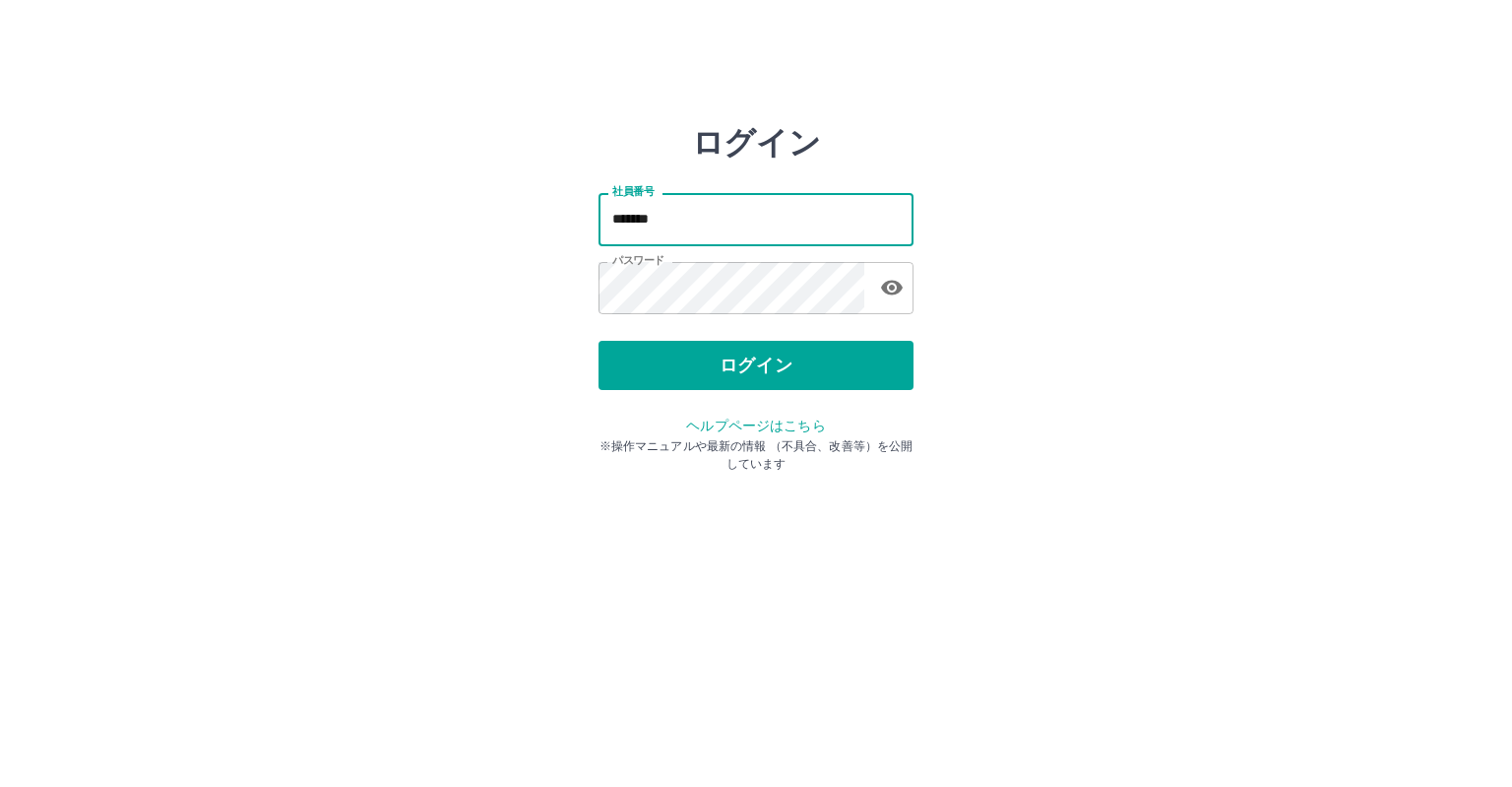 click on "*******" at bounding box center (756, 219) 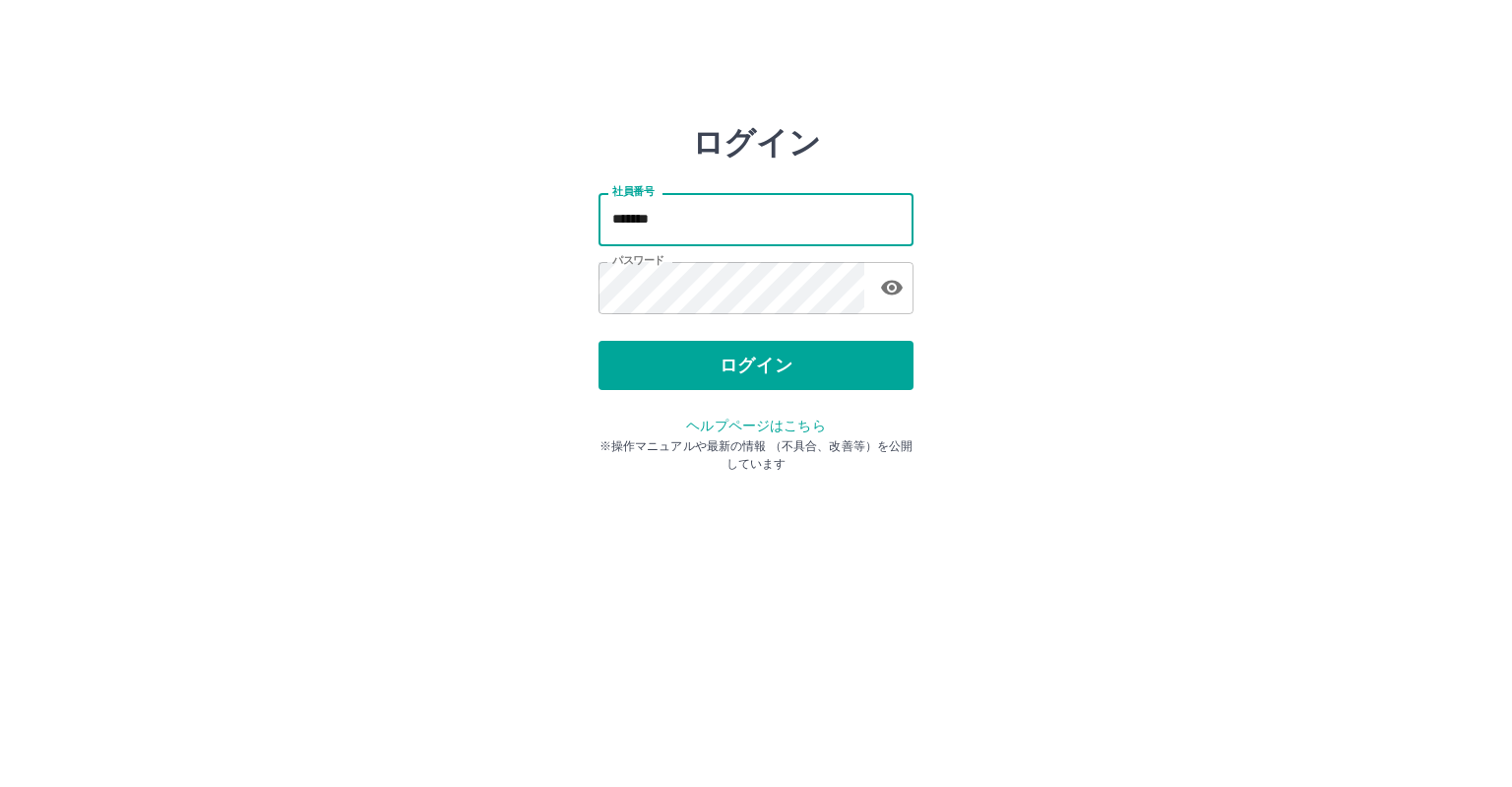 type on "*******" 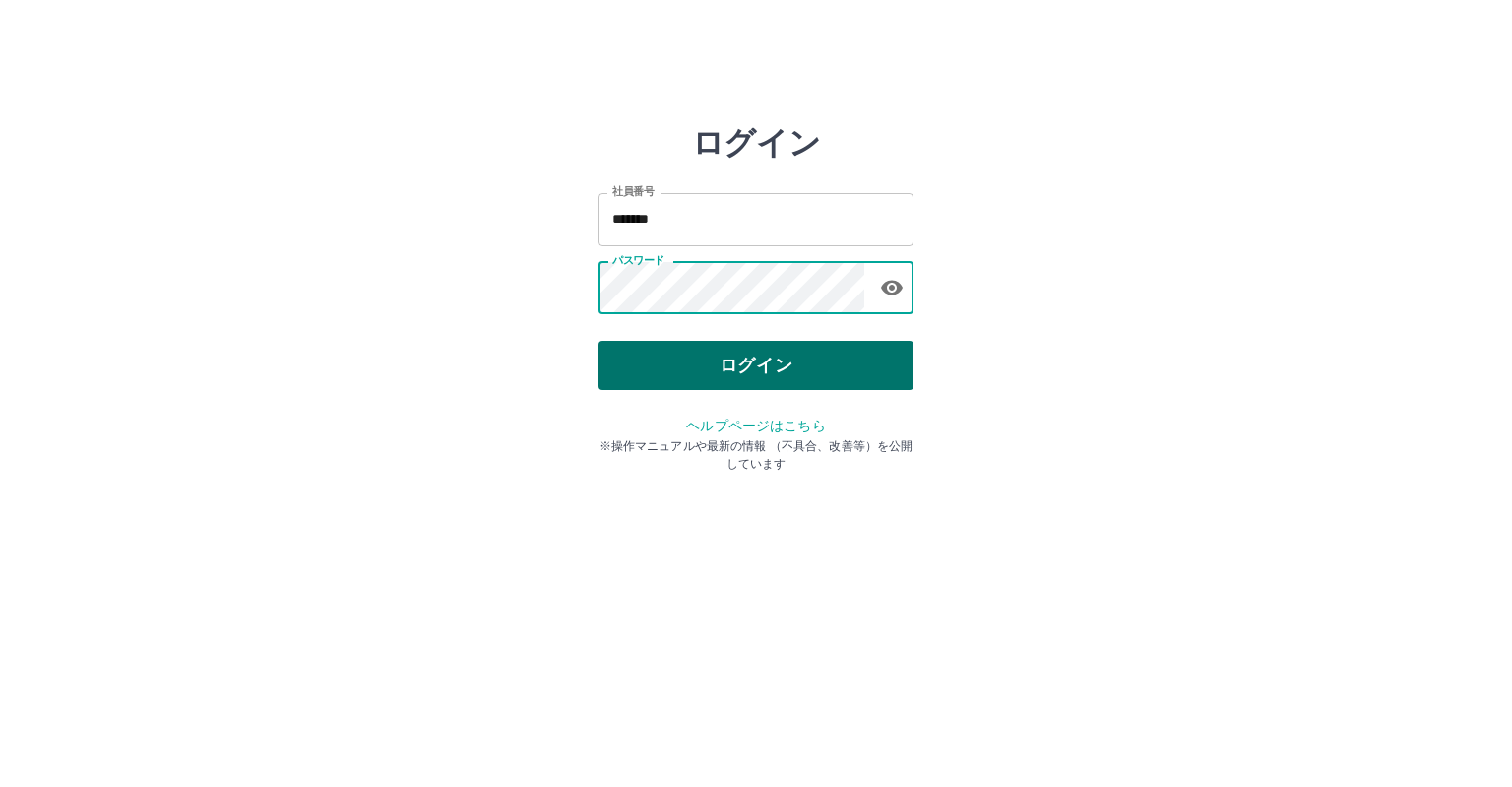click on "ログイン" at bounding box center [756, 365] 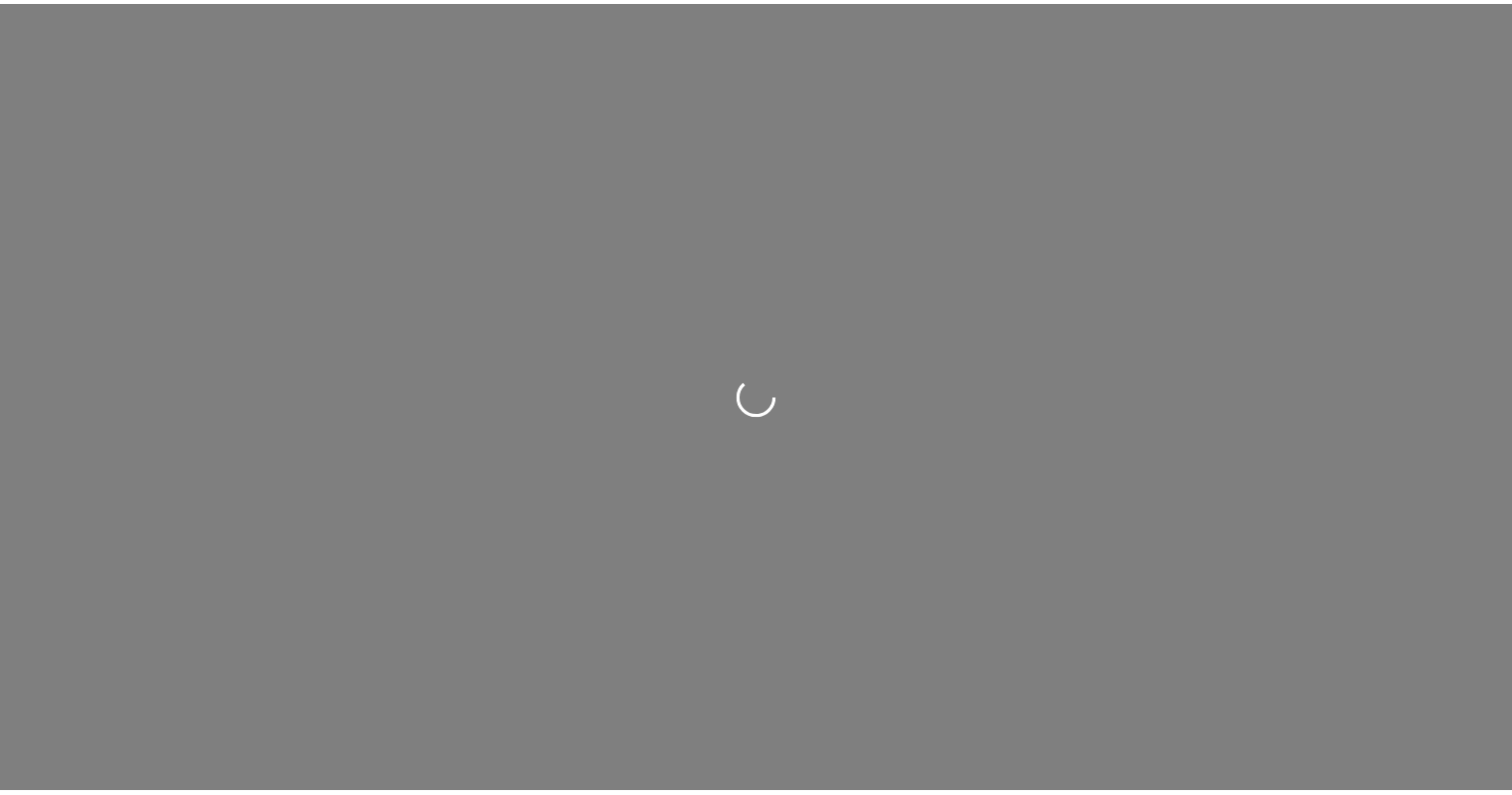 scroll, scrollTop: 0, scrollLeft: 0, axis: both 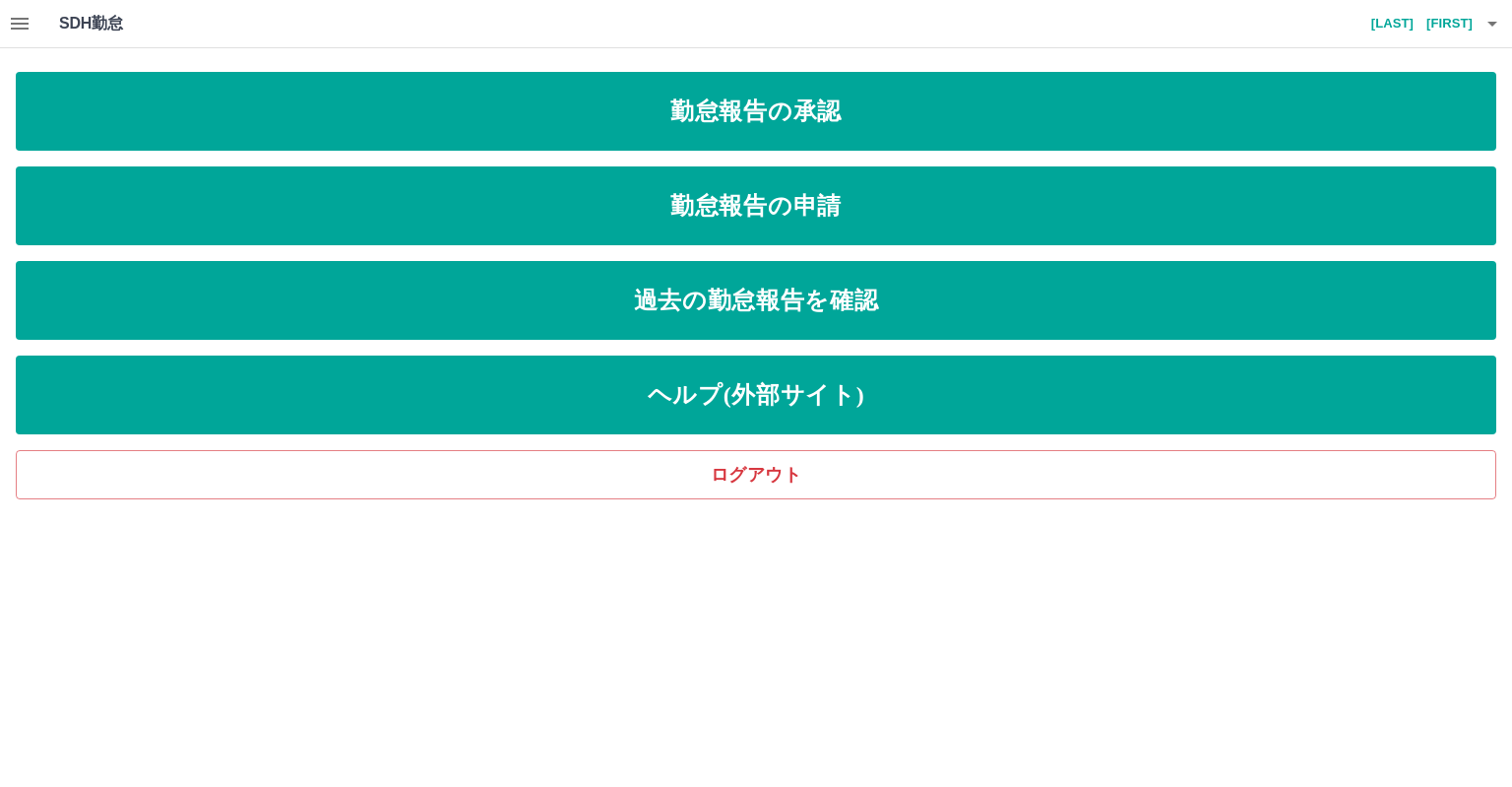 click 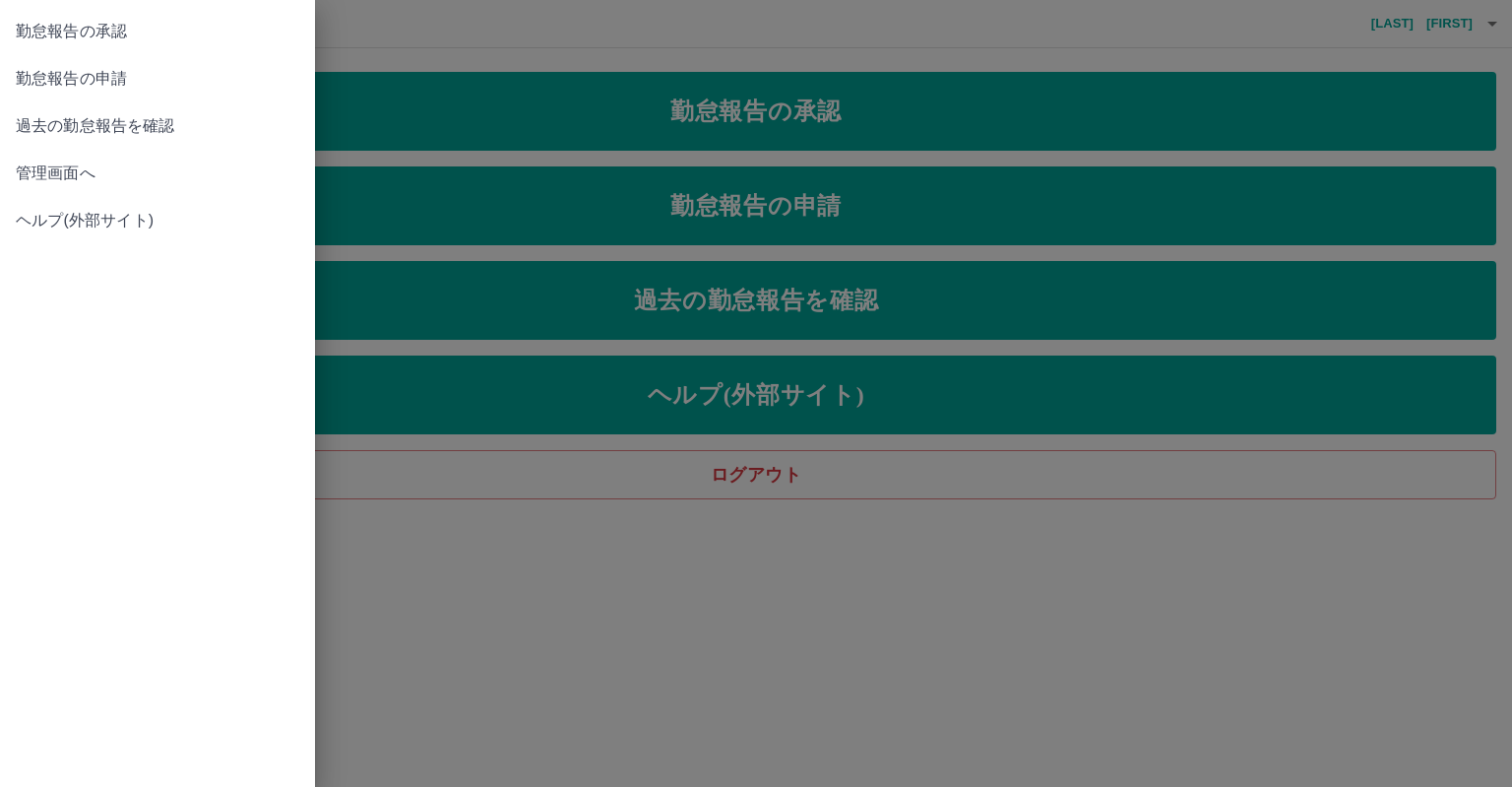 click on "管理画面へ" at bounding box center (158, 173) 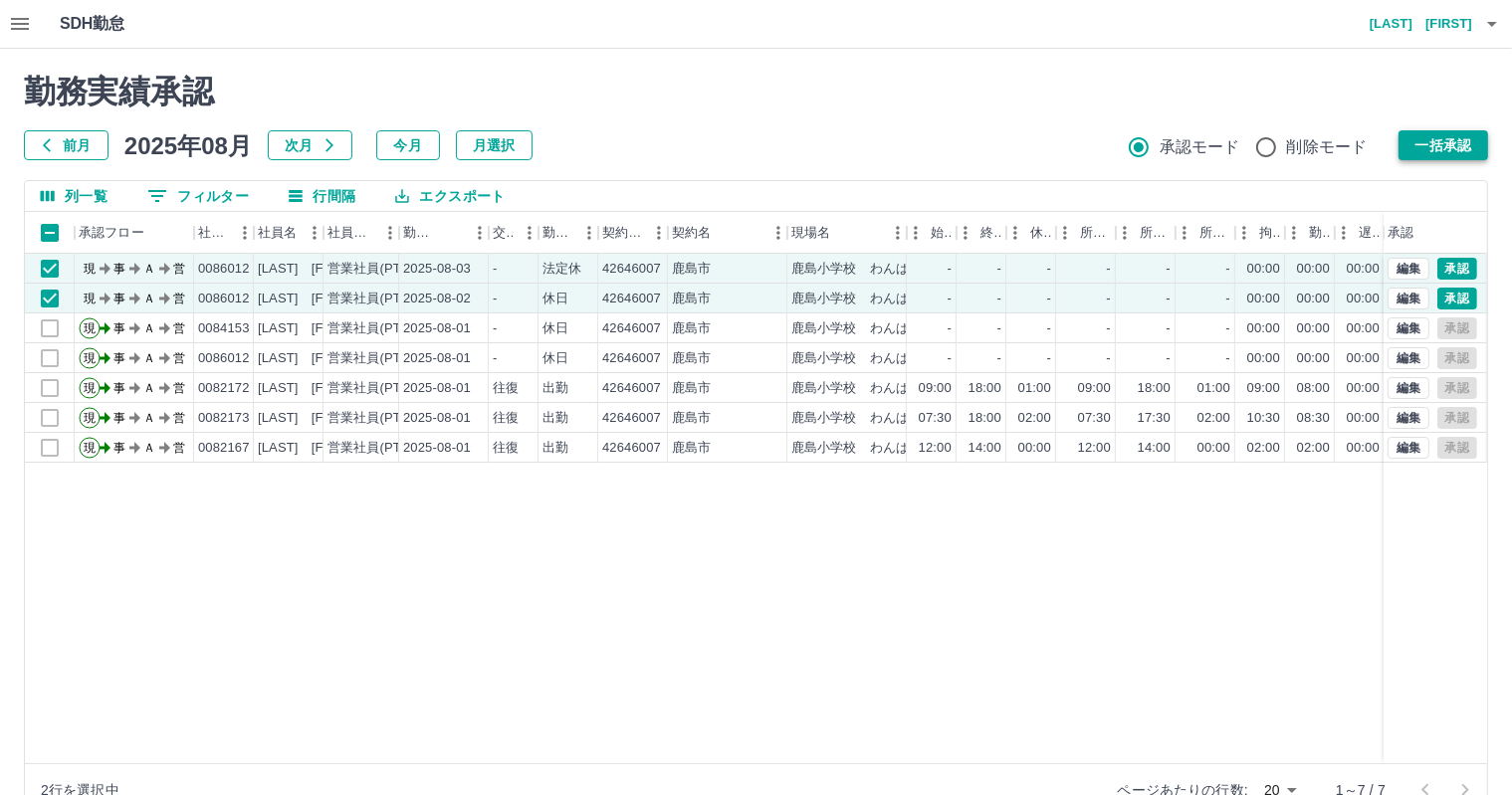 click on "一括承認" at bounding box center (1443, 145) 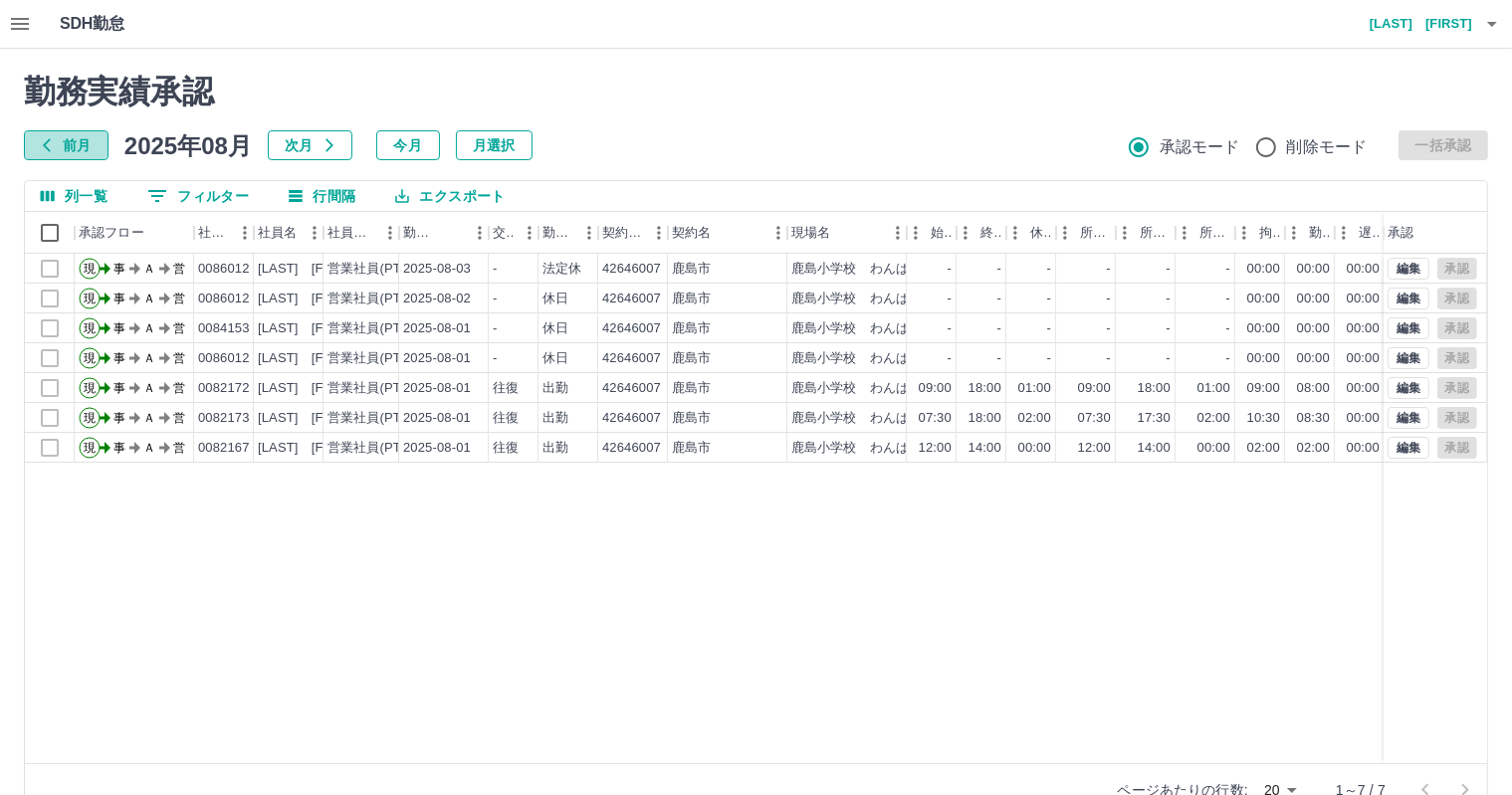 click on "前月" at bounding box center (66, 145) 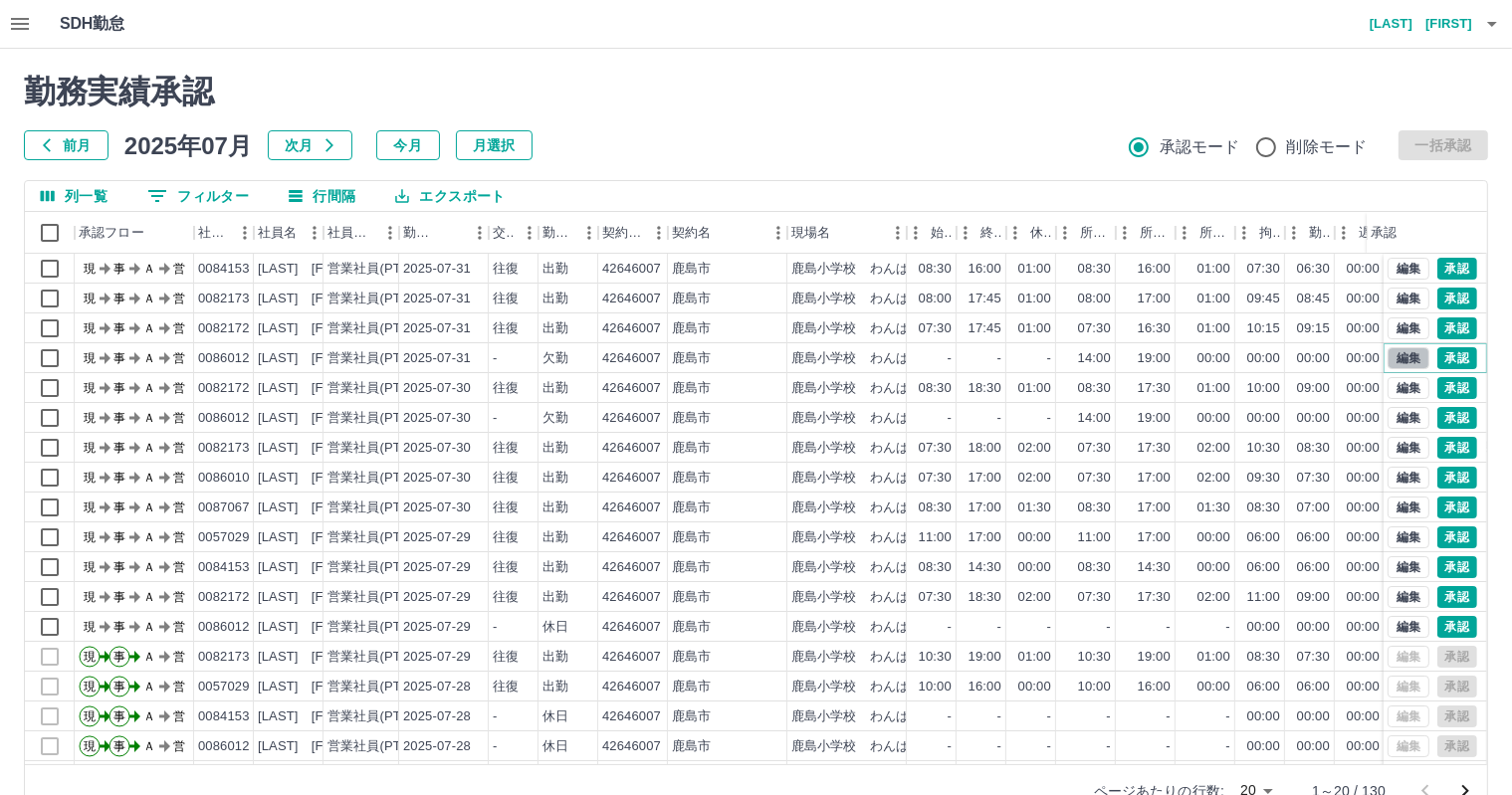 click on "編集" at bounding box center (1408, 358) 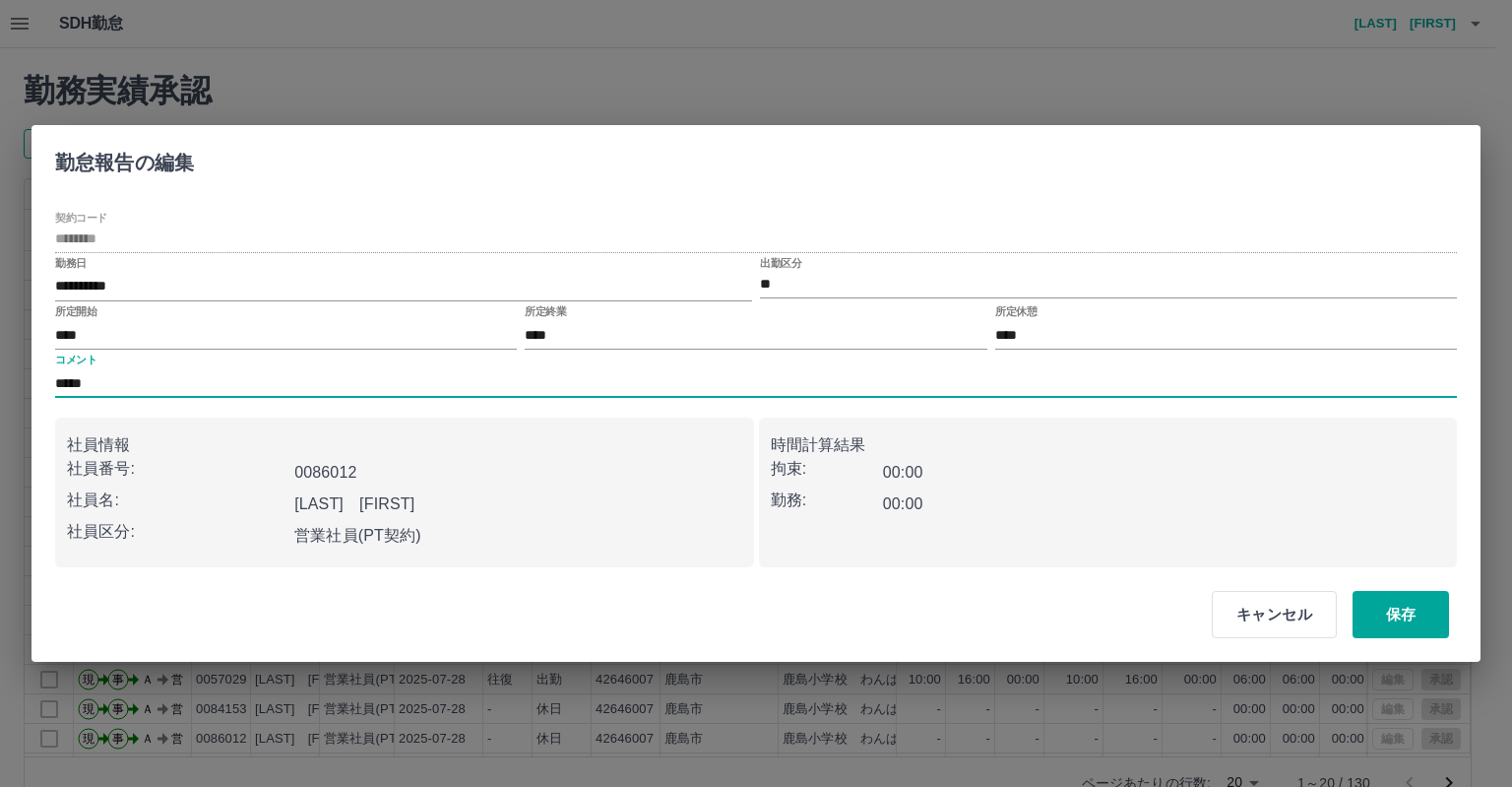 click on "*****" at bounding box center [756, 383] 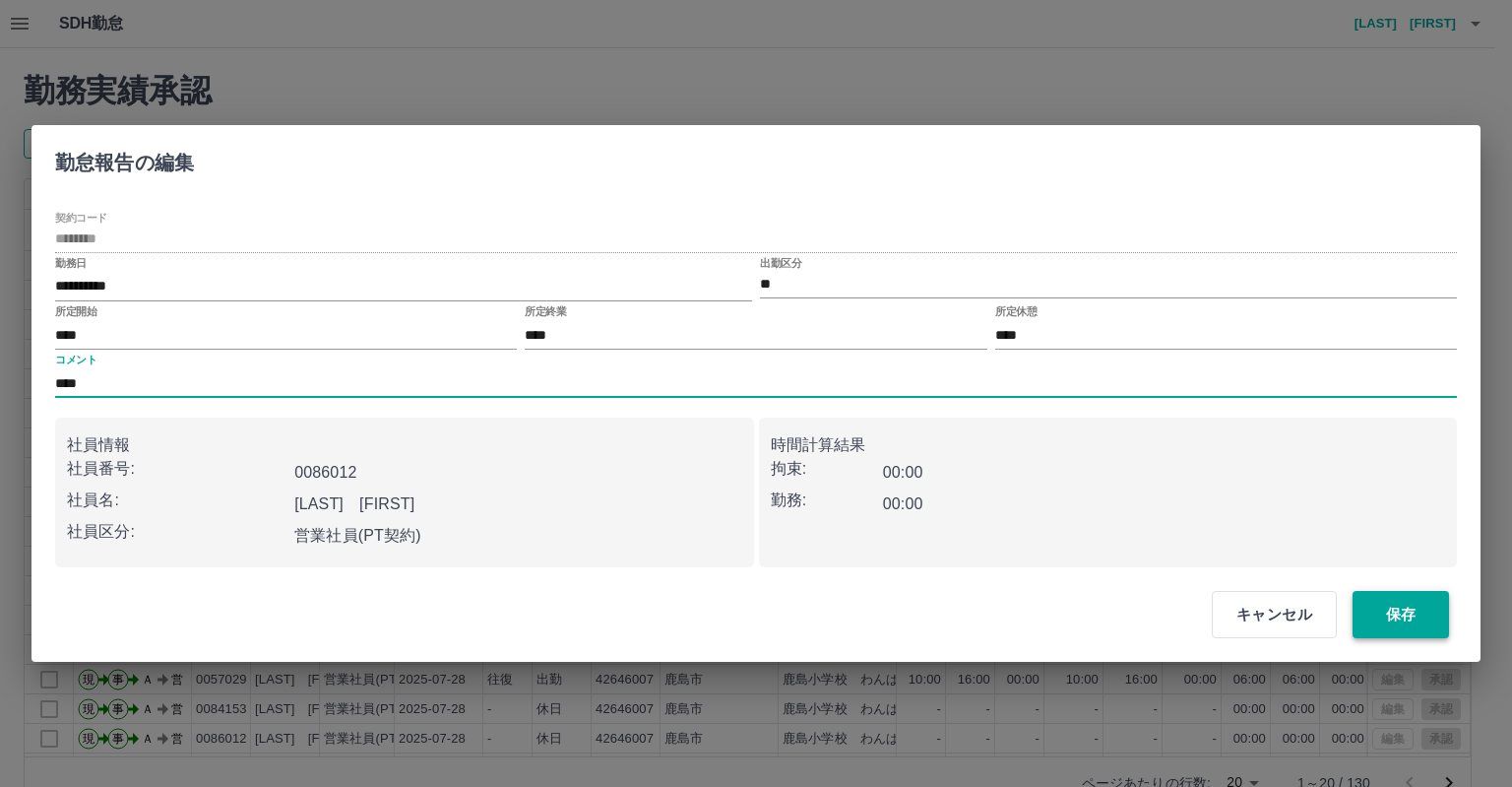 type on "****" 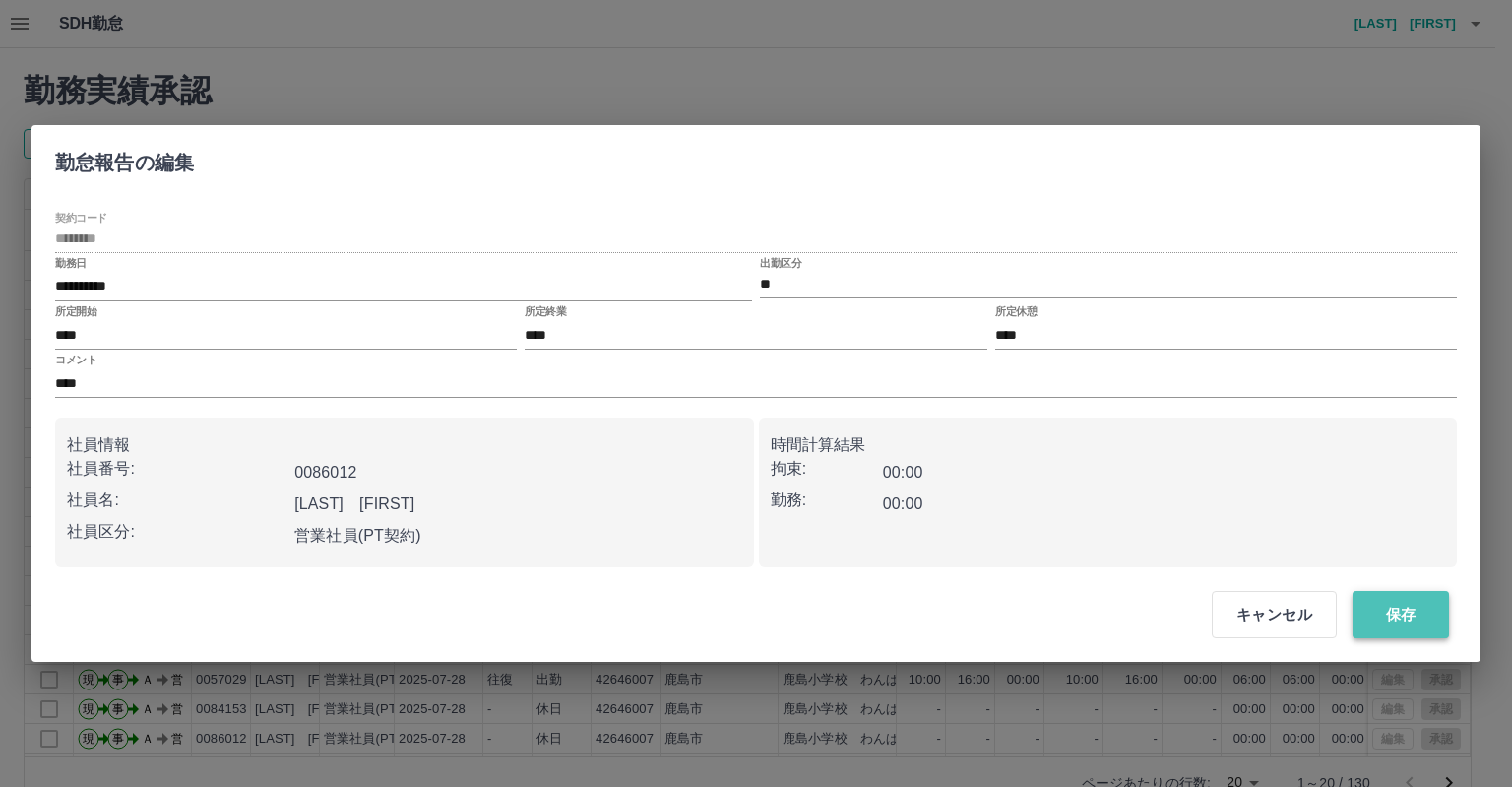 click on "保存" at bounding box center (1401, 615) 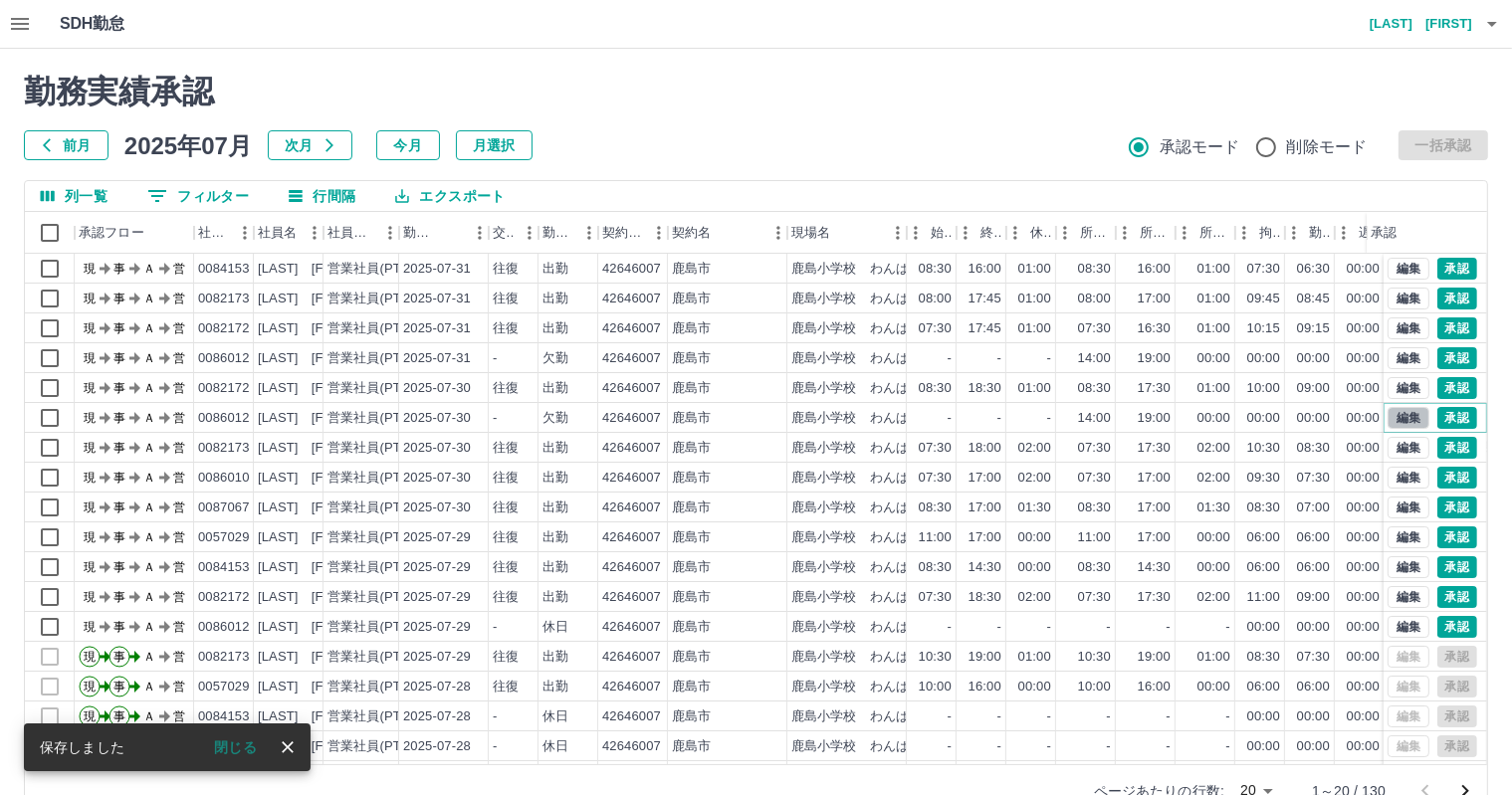 click on "編集" at bounding box center (1408, 418) 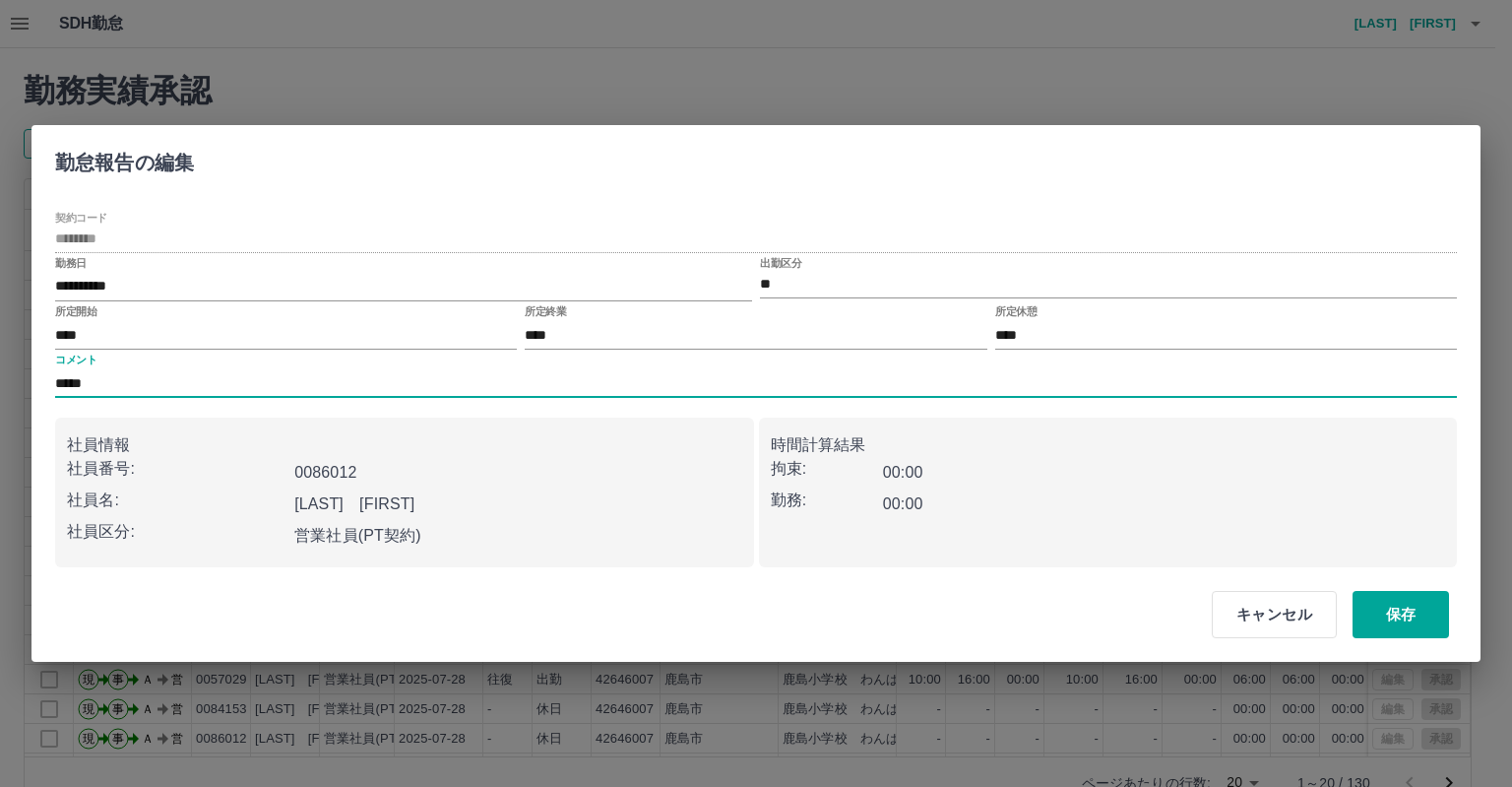 click on "*****" at bounding box center [756, 383] 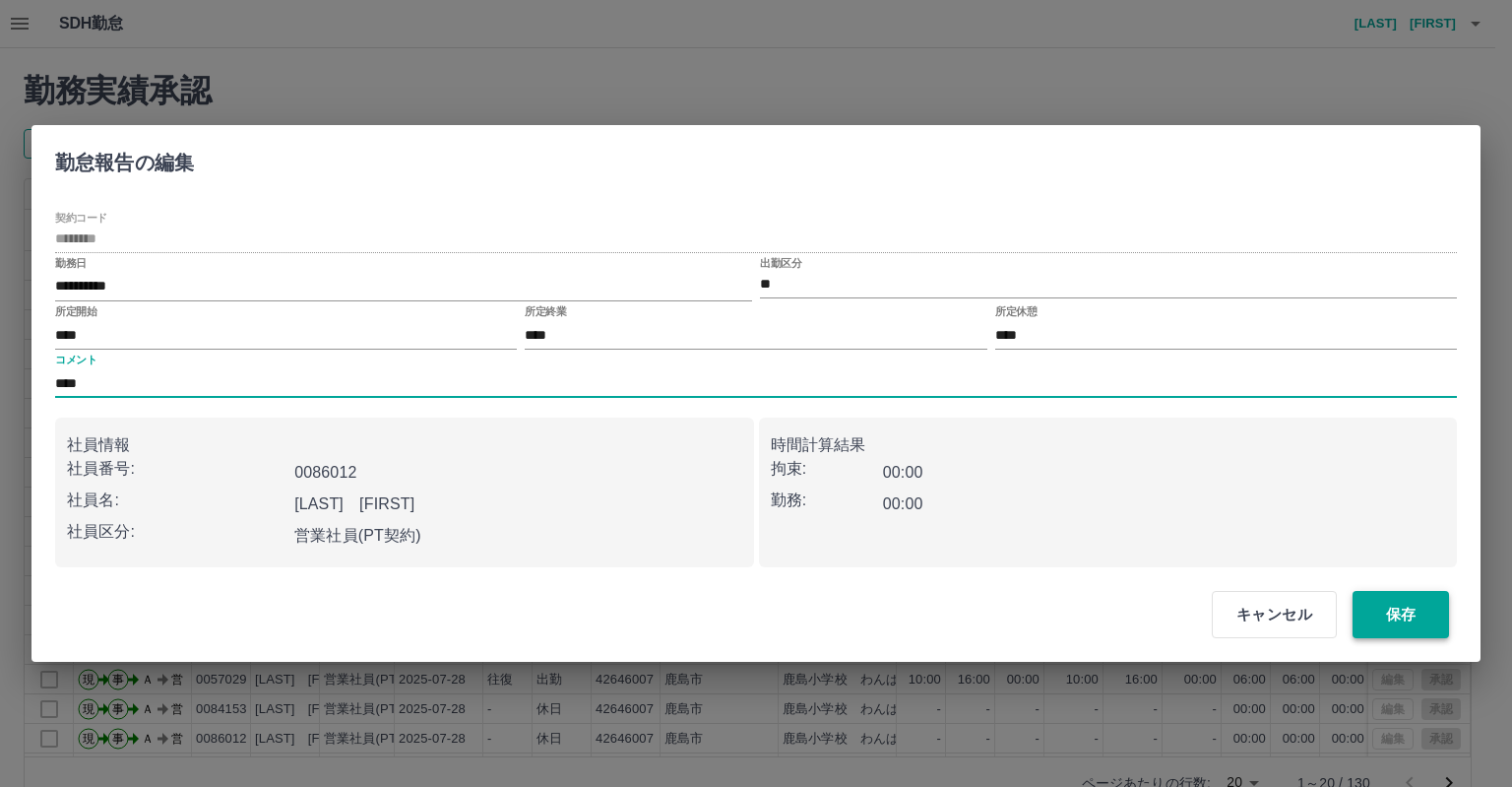 type on "****" 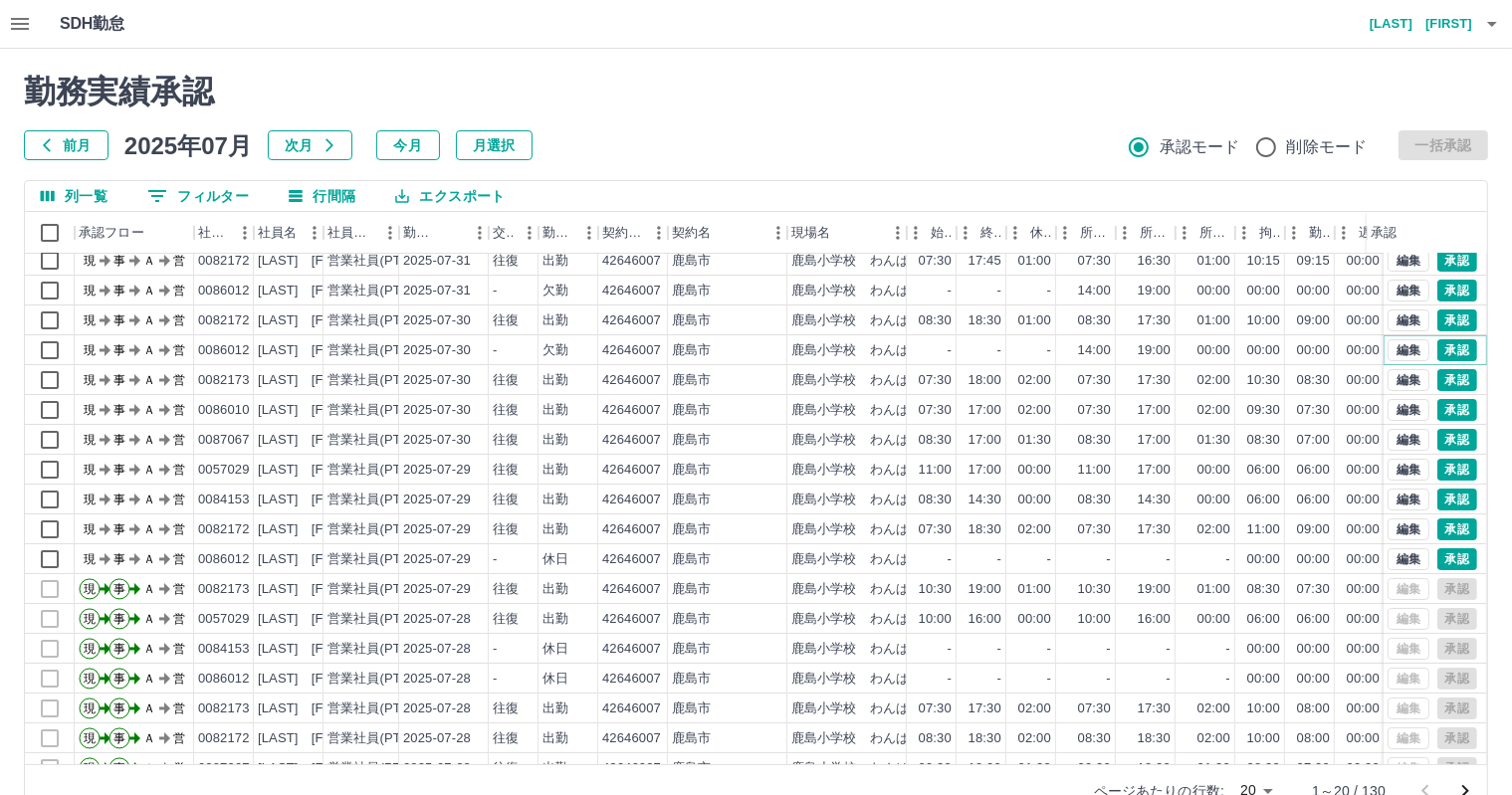 scroll, scrollTop: 102, scrollLeft: 0, axis: vertical 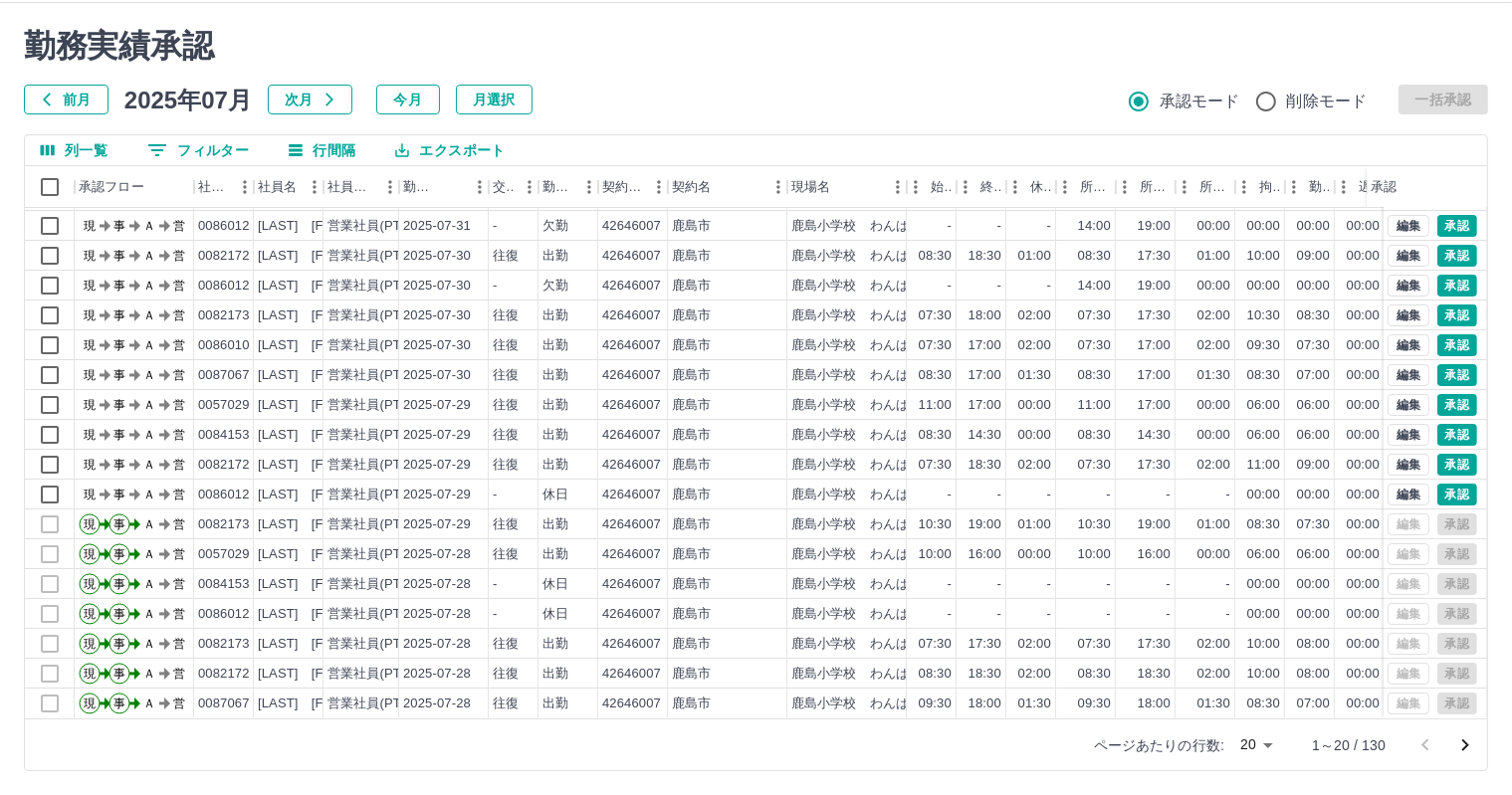 click on "SDH勤怠 田中　順子 勤務実績承認 前月 2025年07月 次月 今月 月選択 承認モード 削除モード 一括承認 列一覧 0 フィルター 行間隔 エクスポート 承認フロー 社員番号 社員名 社員区分 勤務日 交通費 勤務区分 契約コード 契約名 現場名 始業 終業 休憩 所定開始 所定終業 所定休憩 拘束 勤務 遅刻等 コメント ステータス 承認 現 事 Ａ 営 0082173 掛園　ひとみ 営業社員(PT契約) 2025-07-31 往復 出勤 42646007 鹿島市 鹿島小学校　わんぱくクラブ　キリン 08:00 17:45 01:00 08:00 17:00 01:00 09:45 08:45 00:00 現場責任者承認待 現 事 Ａ 営 0082172 田中　順子 営業社員(PT契約) 2025-07-31 往復 出勤 42646007 鹿島市 鹿島小学校　わんぱくクラブ　キリン 07:30 17:45 01:00 07:30 16:30 01:00 10:15 09:15 00:00 現場責任者承認待 現 事 Ａ 営 0086012 松本　泰裕 営業社員(PT契約) 2025-07-31  -  欠勤 42646007 鹿島市 - - - 現" at bounding box center (756, 374) 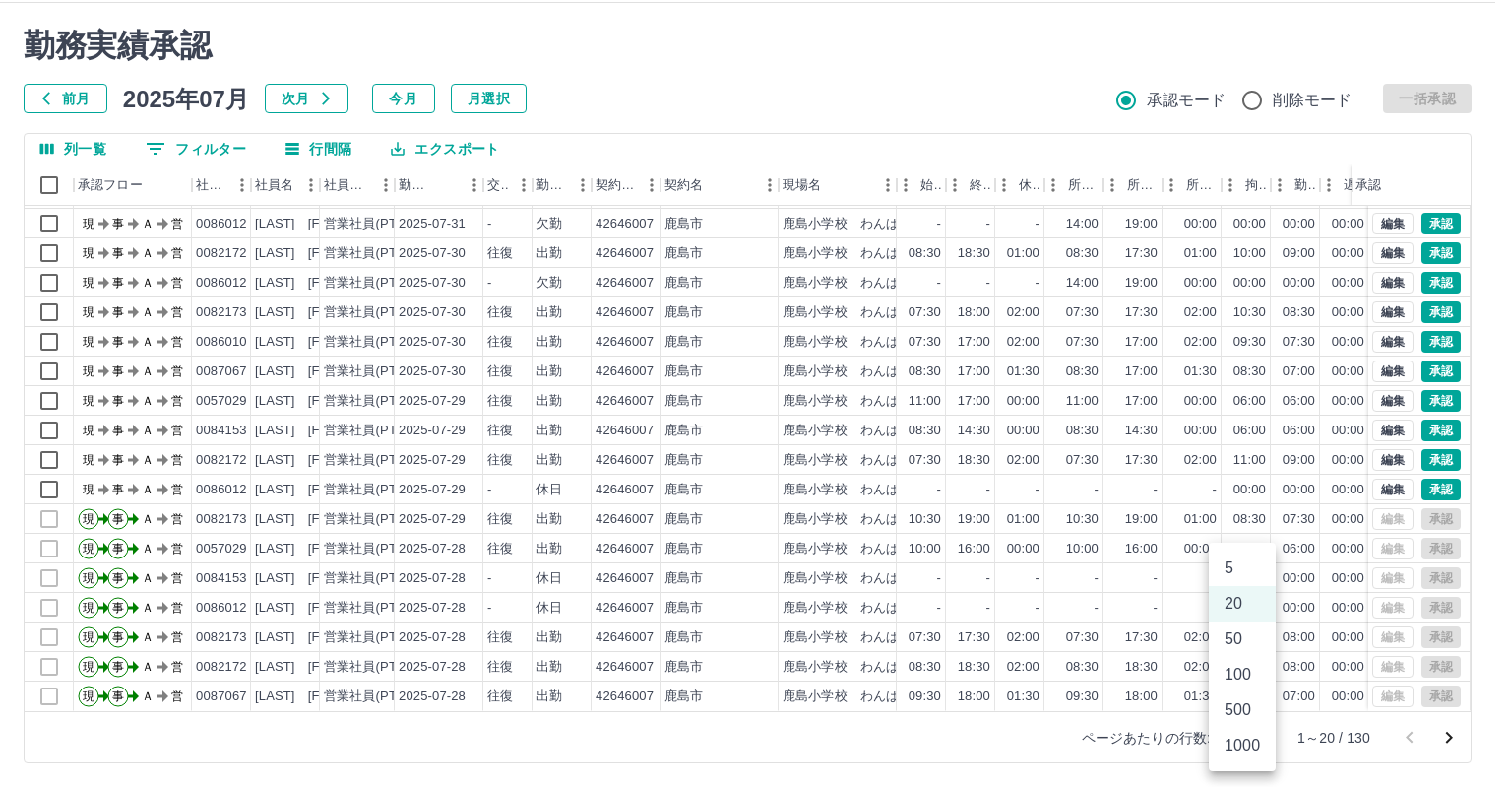 click on "500" at bounding box center (1242, 710) 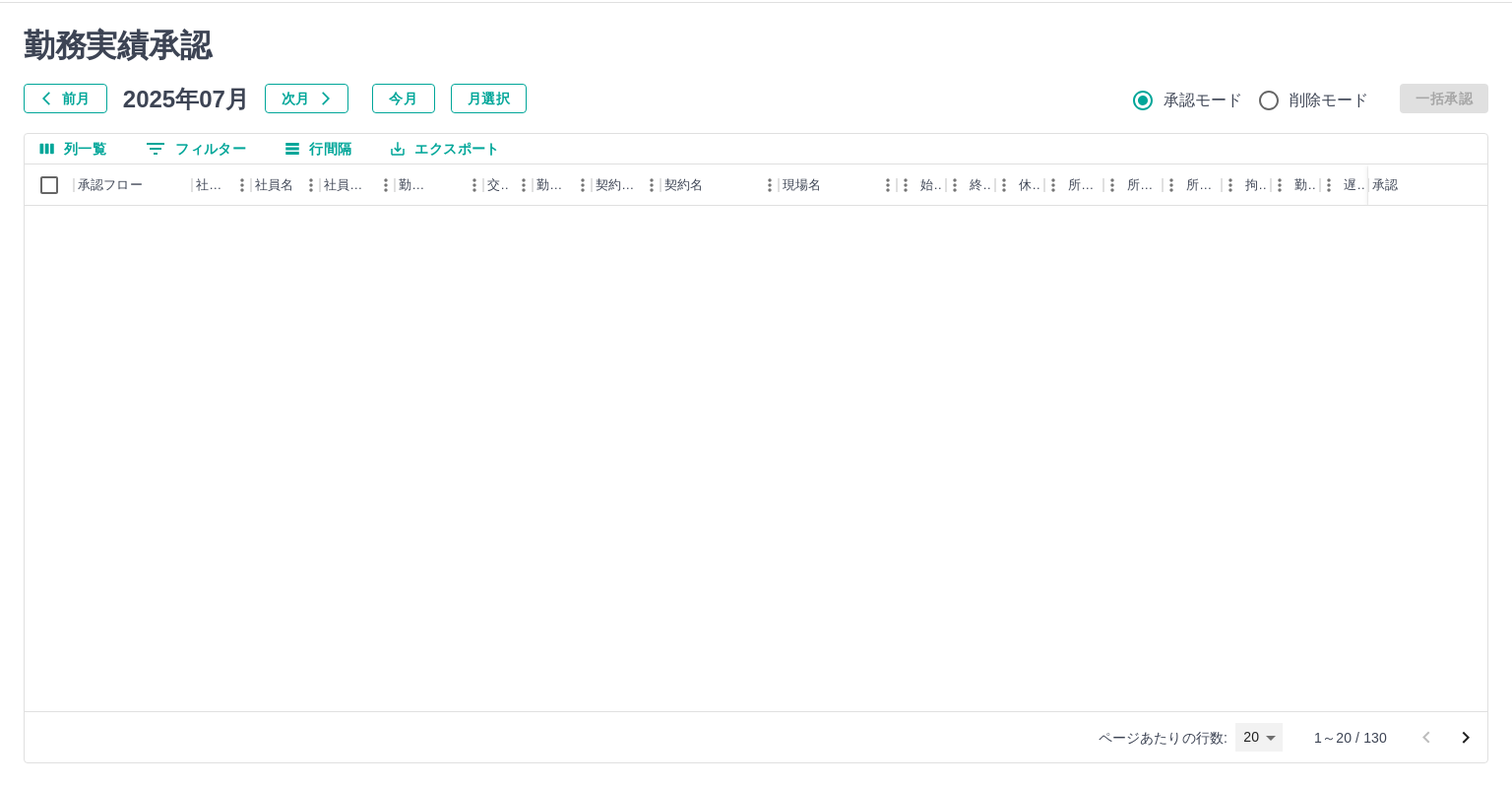 type on "***" 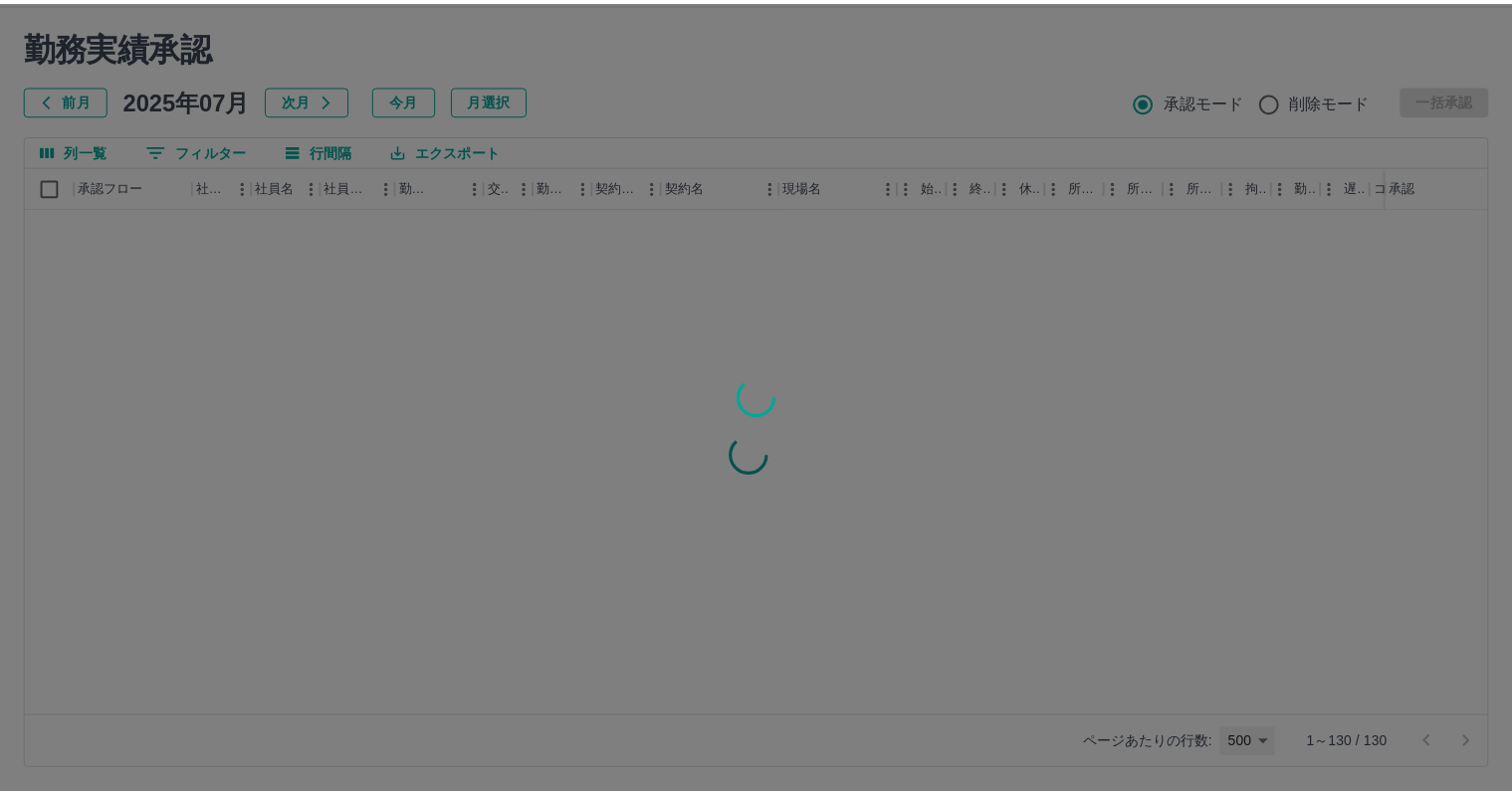 scroll, scrollTop: 0, scrollLeft: 0, axis: both 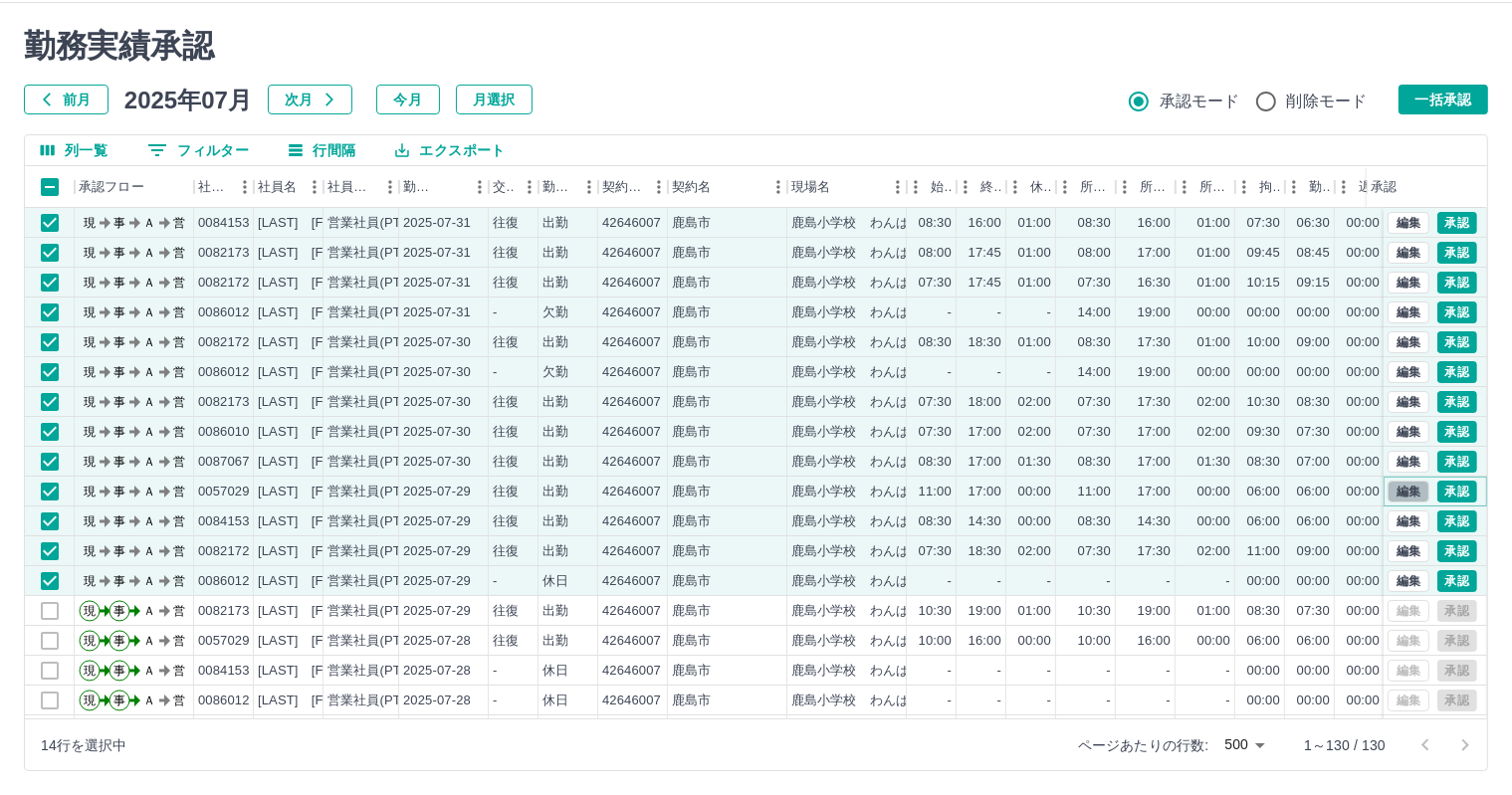 click on "編集" at bounding box center [1408, 492] 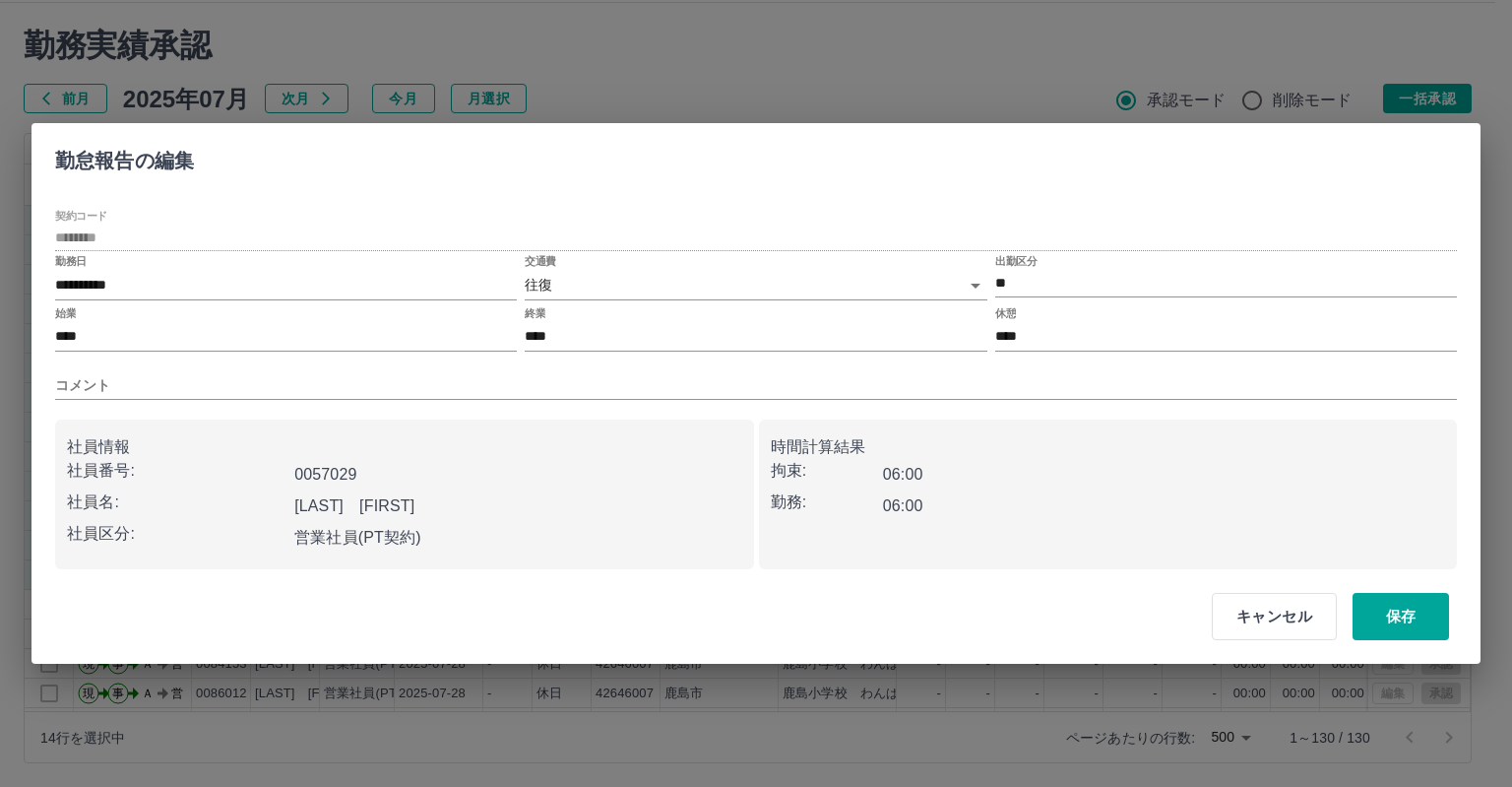 click on "SDH勤怠 田中　順子 勤務実績承認 前月 2025年07月 次月 今月 月選択 承認モード 削除モード 一括承認 列一覧 0 フィルター 行間隔 エクスポート 承認フロー 社員番号 社員名 社員区分 勤務日 交通費 勤務区分 契約コード 契約名 現場名 始業 終業 休憩 所定開始 所定終業 所定休憩 拘束 勤務 遅刻等 コメント ステータス 承認 現 事 Ａ 営 0084153 北村　美由紀 営業社員(PT契約) 2025-07-31 往復 出勤 42646007 鹿島市 鹿島小学校　わんぱくクラブ　キリン 08:30 16:00 01:00 08:30 16:00 01:00 07:30 06:30 00:00 現場責任者承認待 現 事 Ａ 営 0082173 掛園　ひとみ 営業社員(PT契約) 2025-07-31 往復 出勤 42646007 鹿島市 鹿島小学校　わんぱくクラブ　キリン 08:00 17:45 01:00 08:00 17:00 01:00 09:45 08:45 00:00 現場責任者承認待 現 事 Ａ 営 0082172 田中　順子 営業社員(PT契約) 2025-07-31 往復 出勤 42646007 鹿島市 現" at bounding box center [756, 370] 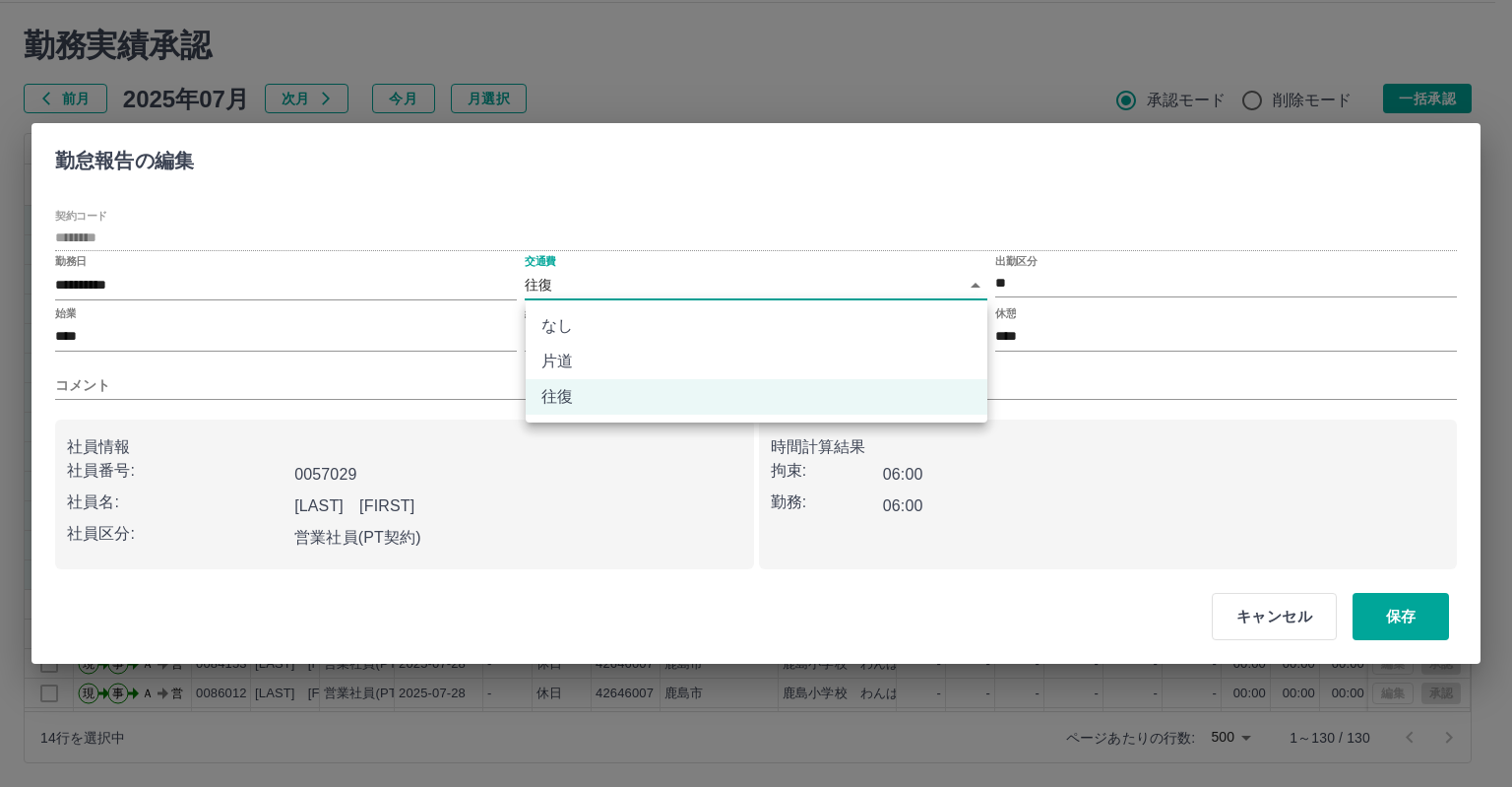 click on "なし" at bounding box center [756, 326] 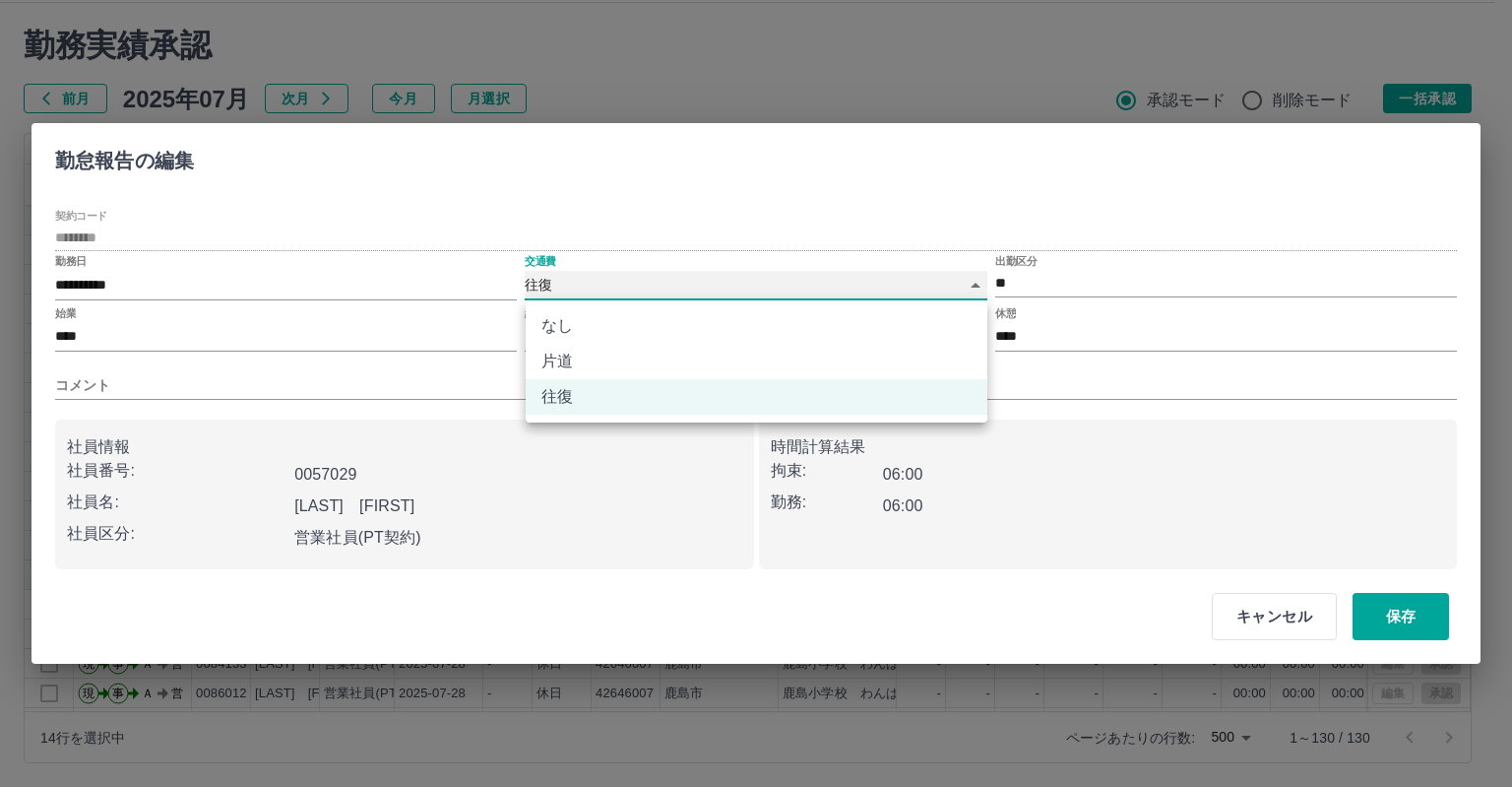 type on "****" 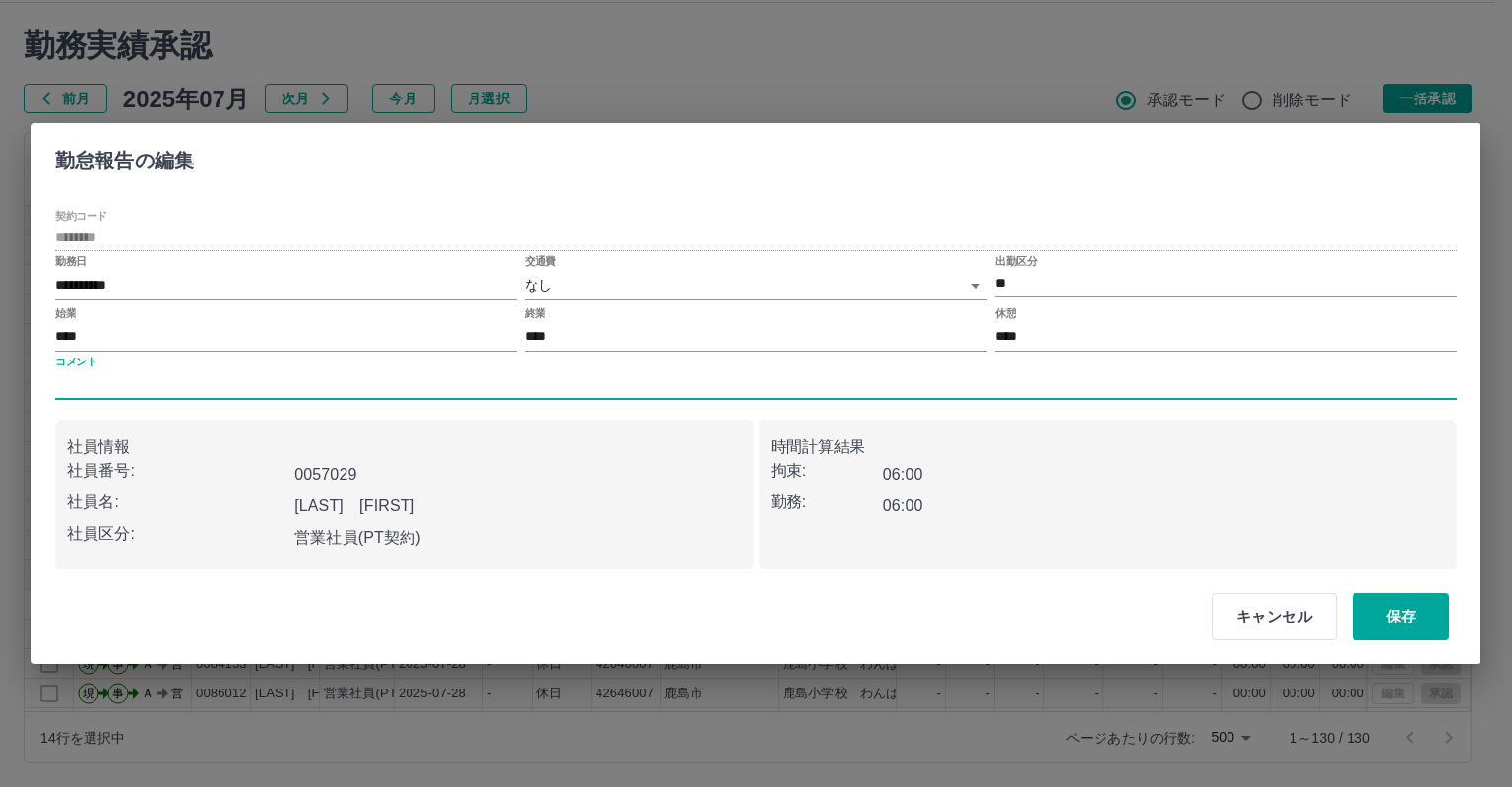 click on "コメント" at bounding box center (756, 385) 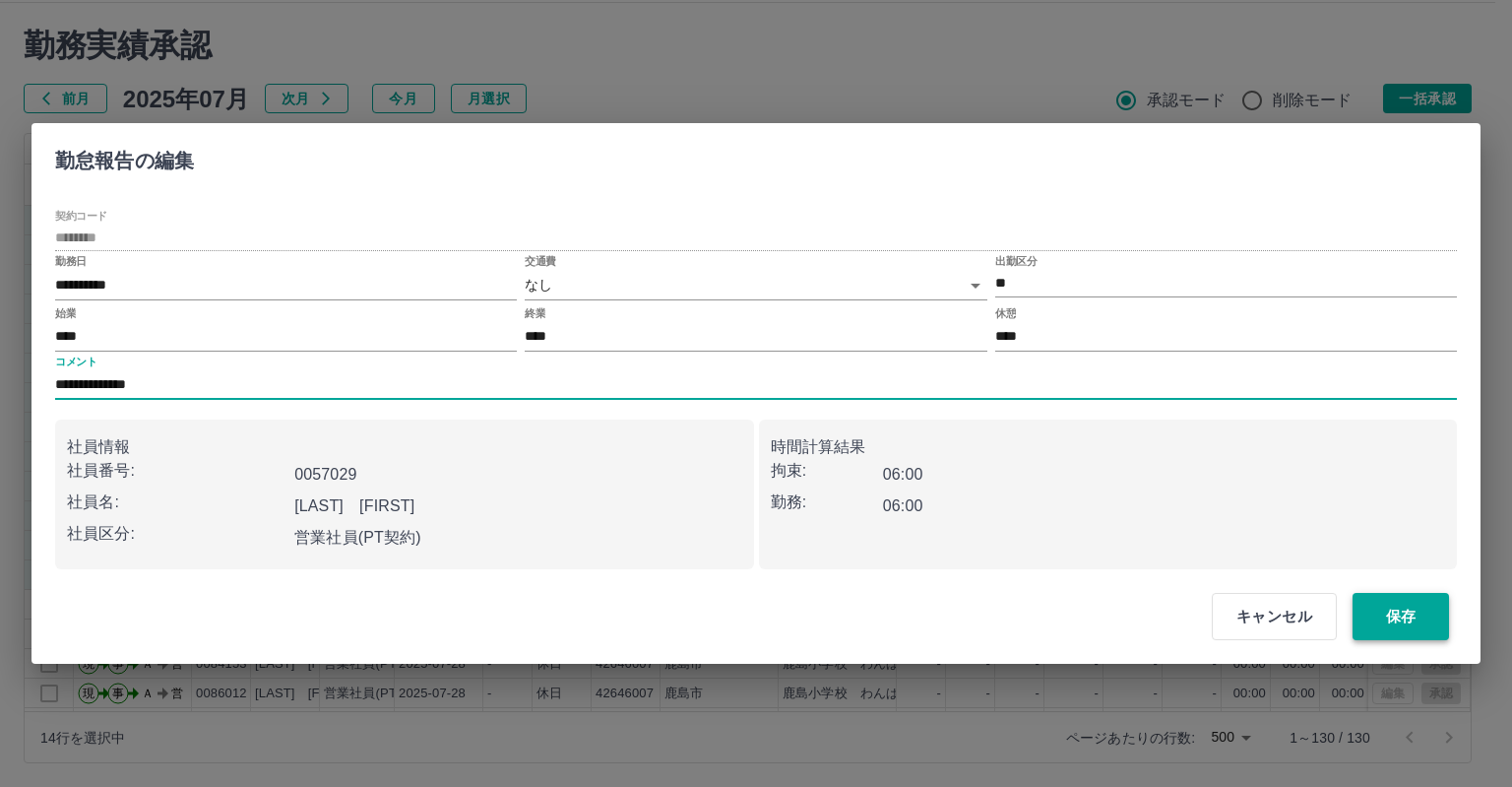 type on "**********" 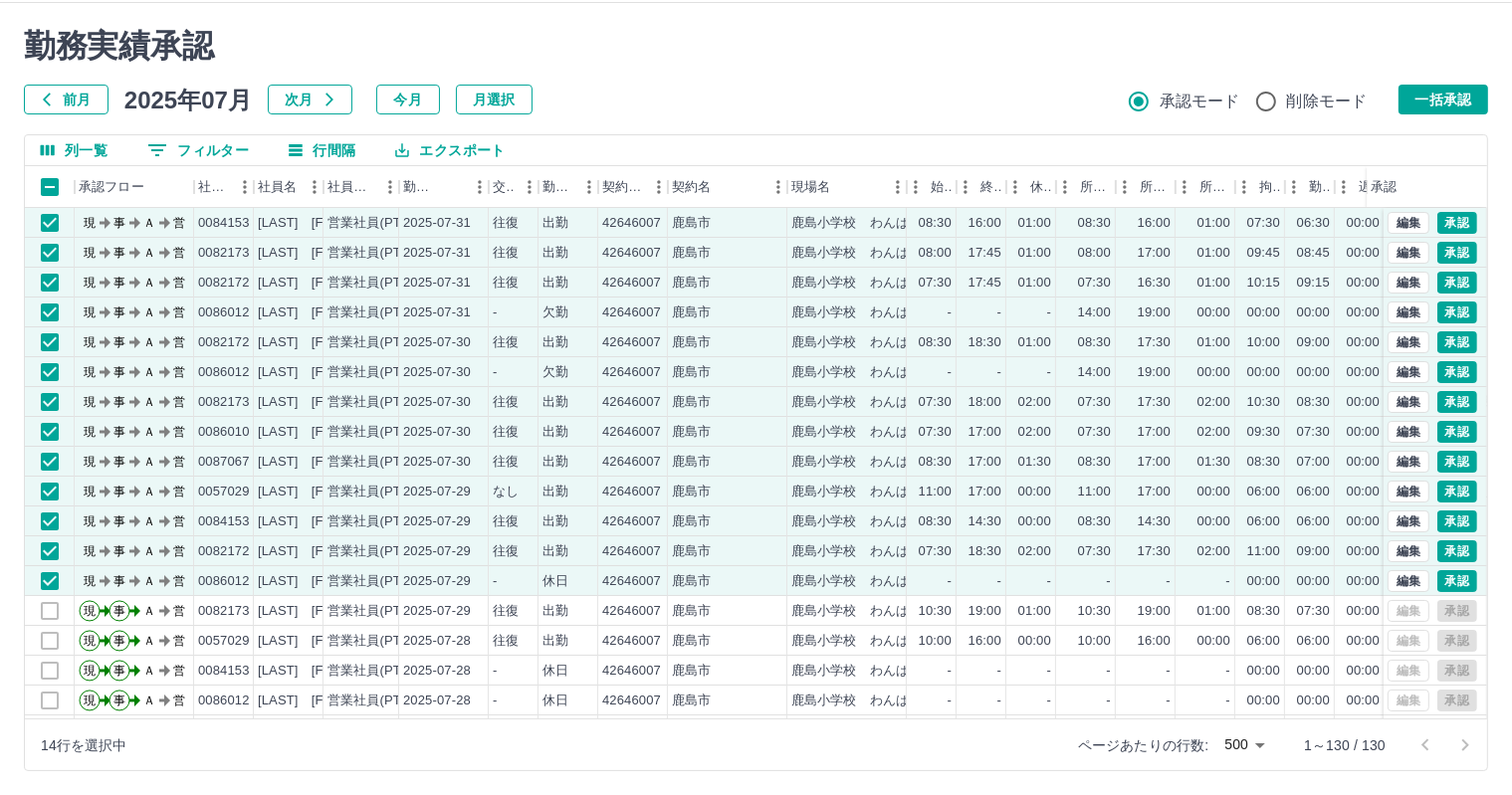 click on "前月 2025年07月 次月 今月 月選択 承認モード 削除モード 一括承認" at bounding box center [756, 99] 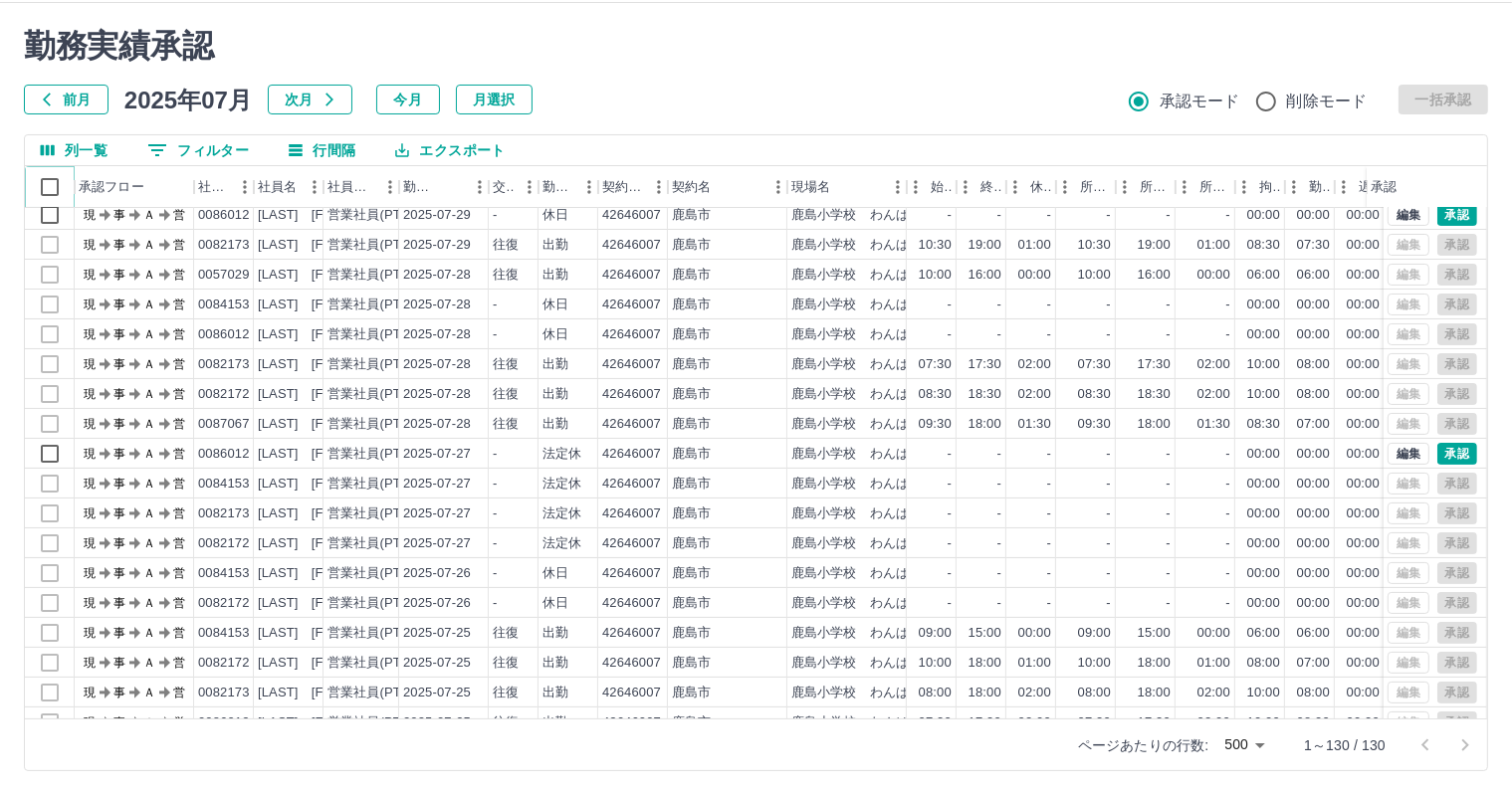 scroll, scrollTop: 0, scrollLeft: 0, axis: both 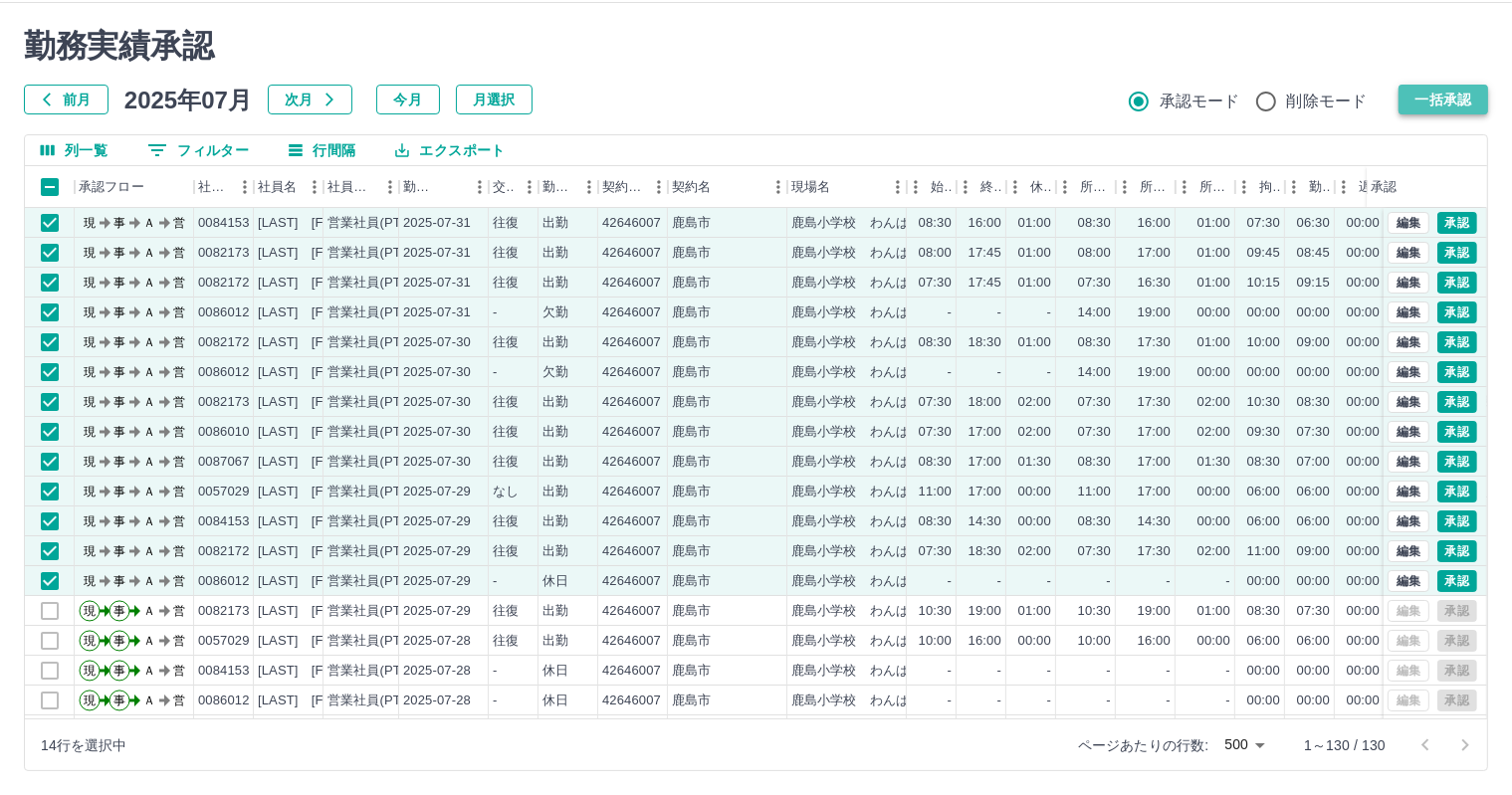 click on "一括承認" at bounding box center (1443, 99) 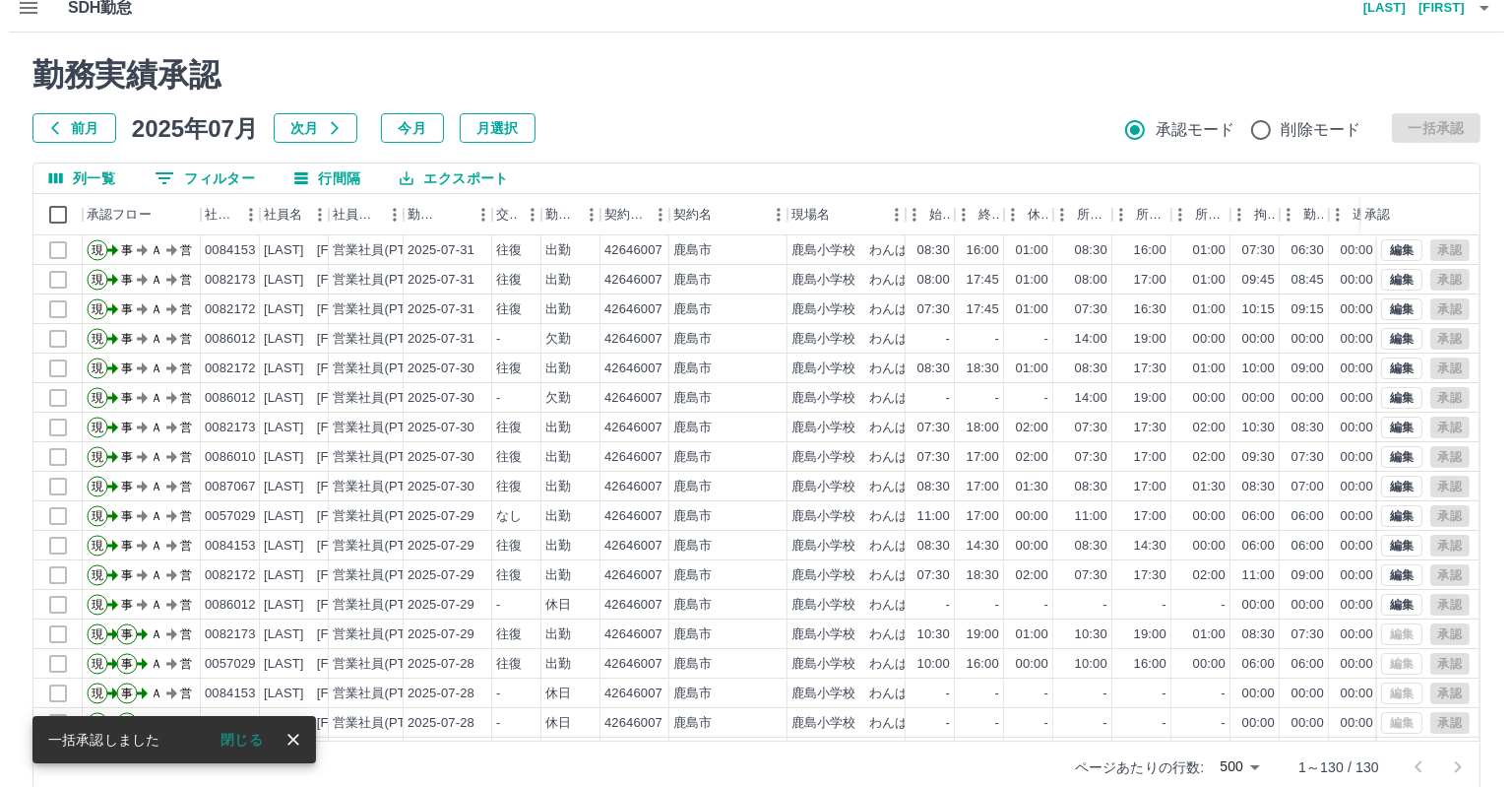 scroll, scrollTop: 0, scrollLeft: 0, axis: both 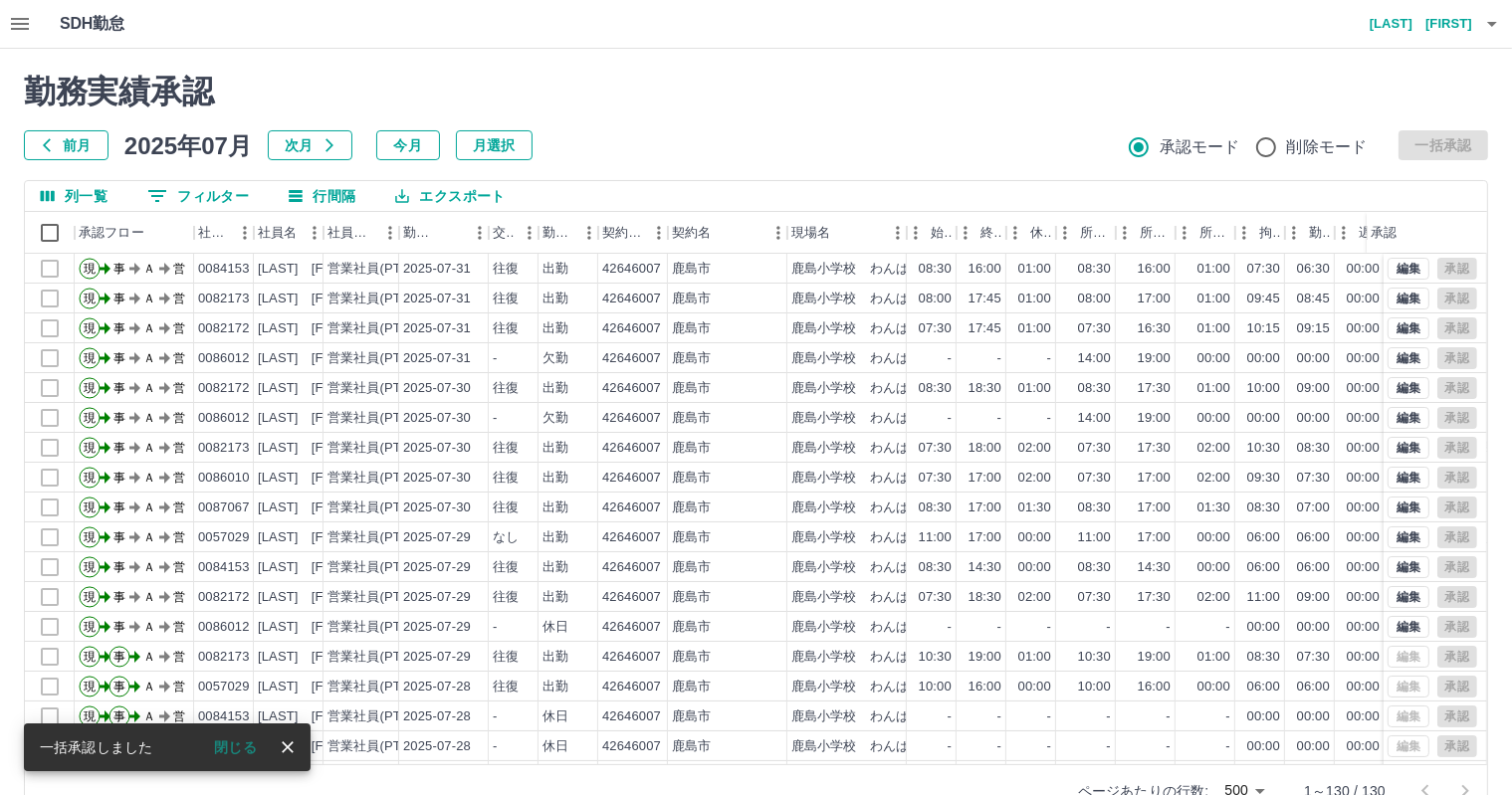 click on "田中　順子" at bounding box center (1412, 24) 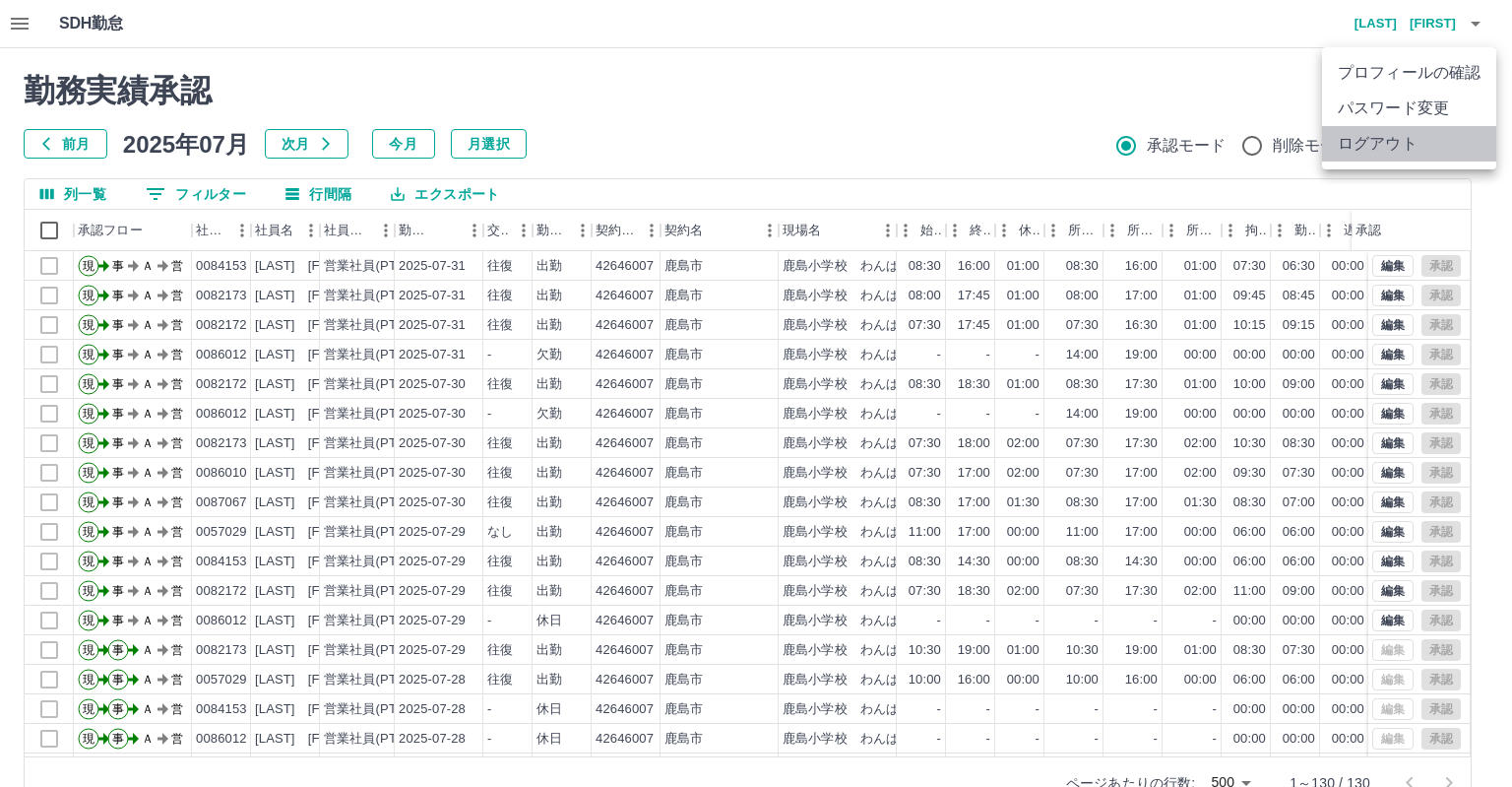 click on "ログアウト" at bounding box center [1409, 144] 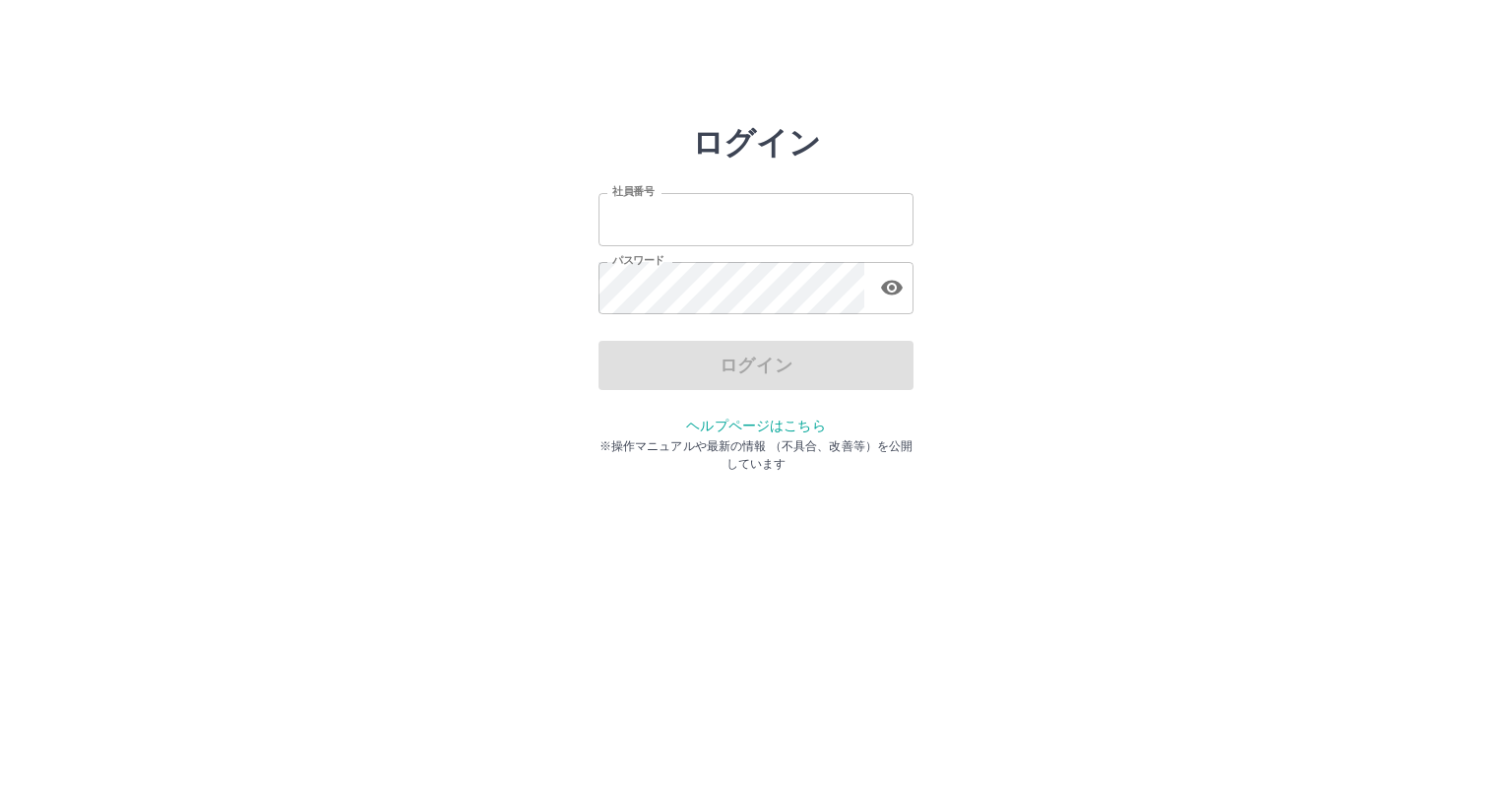 scroll, scrollTop: 0, scrollLeft: 0, axis: both 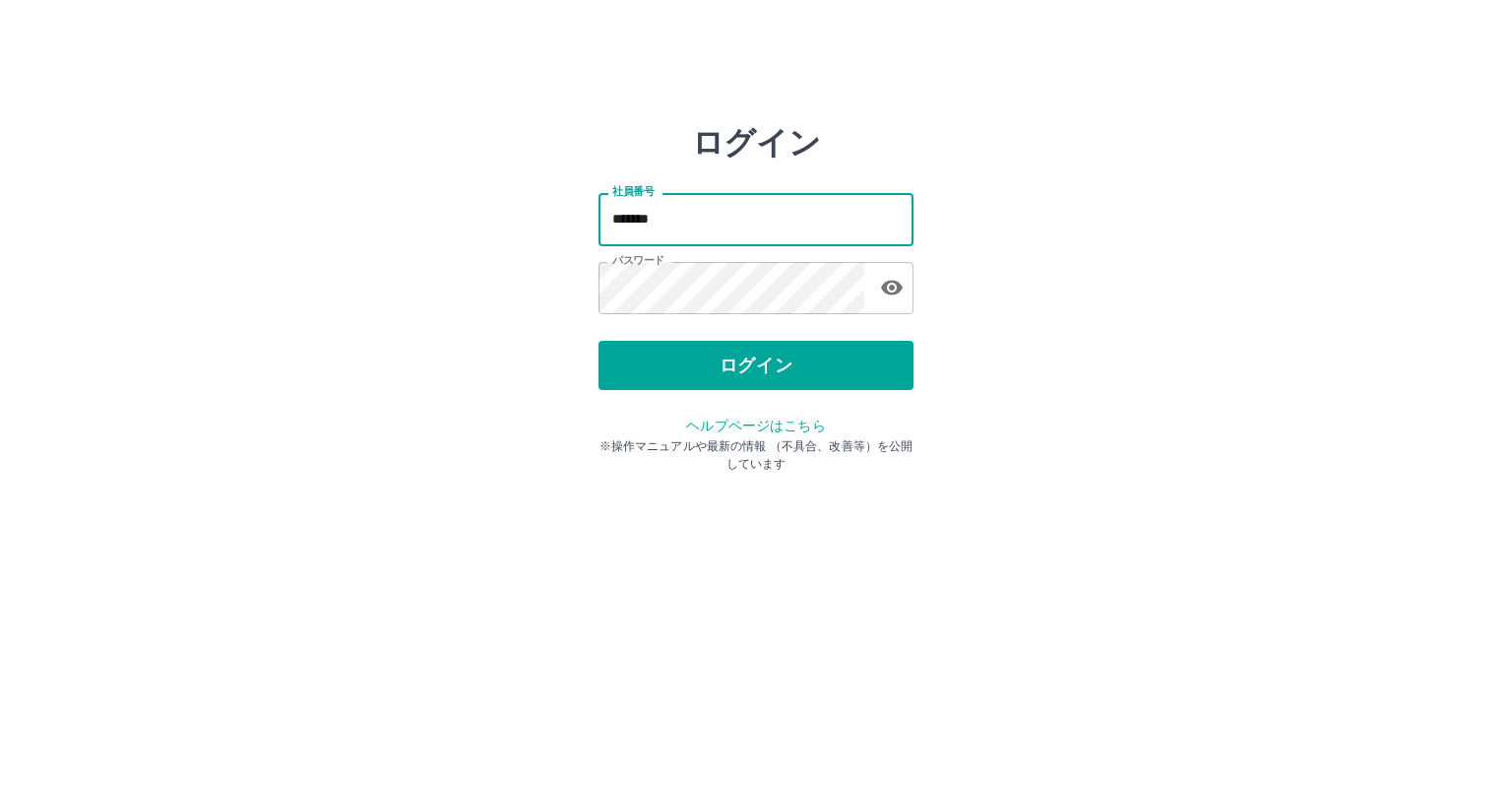 click on "*******" at bounding box center (756, 219) 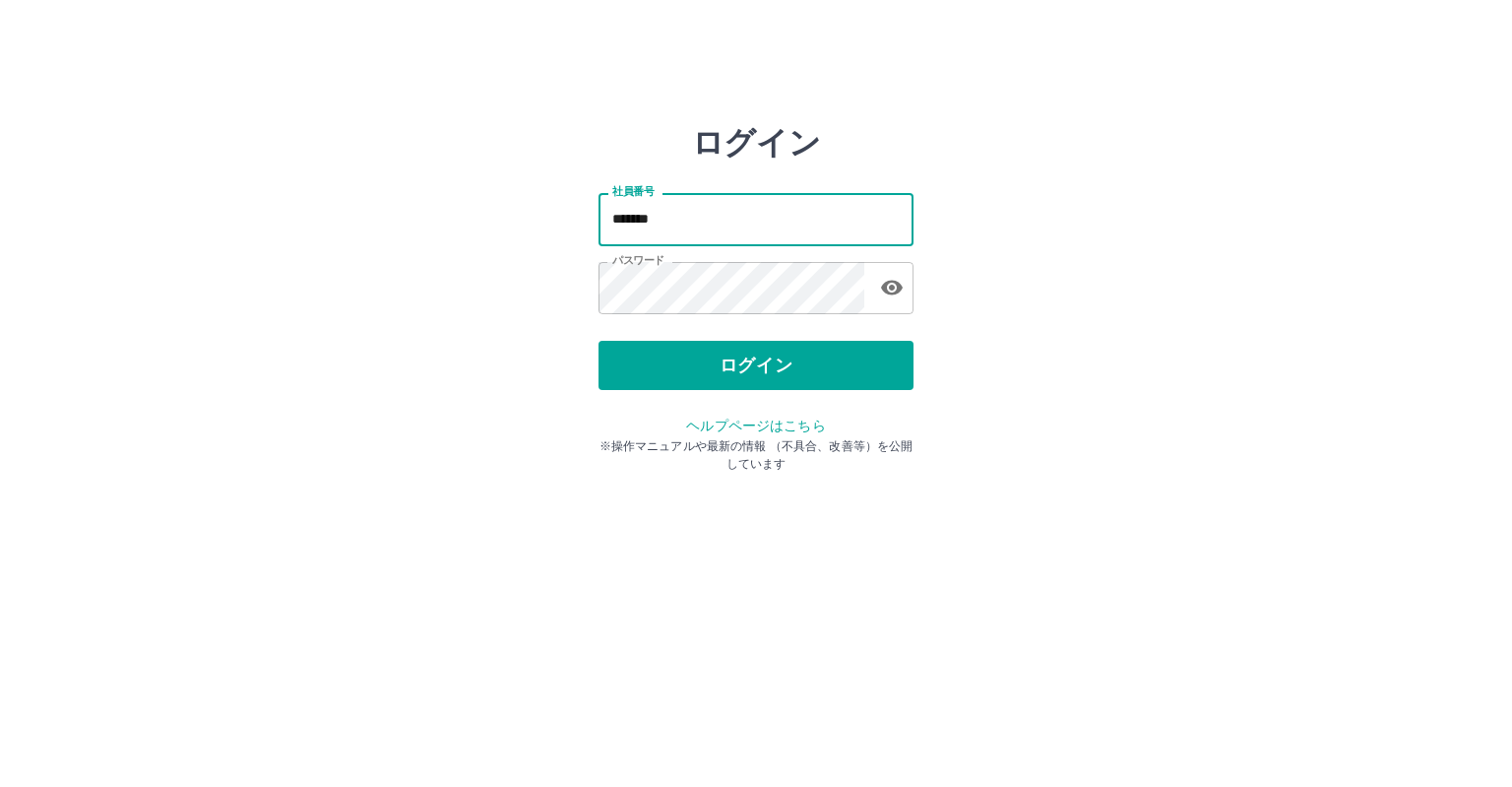 type on "*******" 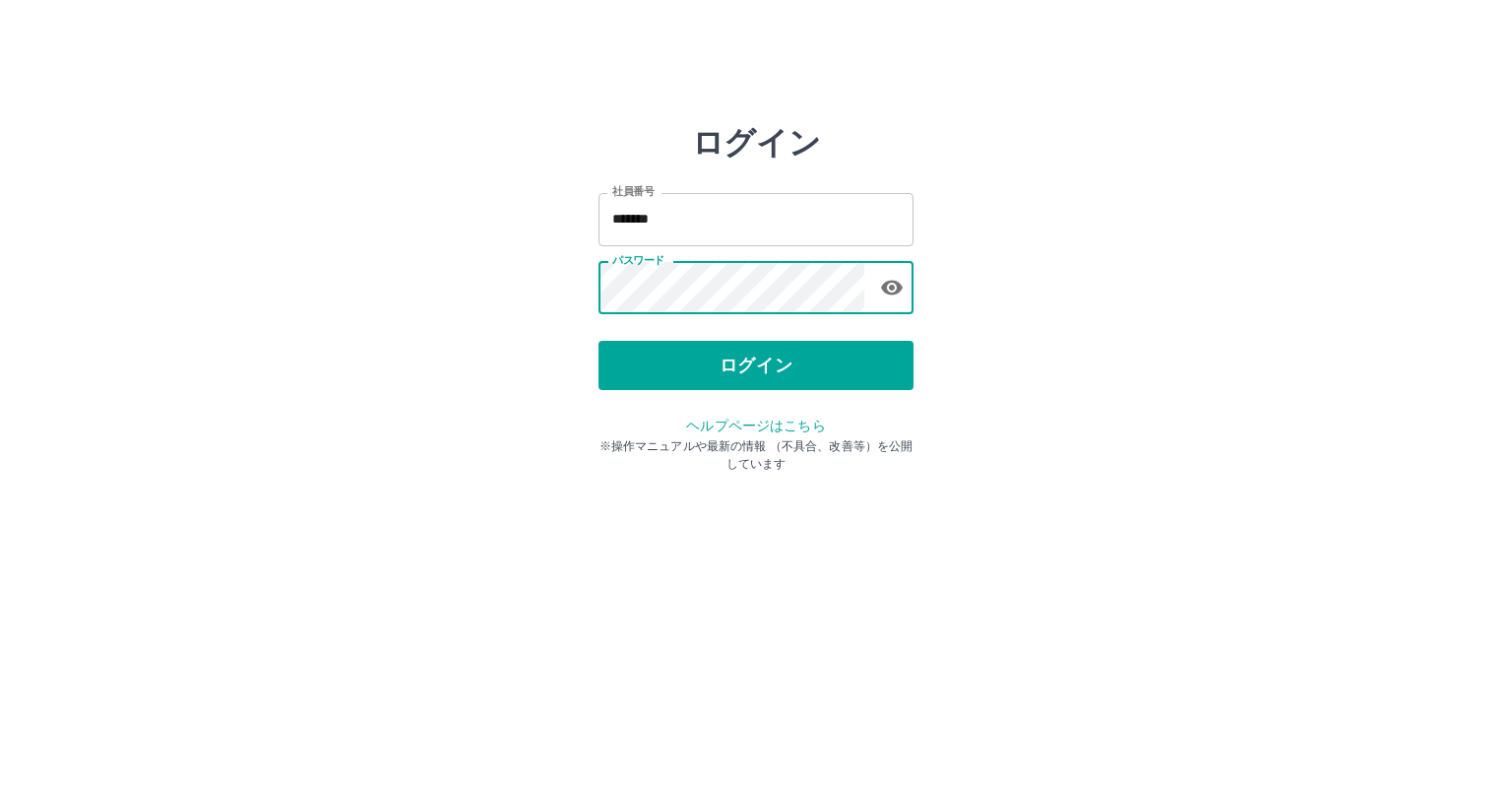 click on "ログイン" at bounding box center [756, 365] 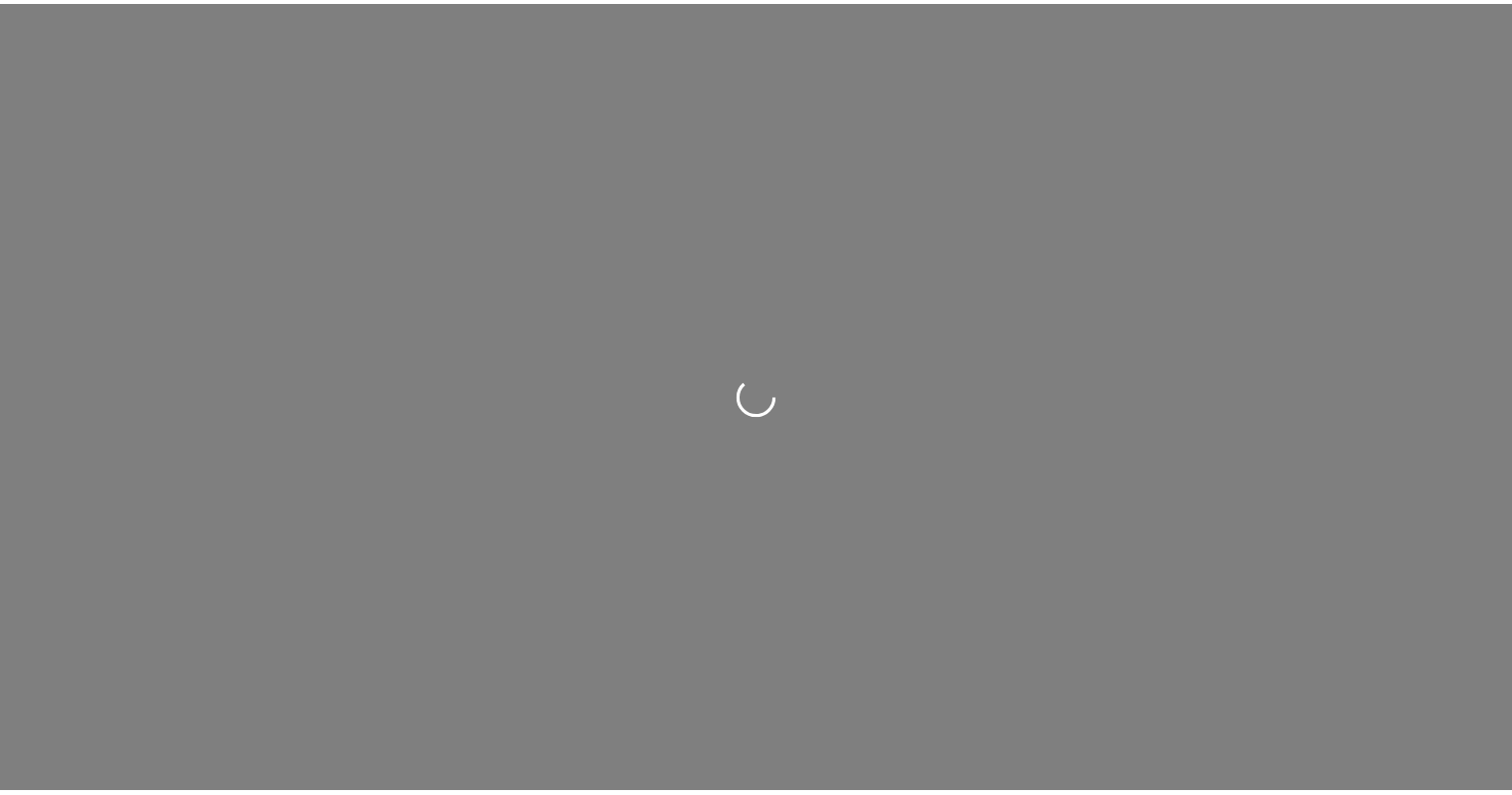 scroll, scrollTop: 0, scrollLeft: 0, axis: both 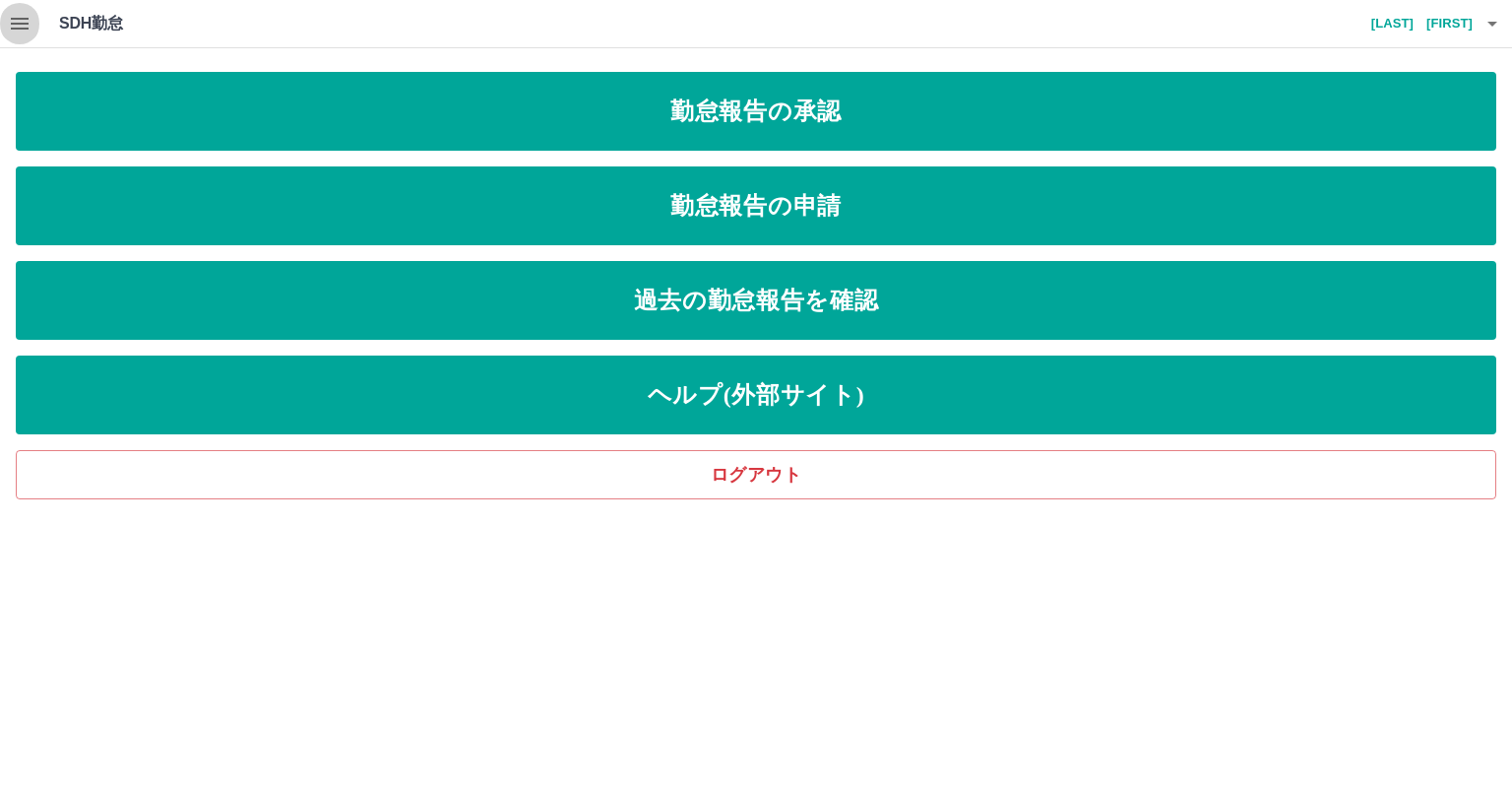 click 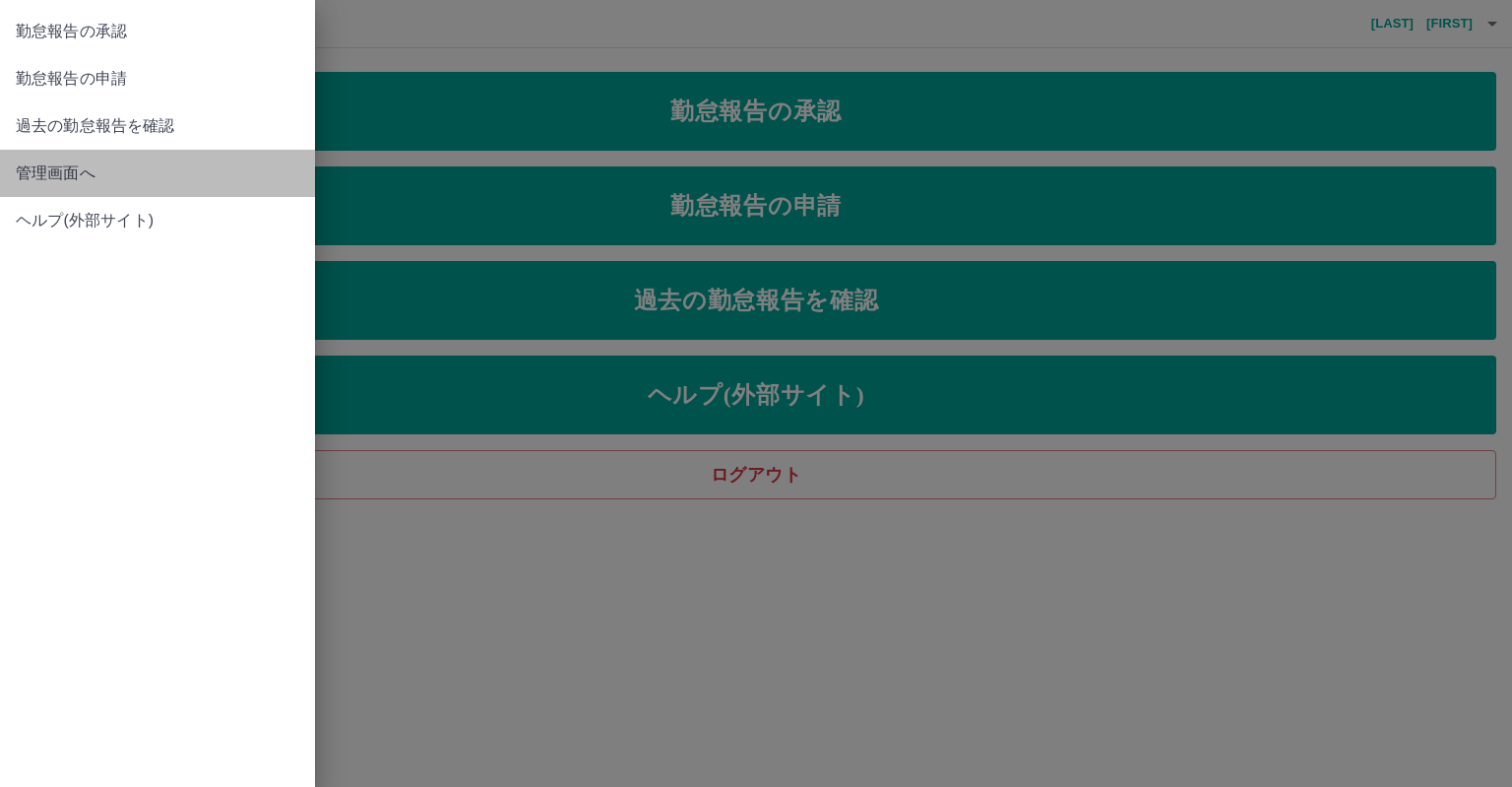 click on "管理画面へ" at bounding box center [158, 173] 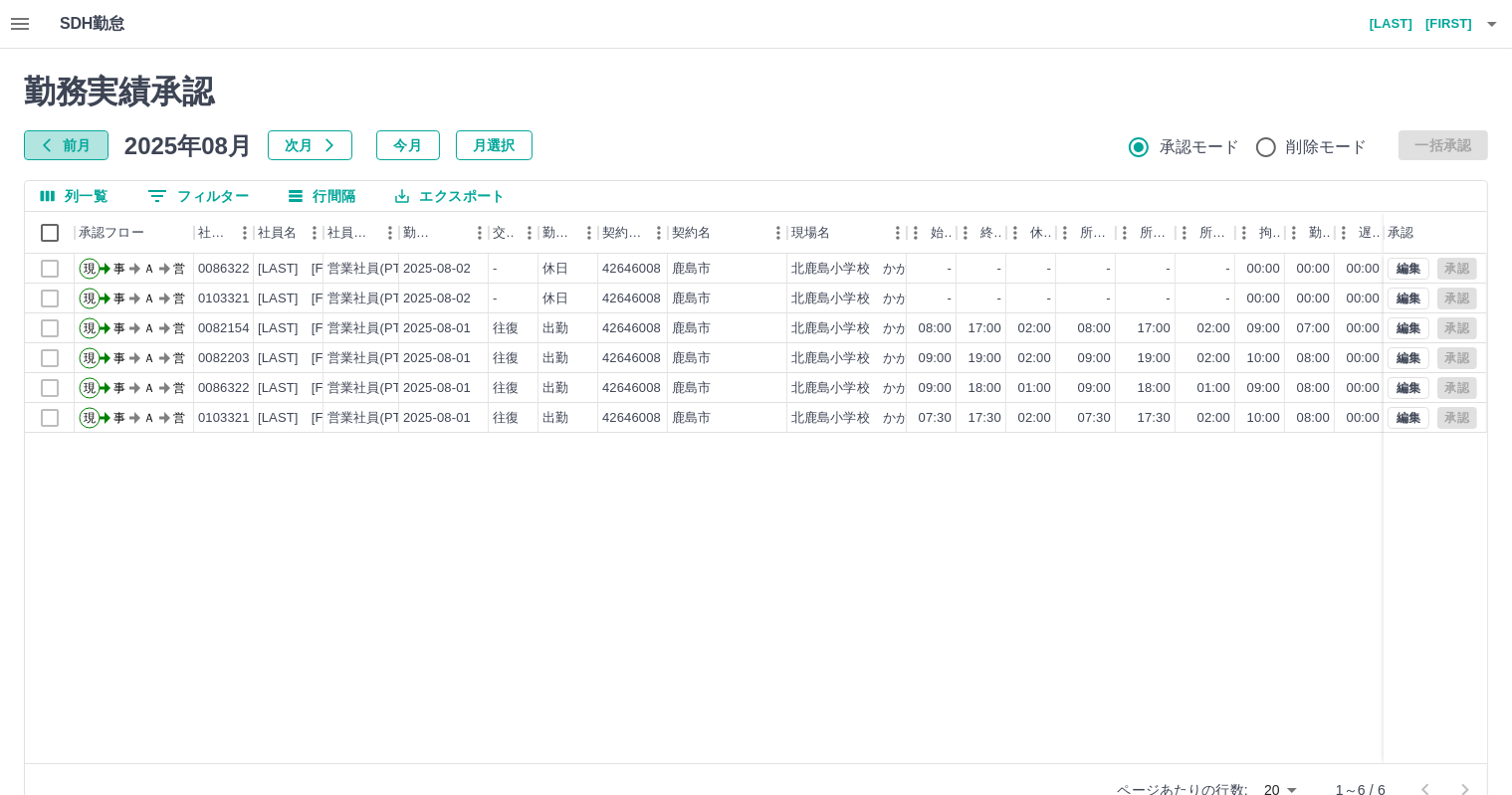 click on "前月" at bounding box center [66, 145] 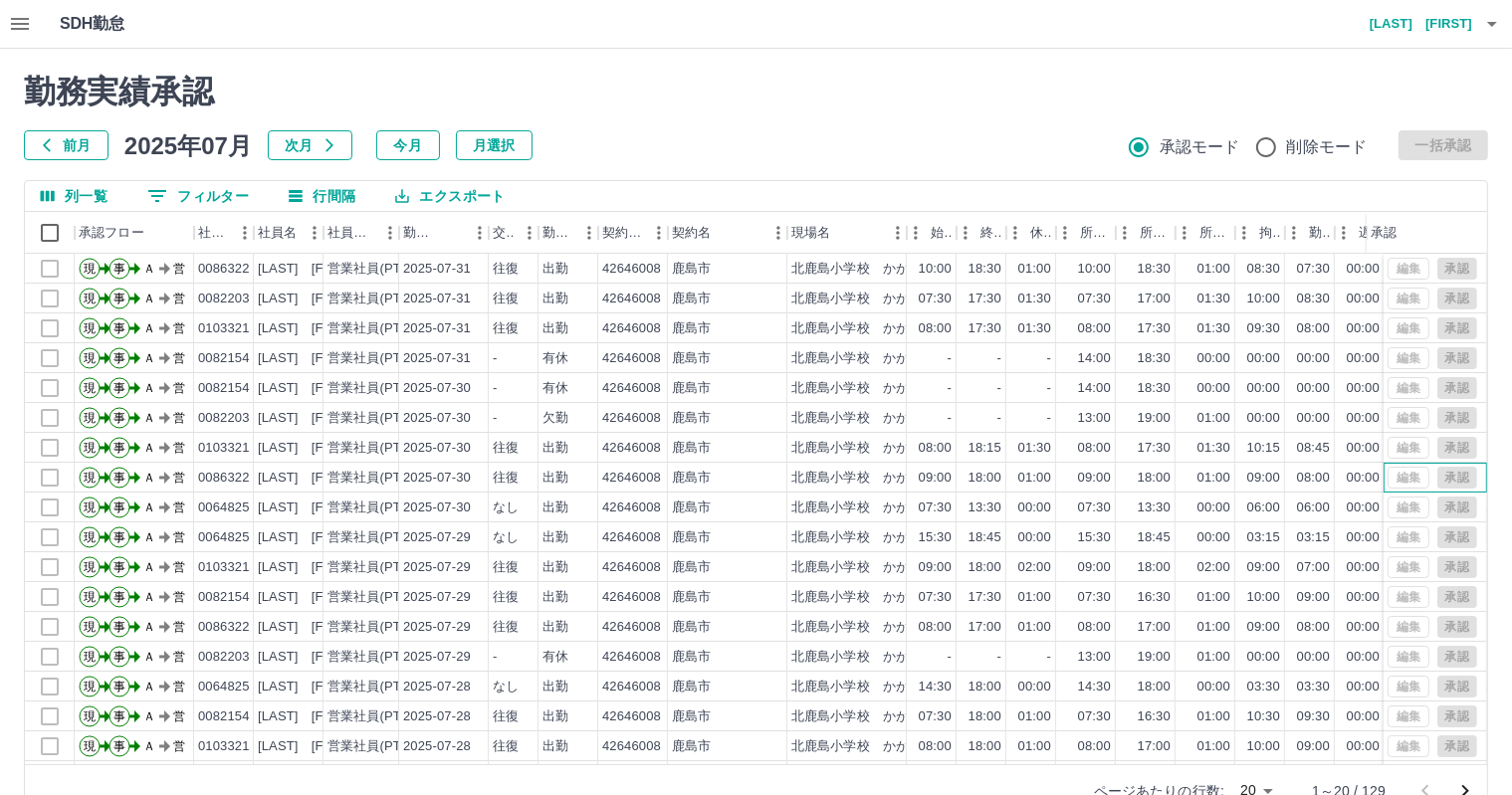 drag, startPoint x: 1469, startPoint y: 476, endPoint x: 1465, endPoint y: 675, distance: 199.04 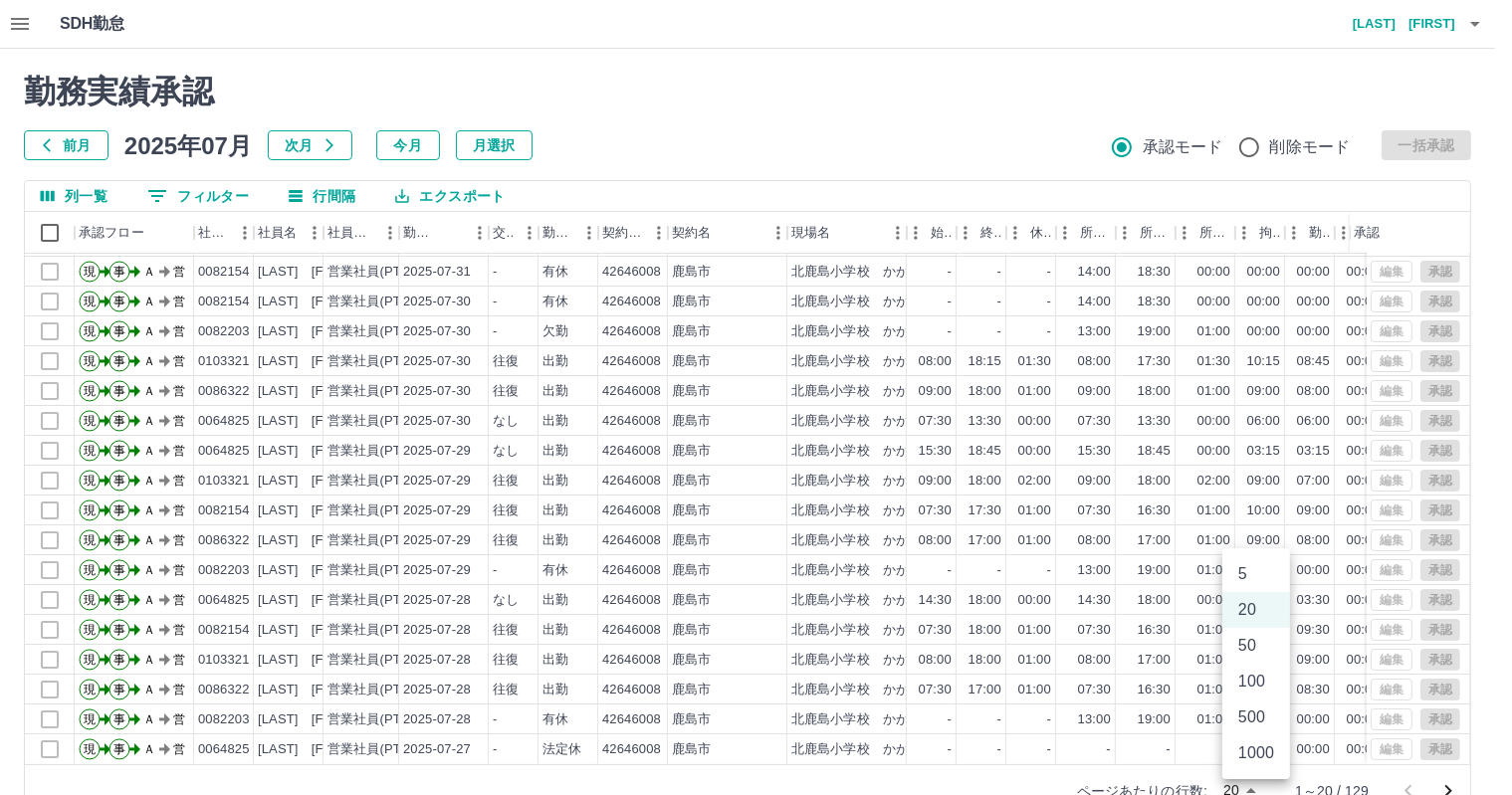 click on "SDH勤怠 松本　忠則 勤務実績承認 前月 2025年07月 次月 今月 月選択 承認モード 削除モード 一括承認 列一覧 0 フィルター 行間隔 エクスポート 承認フロー 社員番号 社員名 社員区分 勤務日 交通費 勤務区分 契約コード 契約名 現場名 始業 終業 休憩 所定開始 所定終業 所定休憩 拘束 勤務 遅刻等 コメント ステータス 承認 現 事 Ａ 営 0082203 松本　忠則 営業社員(PT契約) 2025-07-31 往復 出勤 42646008 鹿島市 北鹿島小学校　かがやきクラブA 07:30 17:30 01:30 07:30 17:00 01:30 10:00 08:30 00:00 AM承認待 現 事 Ａ 営 0103321 坂口　順子 営業社員(PT契約) 2025-07-31 往復 出勤 42646008 鹿島市 北鹿島小学校　かがやきクラブA 08:00 17:30 01:30 08:00 17:30 01:30 09:30 08:00 00:00 AM承認待 現 事 Ａ 営 0082154 大隈　美佐子 営業社員(PT契約) 2025-07-31  -  有休 42646008 鹿島市 北鹿島小学校　かがやきクラブA - - - -" at bounding box center (756, 420) 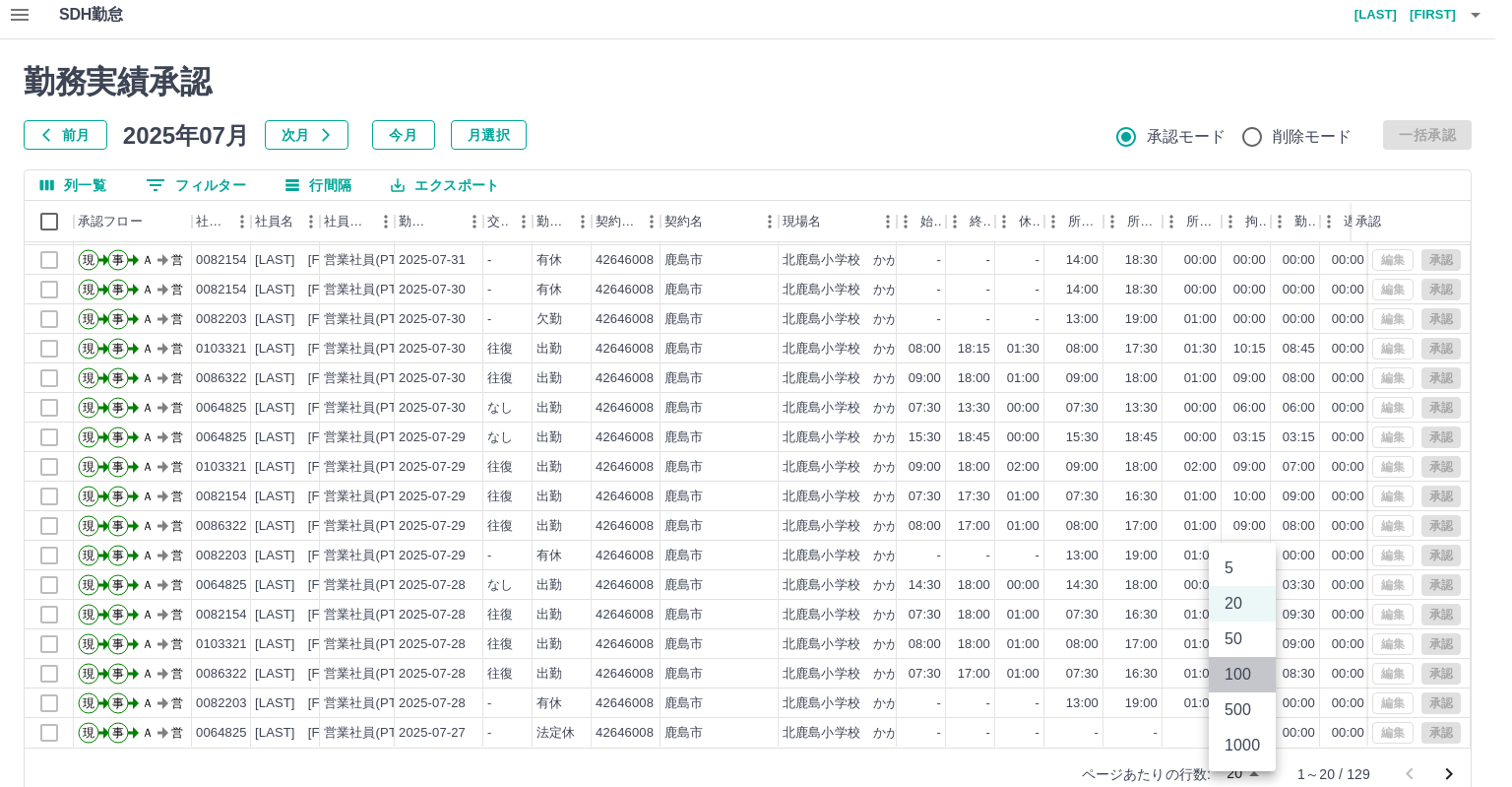 click on "100" at bounding box center (1242, 675) 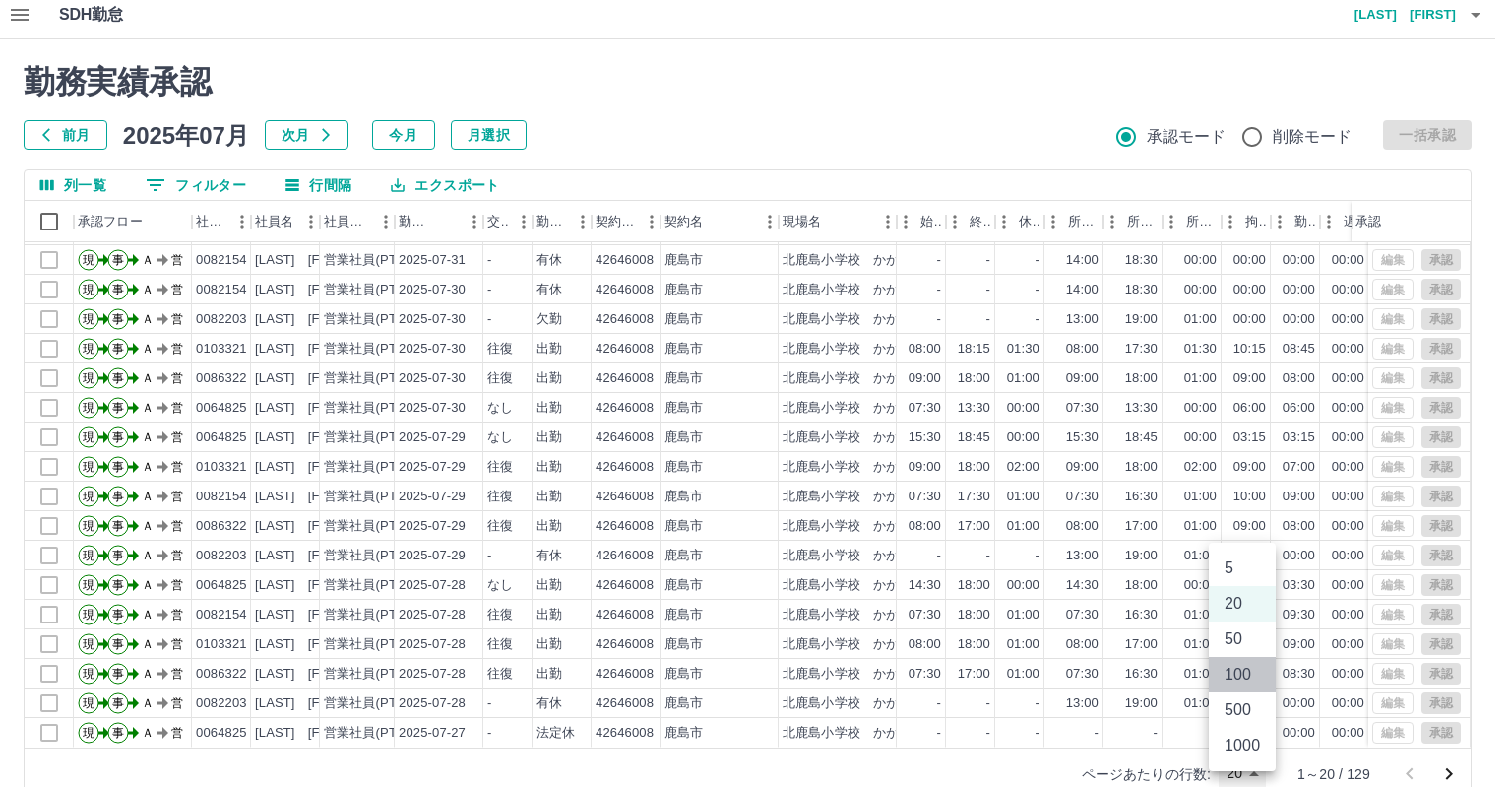 type on "***" 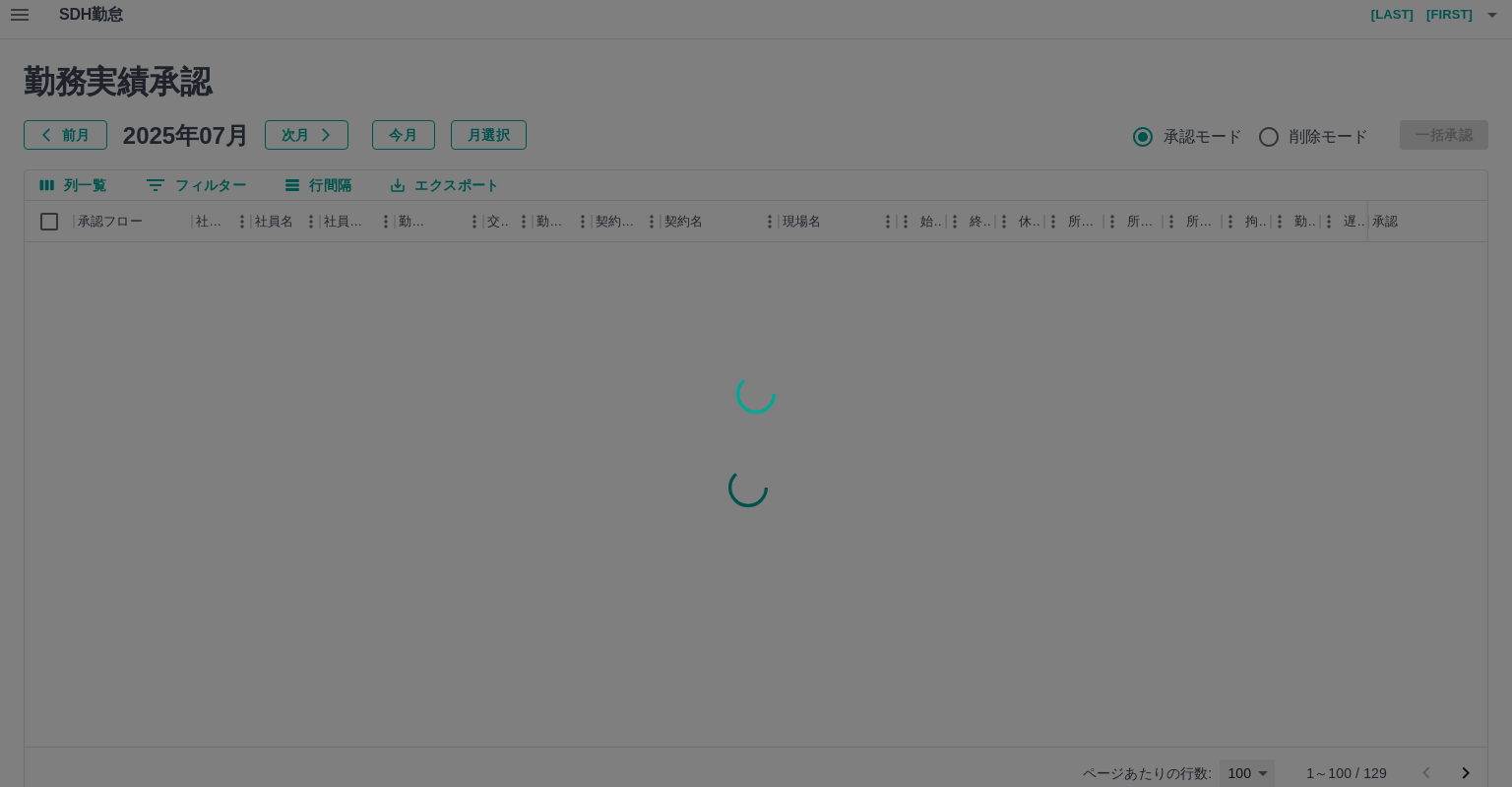 scroll, scrollTop: 0, scrollLeft: 0, axis: both 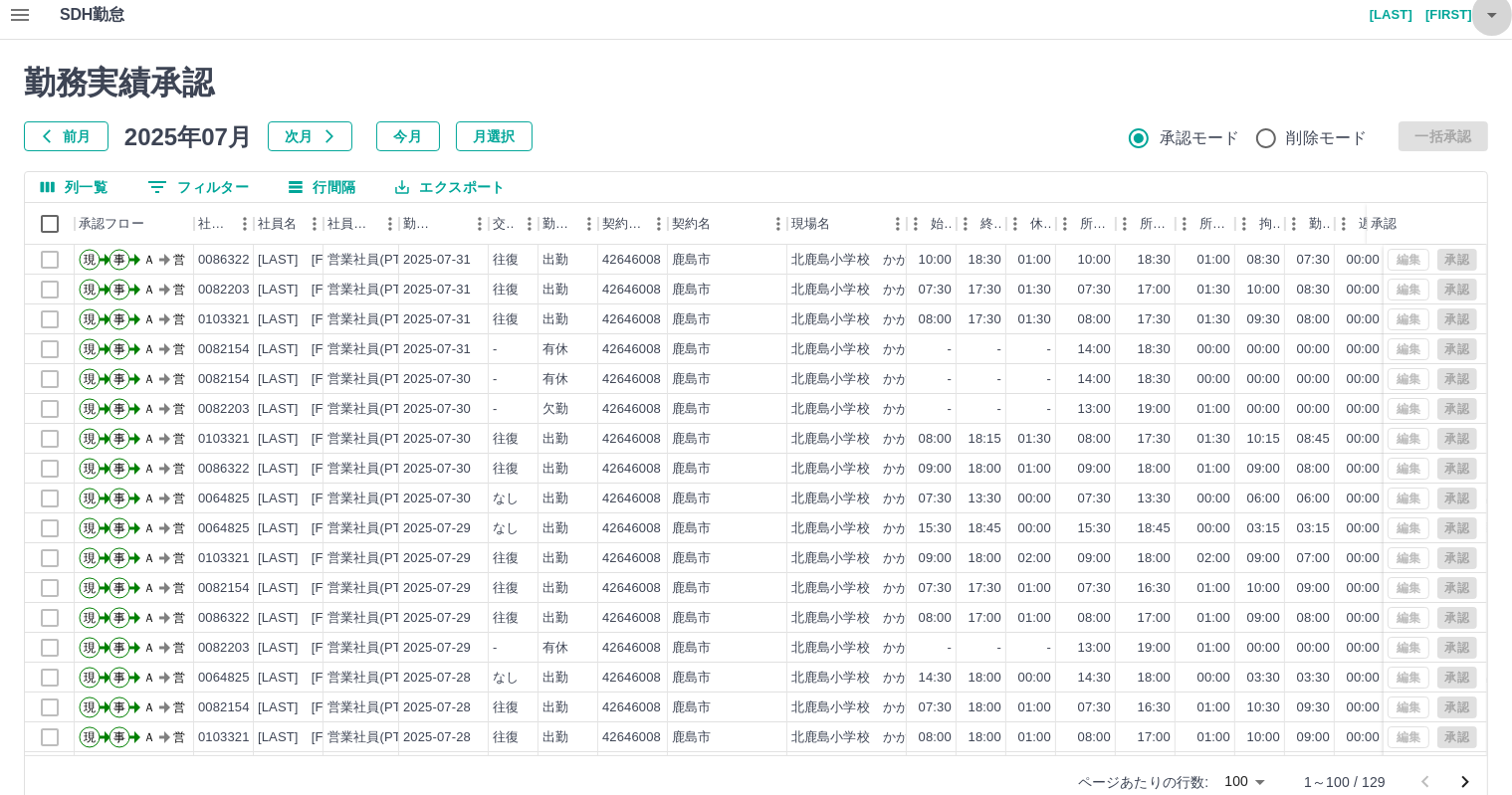 click 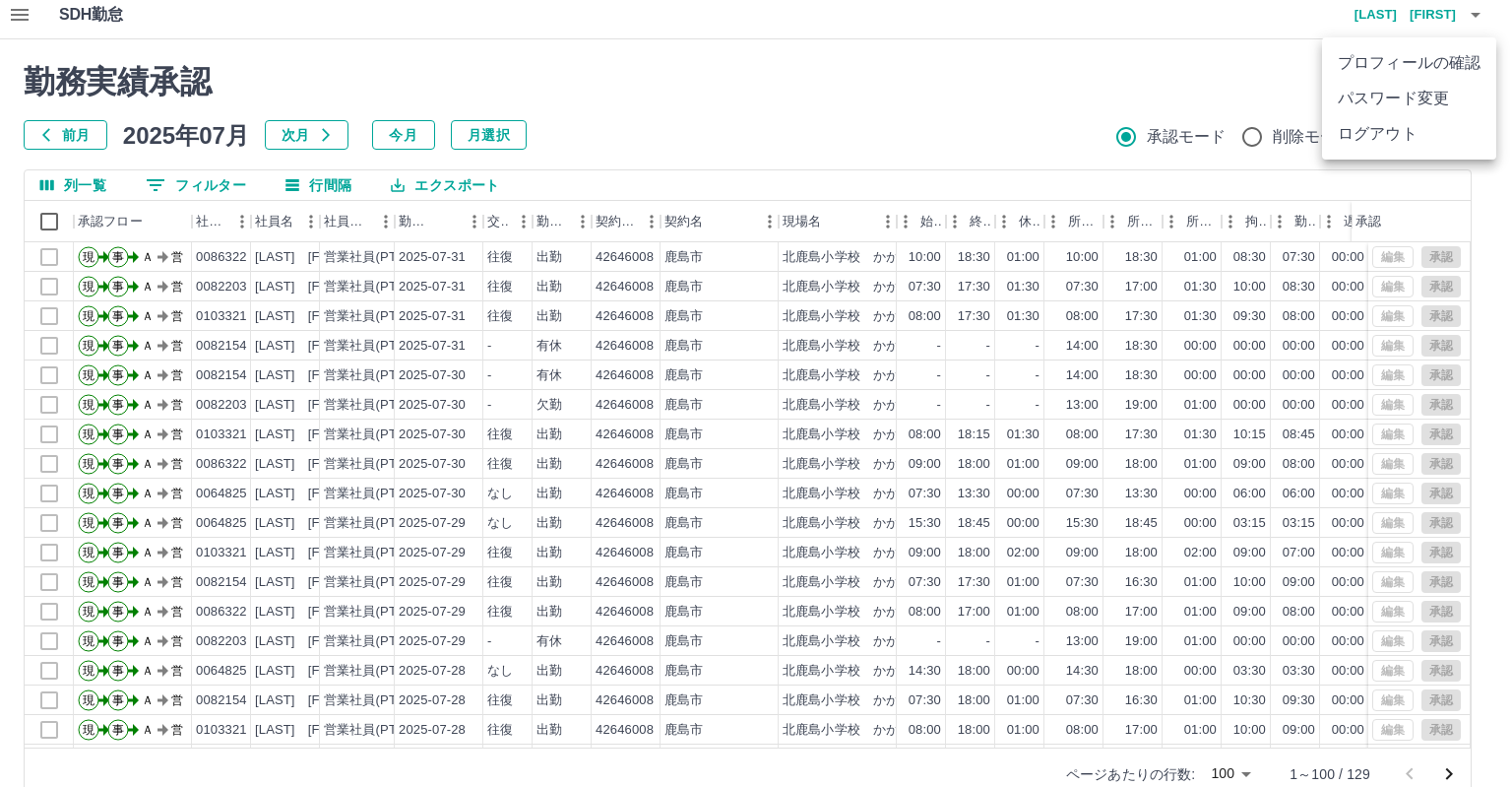 click on "ログアウト" at bounding box center (1409, 134) 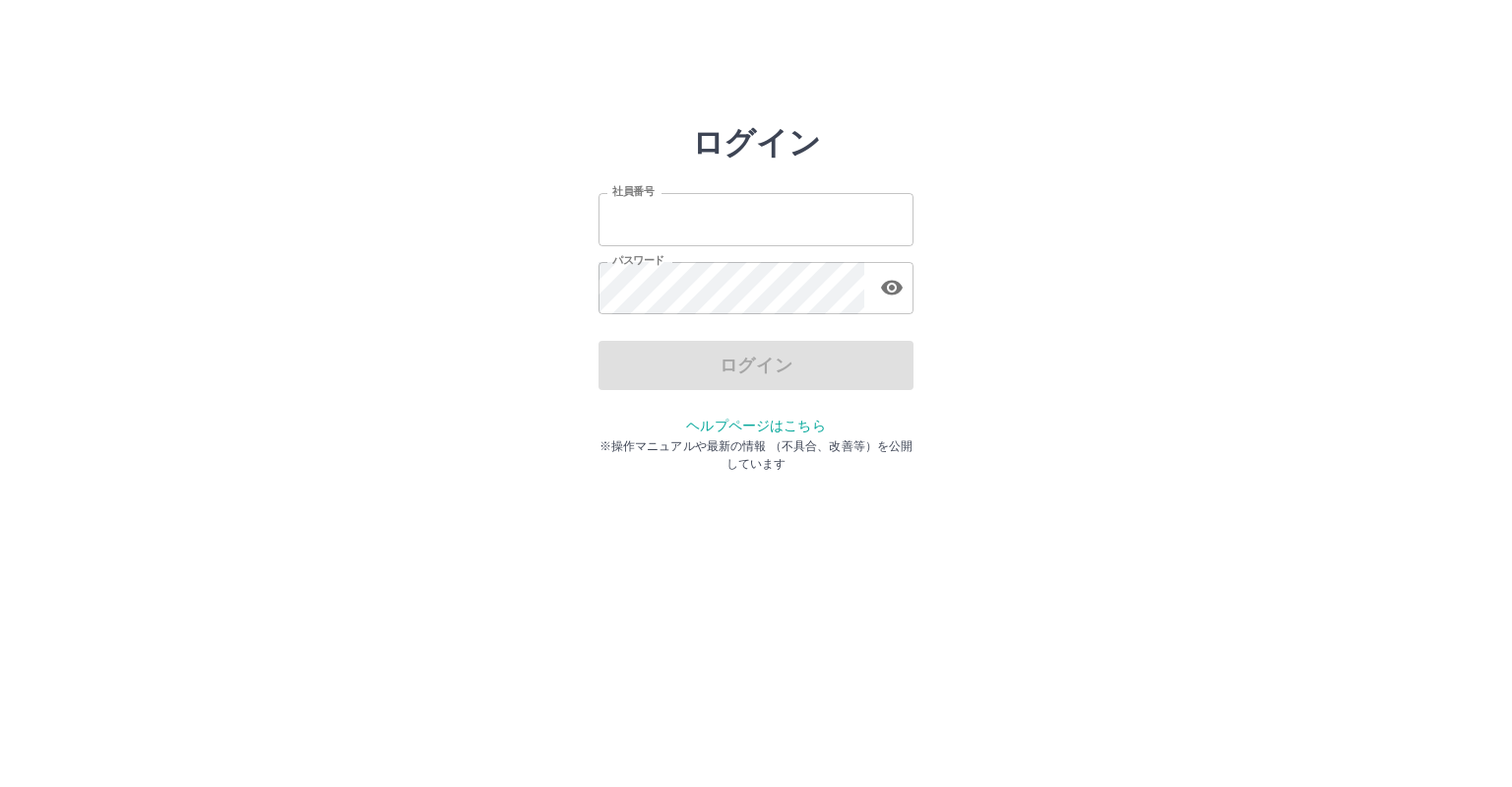 scroll, scrollTop: 0, scrollLeft: 0, axis: both 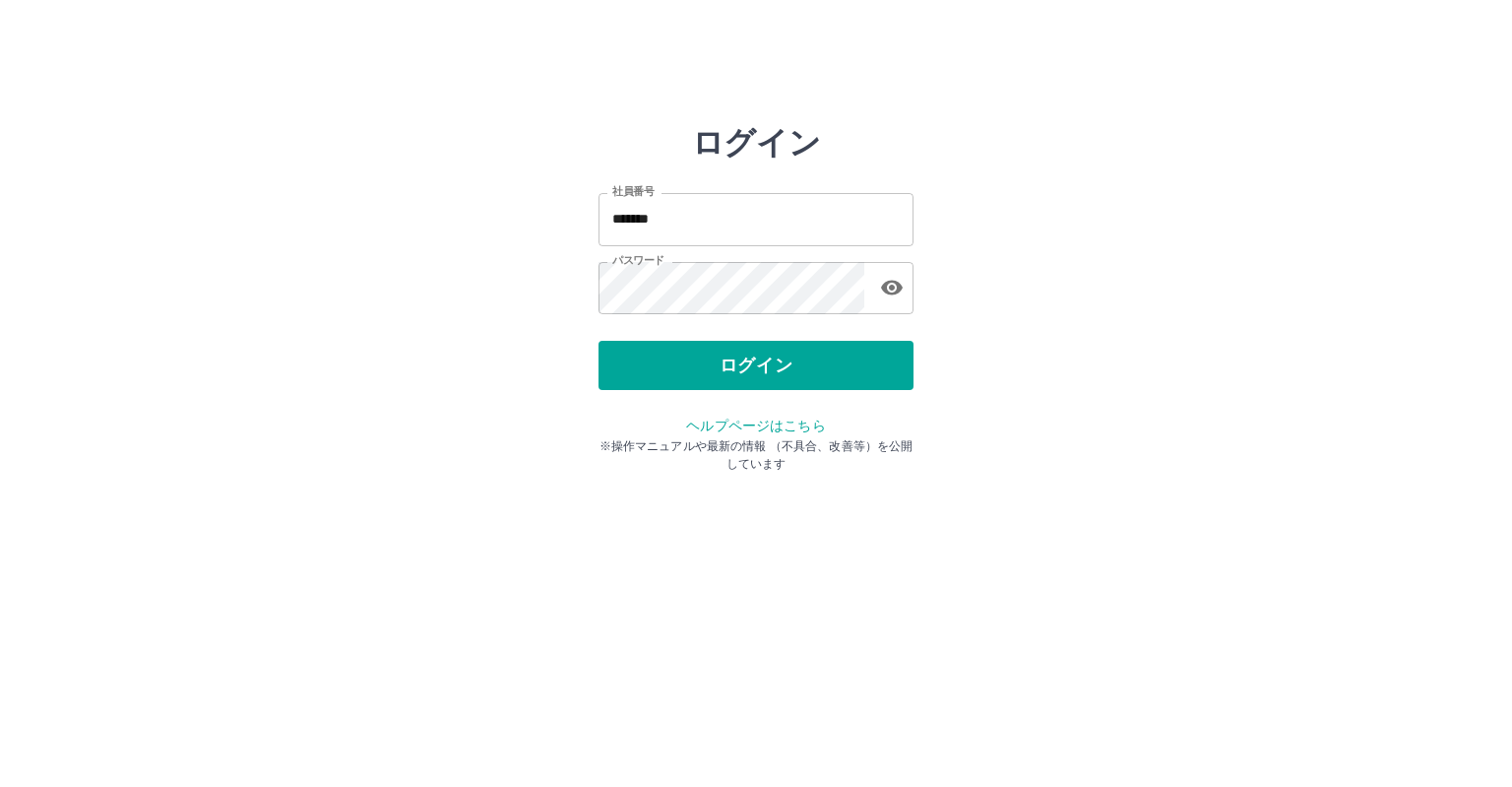 click on "*******" at bounding box center (756, 219) 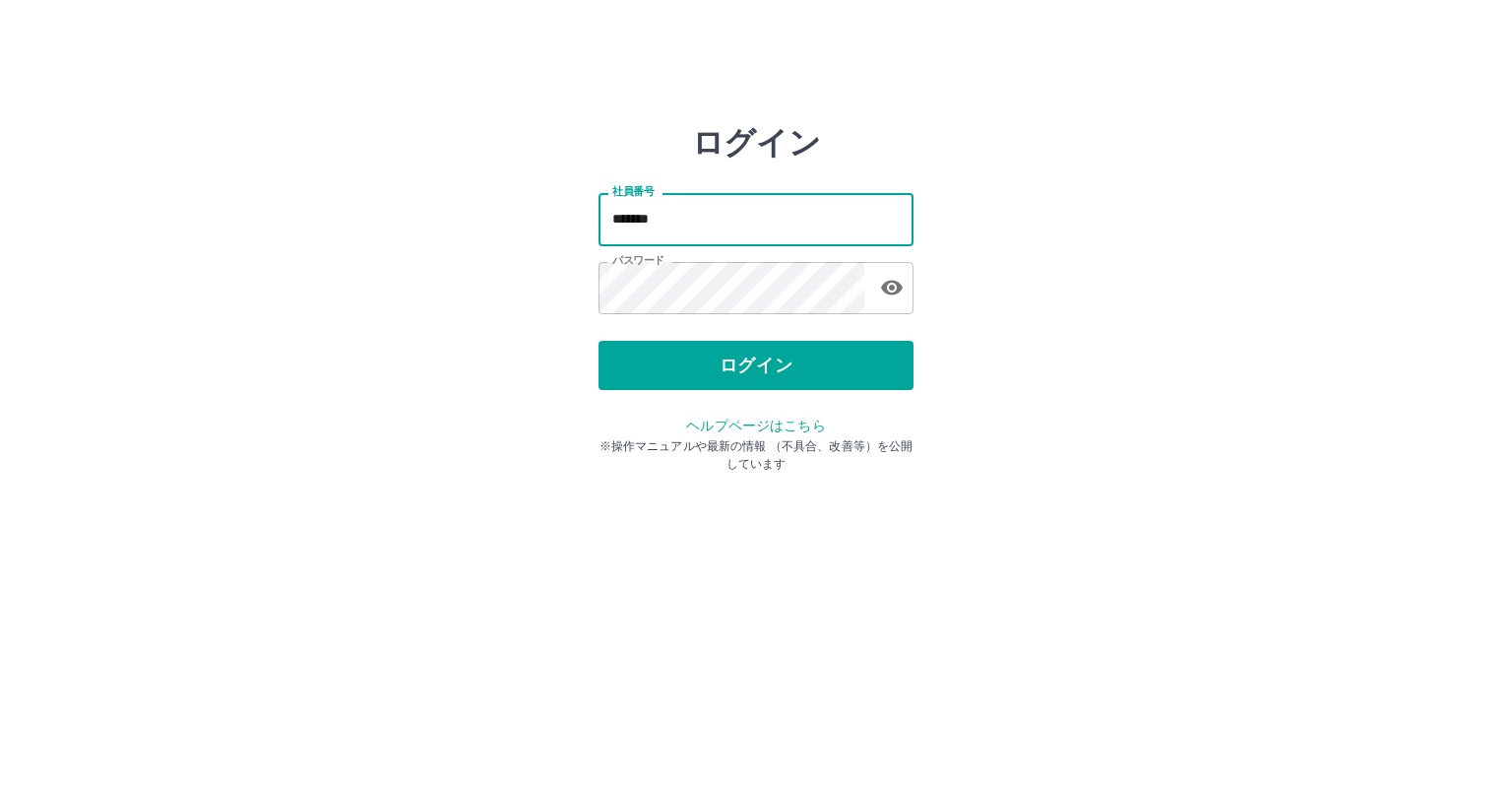 type on "*******" 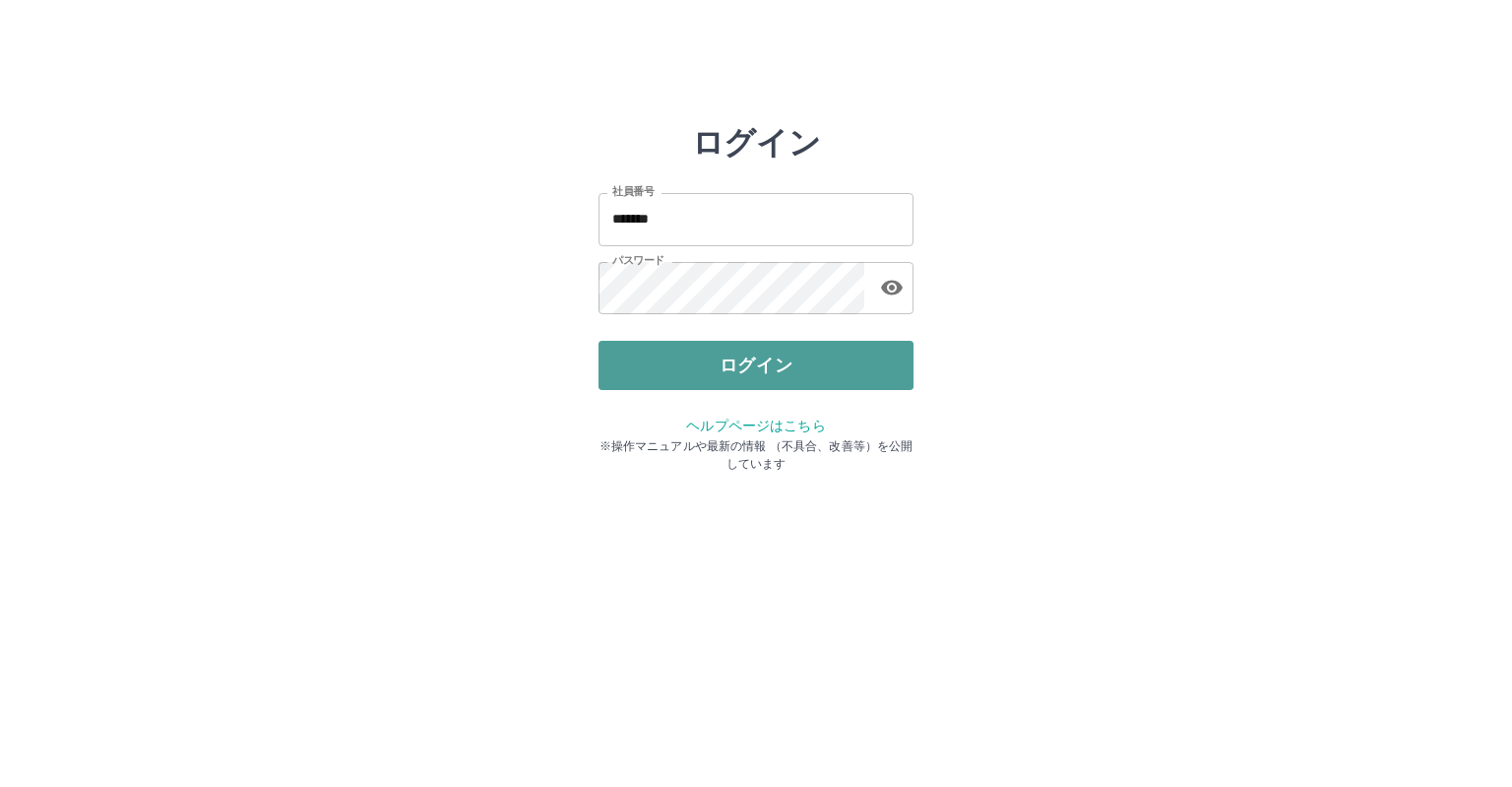click on "ログイン" at bounding box center [756, 365] 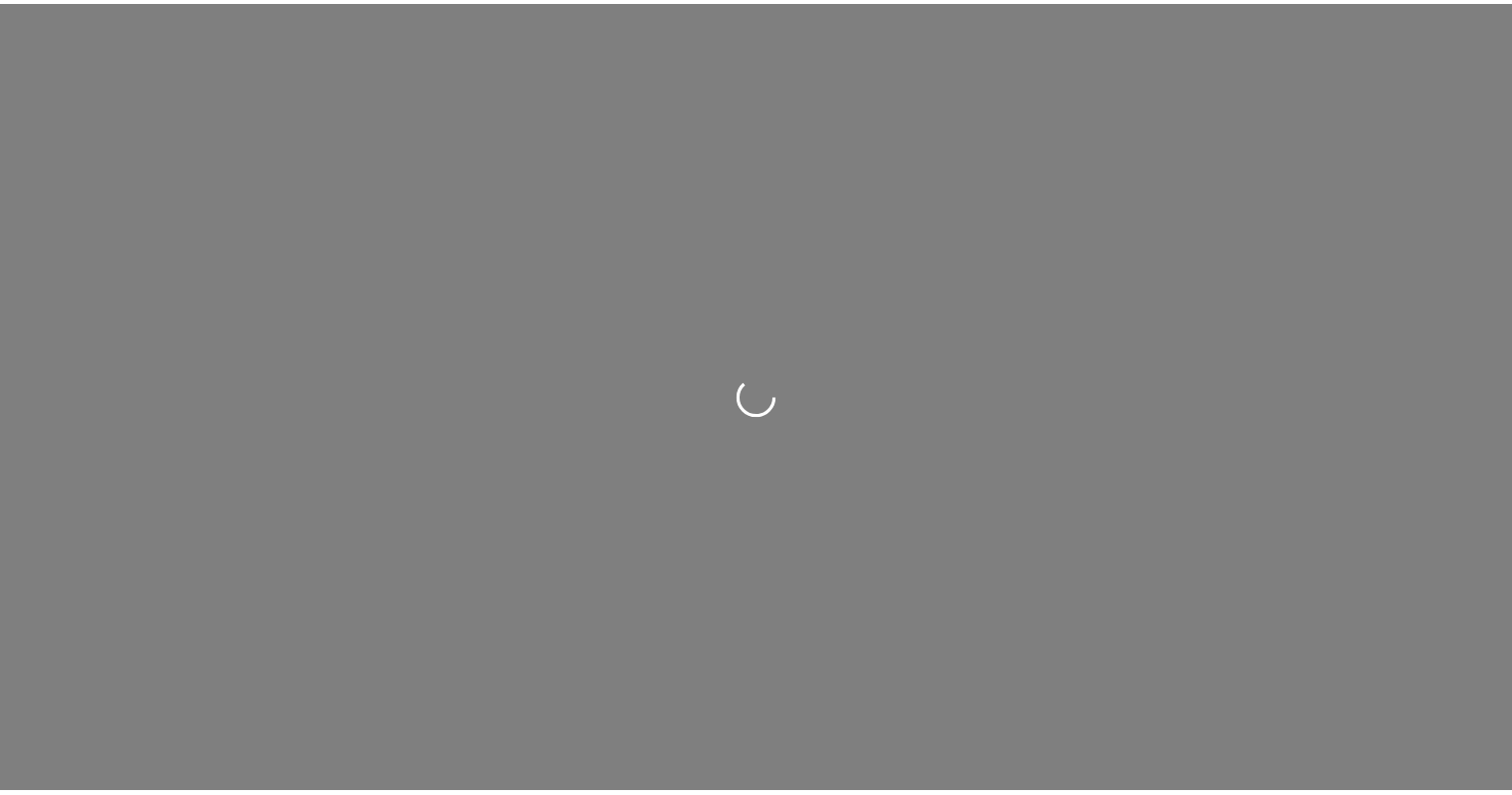 scroll, scrollTop: 0, scrollLeft: 0, axis: both 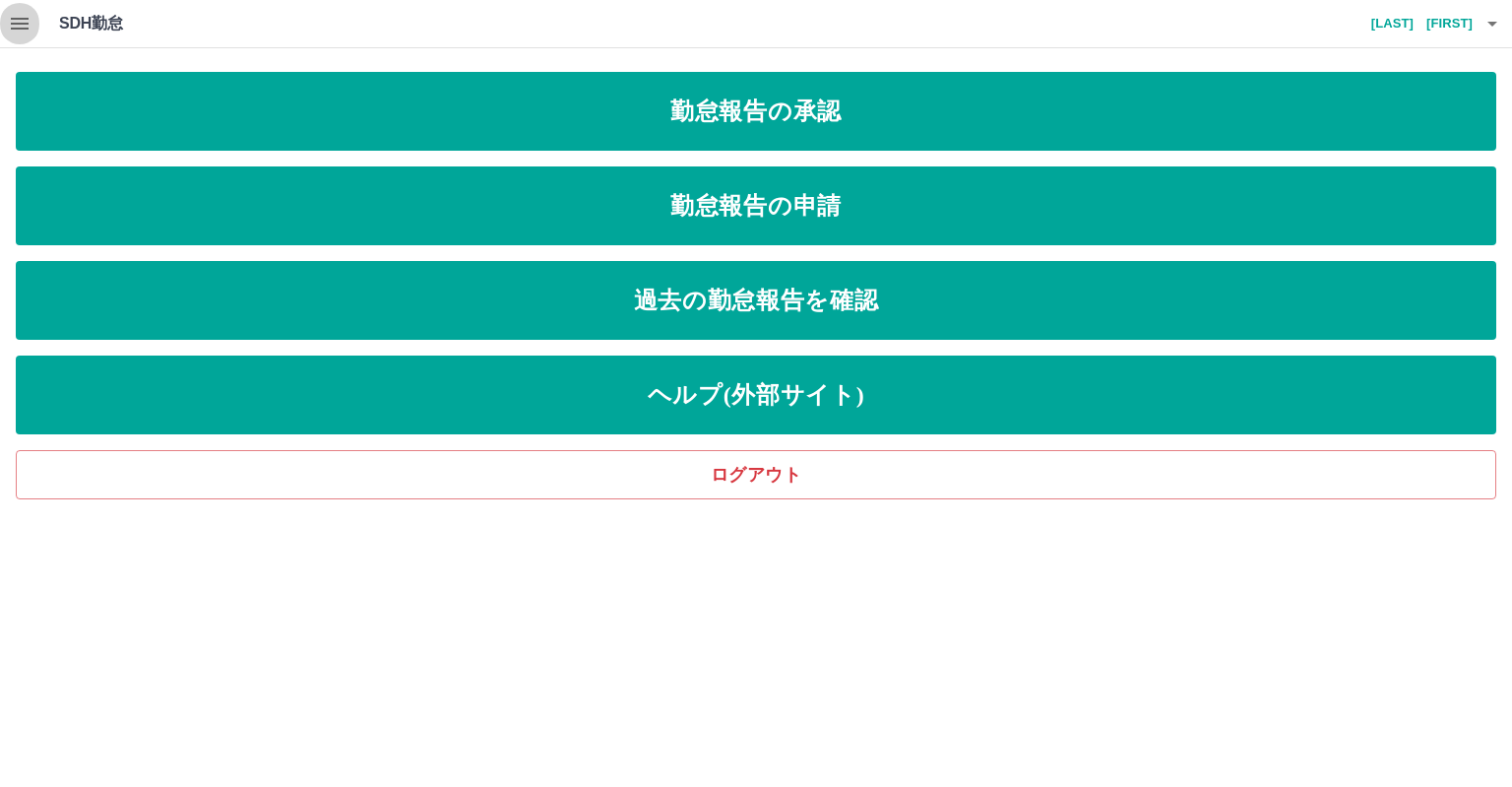 click 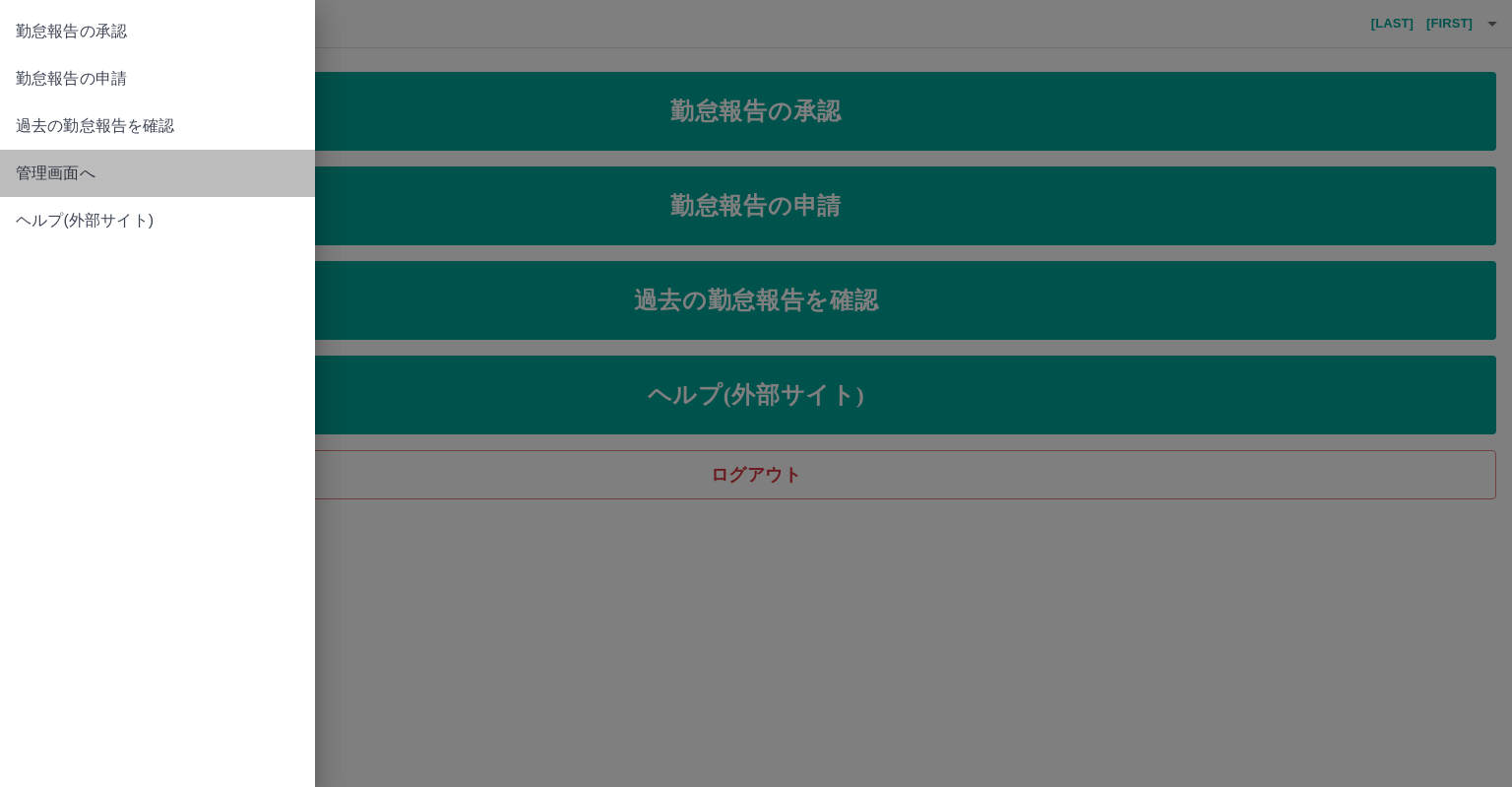 click on "管理画面へ" at bounding box center (158, 173) 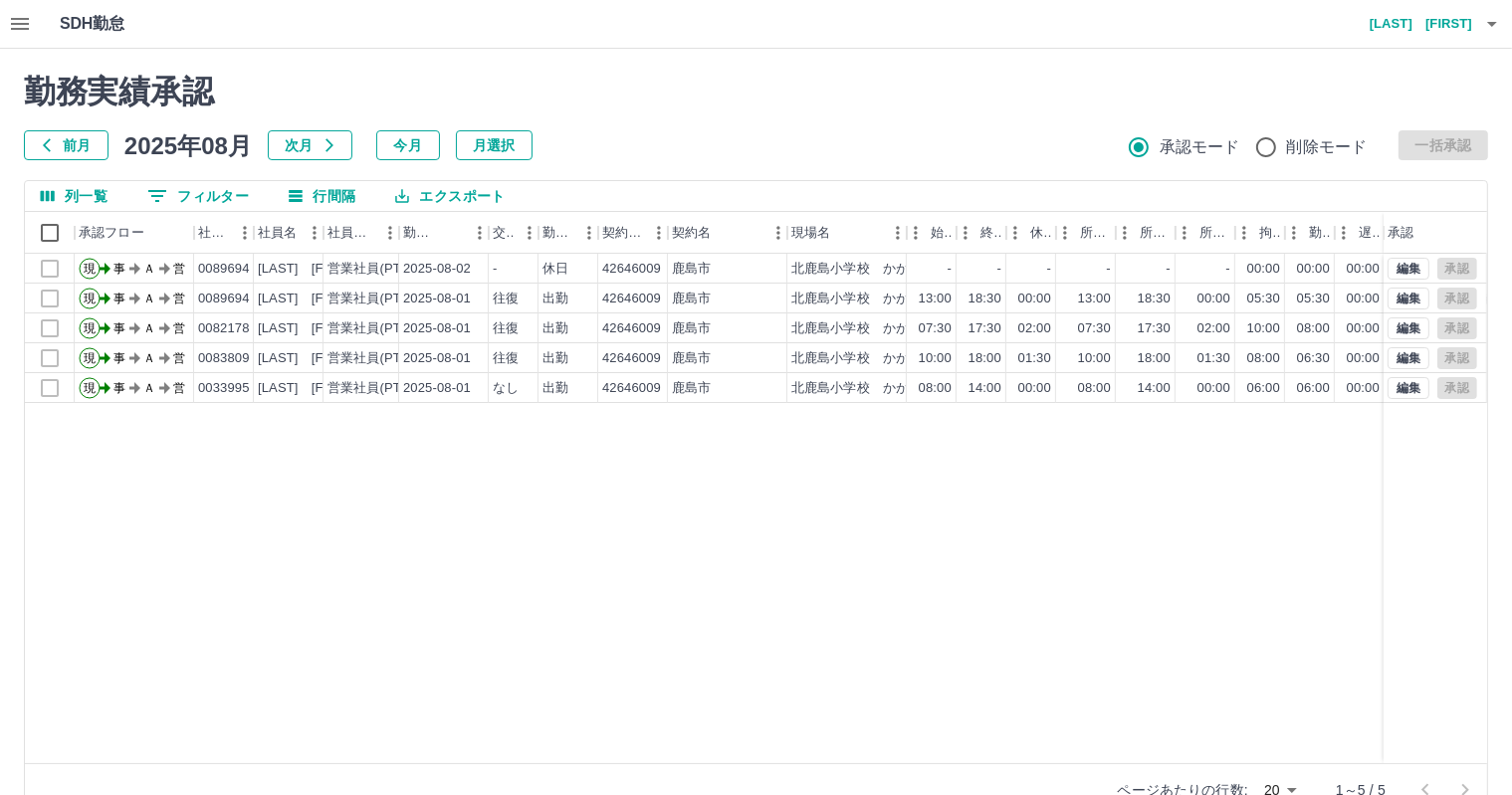 click on "前月" at bounding box center [66, 145] 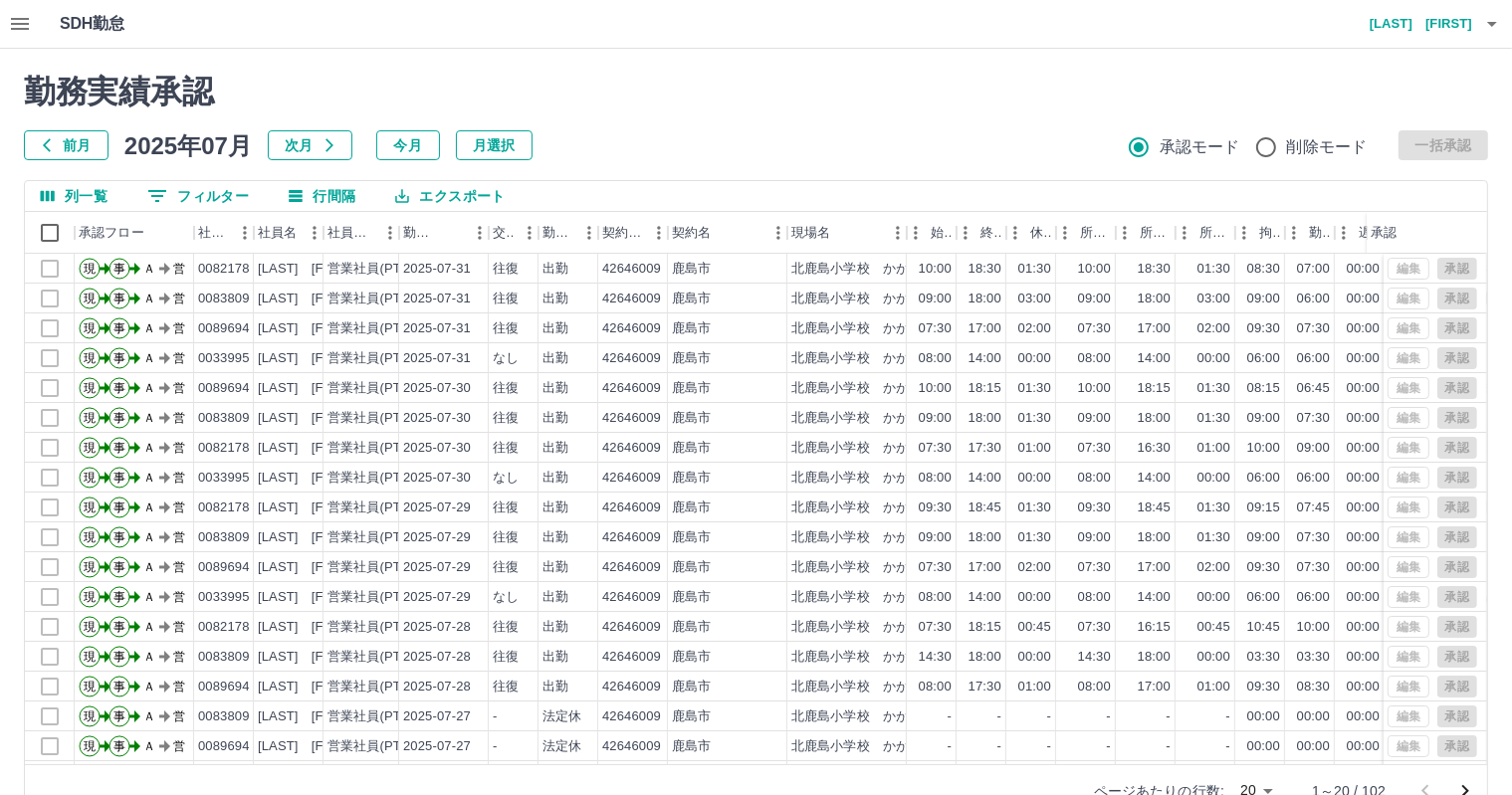 scroll, scrollTop: 102, scrollLeft: 0, axis: vertical 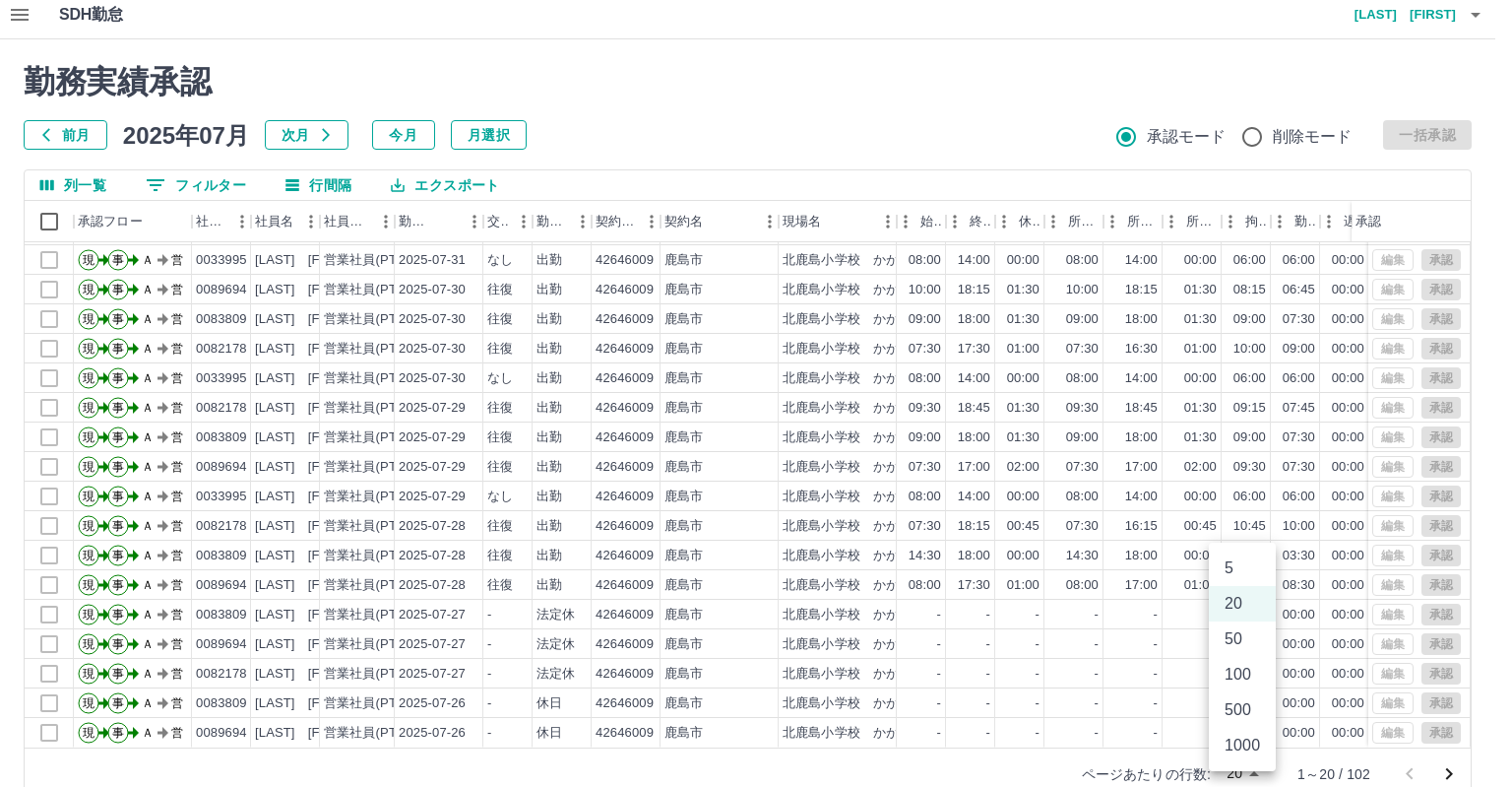 click on "SDH勤怠 [LAST]　[FIRST] 勤務実績承認 前月 2025年07月 次月 今月 月選択 承認モード 削除モード 一括承認 列一覧 0 フィルター 行間隔 エクスポート 承認フロー 社員番号 社員名 社員区分 勤務日 交通費 勤務区分 契約コード 契約名 現場名 始業 終業 休憩 所定開始 所定終業 所定休憩 拘束 勤務 遅刻等 コメント ステータス 承認 現 事 Ａ 営 0083809 [LAST]　[FIRST] 営業社員(PT契約) 2025-07-31 往復 出勤 42646009 [CITY] [CITY]小学校　かがやきクラブB 09:00 18:00 03:00 09:00 18:00 03:00 09:00 06:00 00:00 業務変更　　私用の為 AM承認待 現 事 Ａ 営 0089694 [LAST]　[FIRST] 営業社員(PT契約) 2025-07-31 往復 出勤 42646009 [CITY] [CITY]小学校　かがやきクラブB 07:30 17:00 02:00 07:30 17:00 02:00 09:30 07:30 00:00 AM承認待 現 事 Ａ 営 0033995 [LAST]　[FIRST] 営業社員(PT契約) 2025-07-31 なし 出勤 42646009 [CITY]" at bounding box center [756, 407] 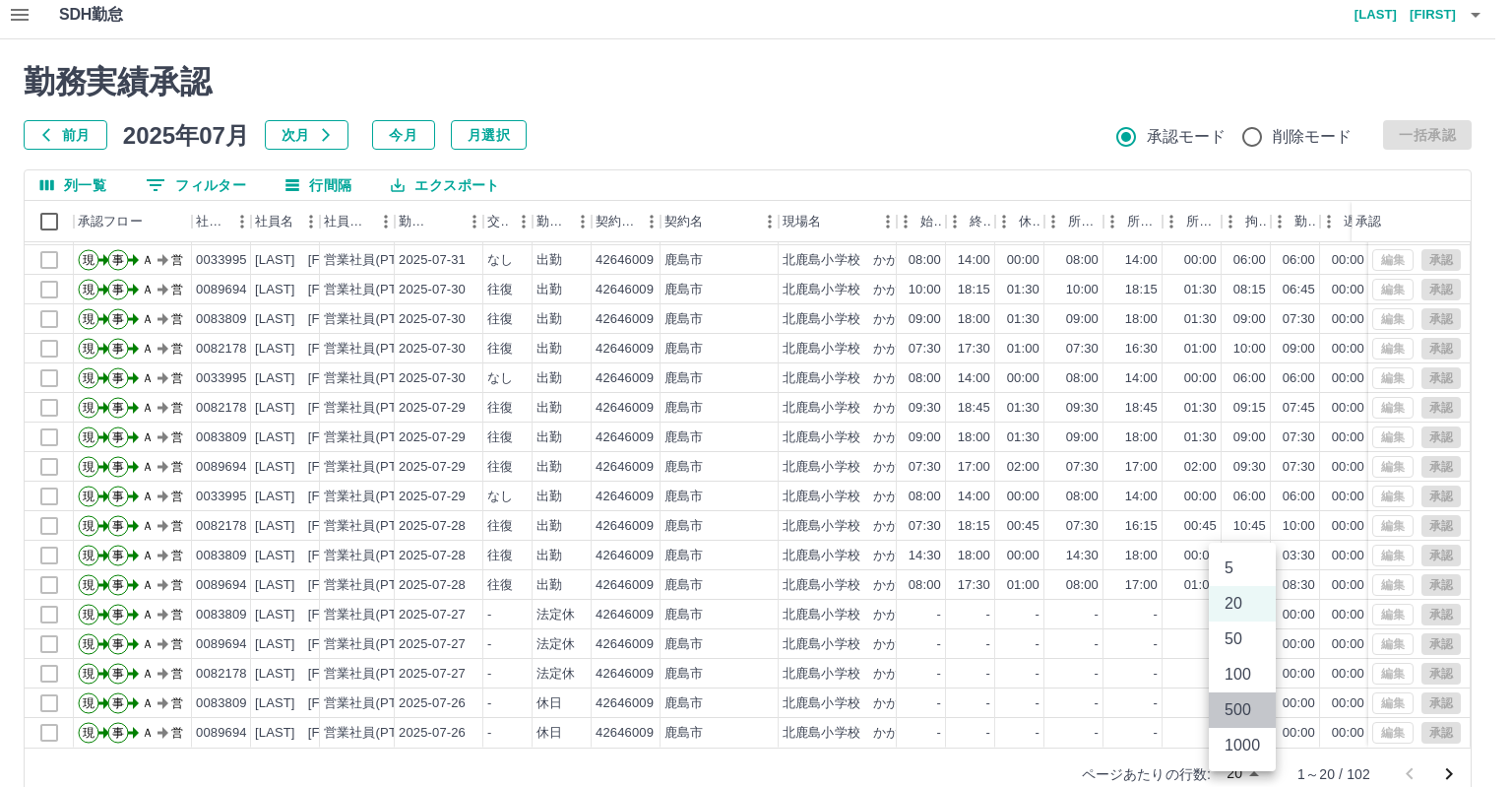 click on "500" at bounding box center [1242, 710] 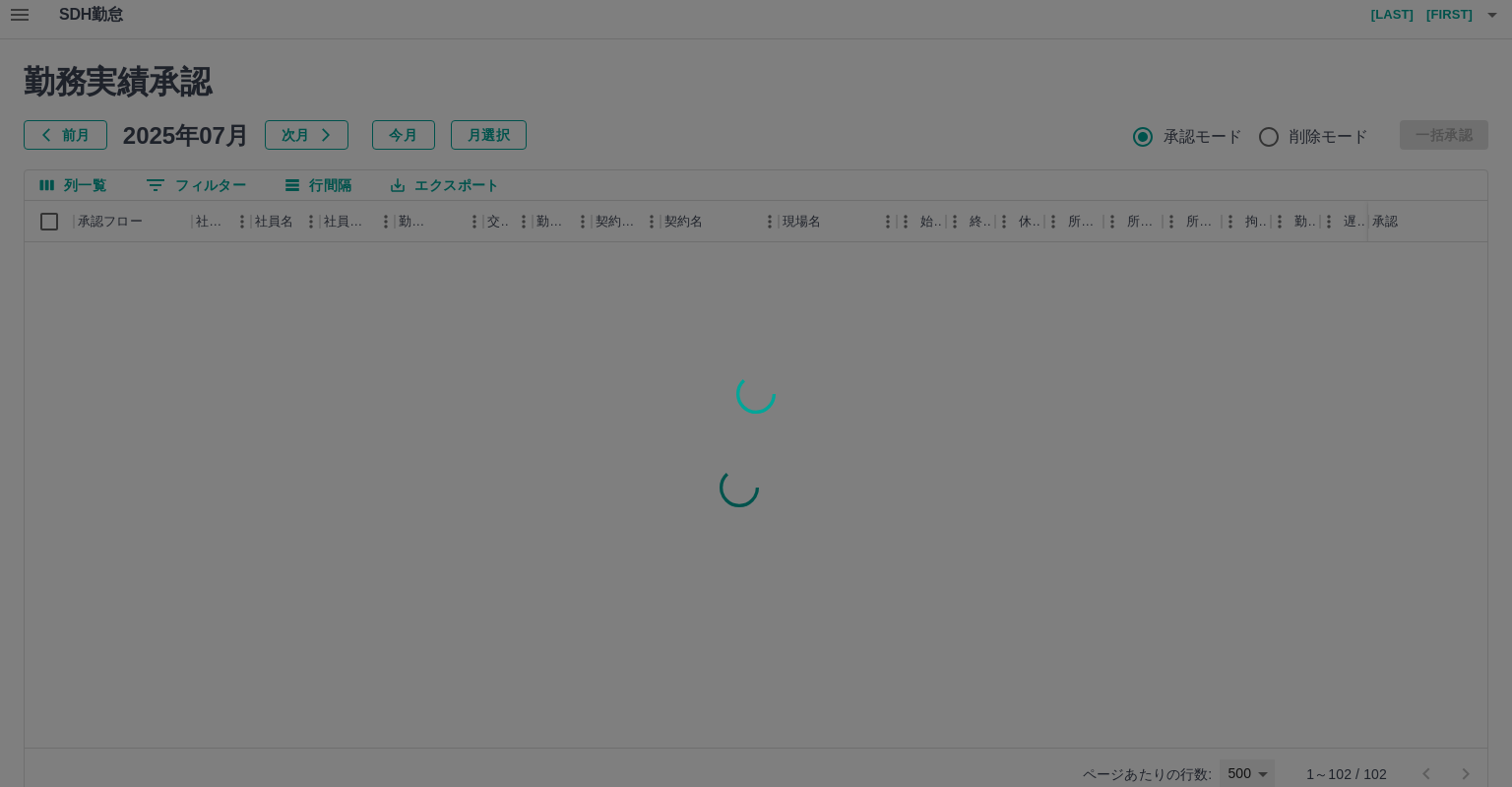 type on "***" 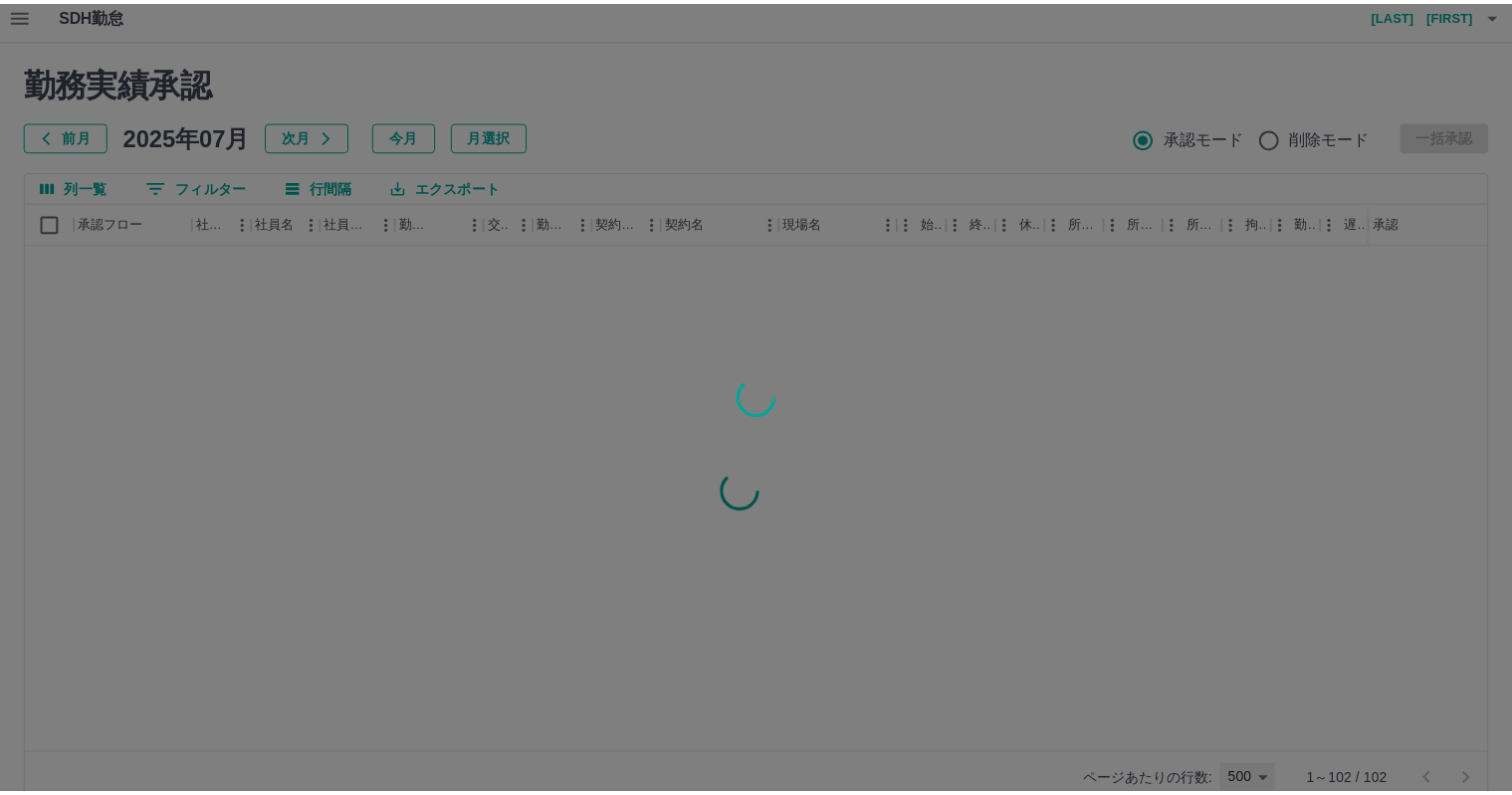 scroll, scrollTop: 0, scrollLeft: 0, axis: both 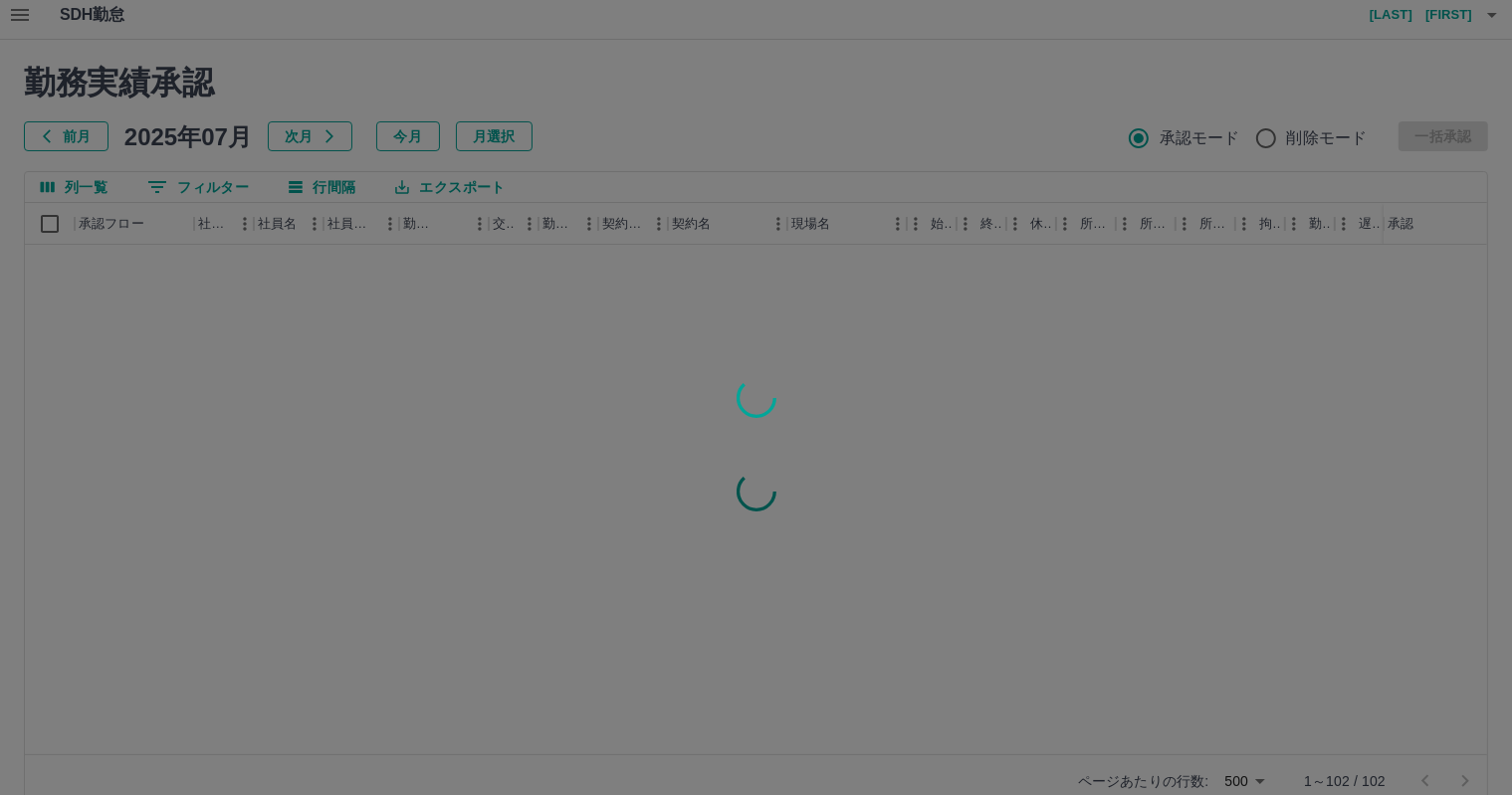 click at bounding box center [756, 397] 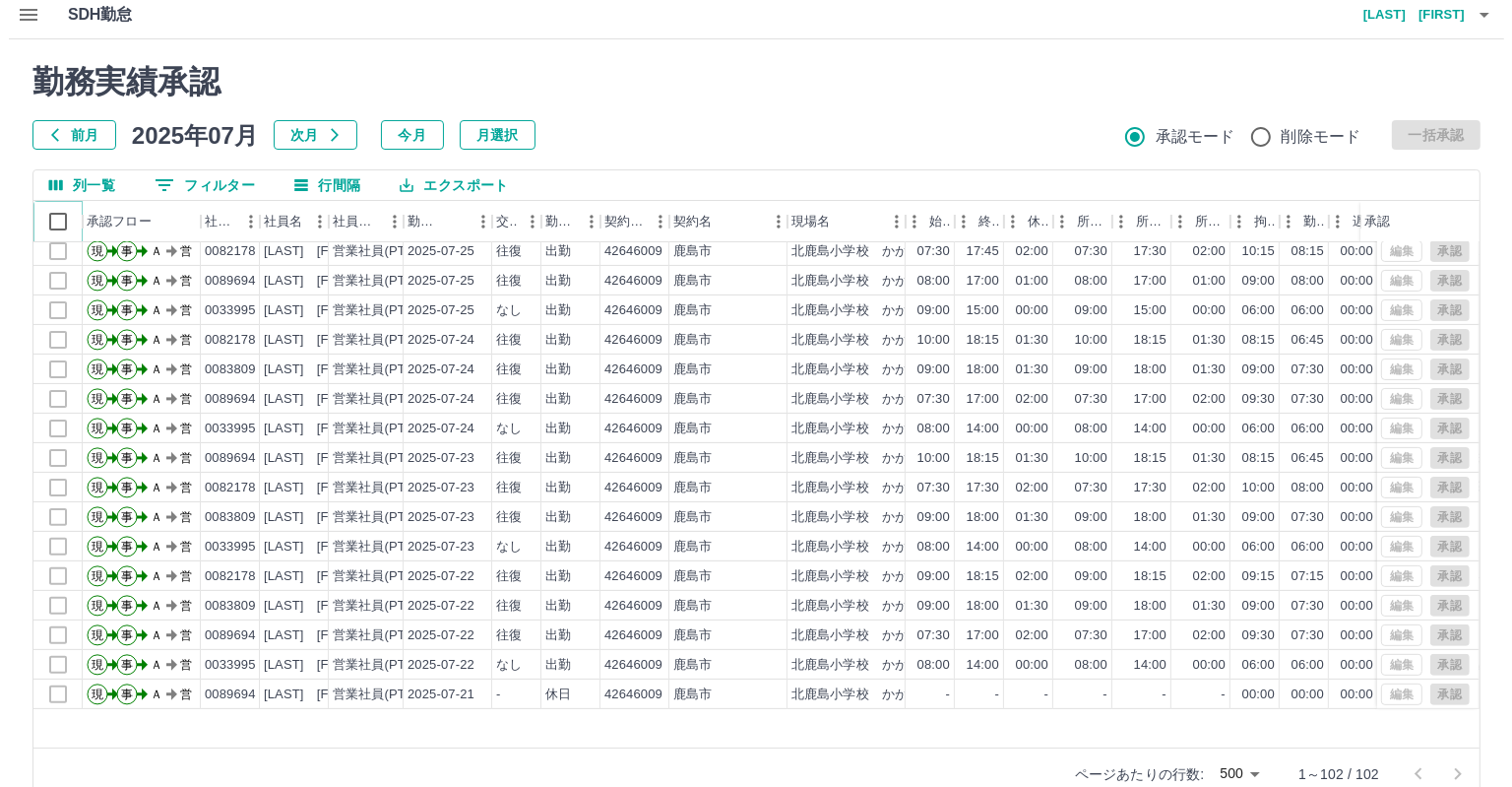 scroll, scrollTop: 0, scrollLeft: 0, axis: both 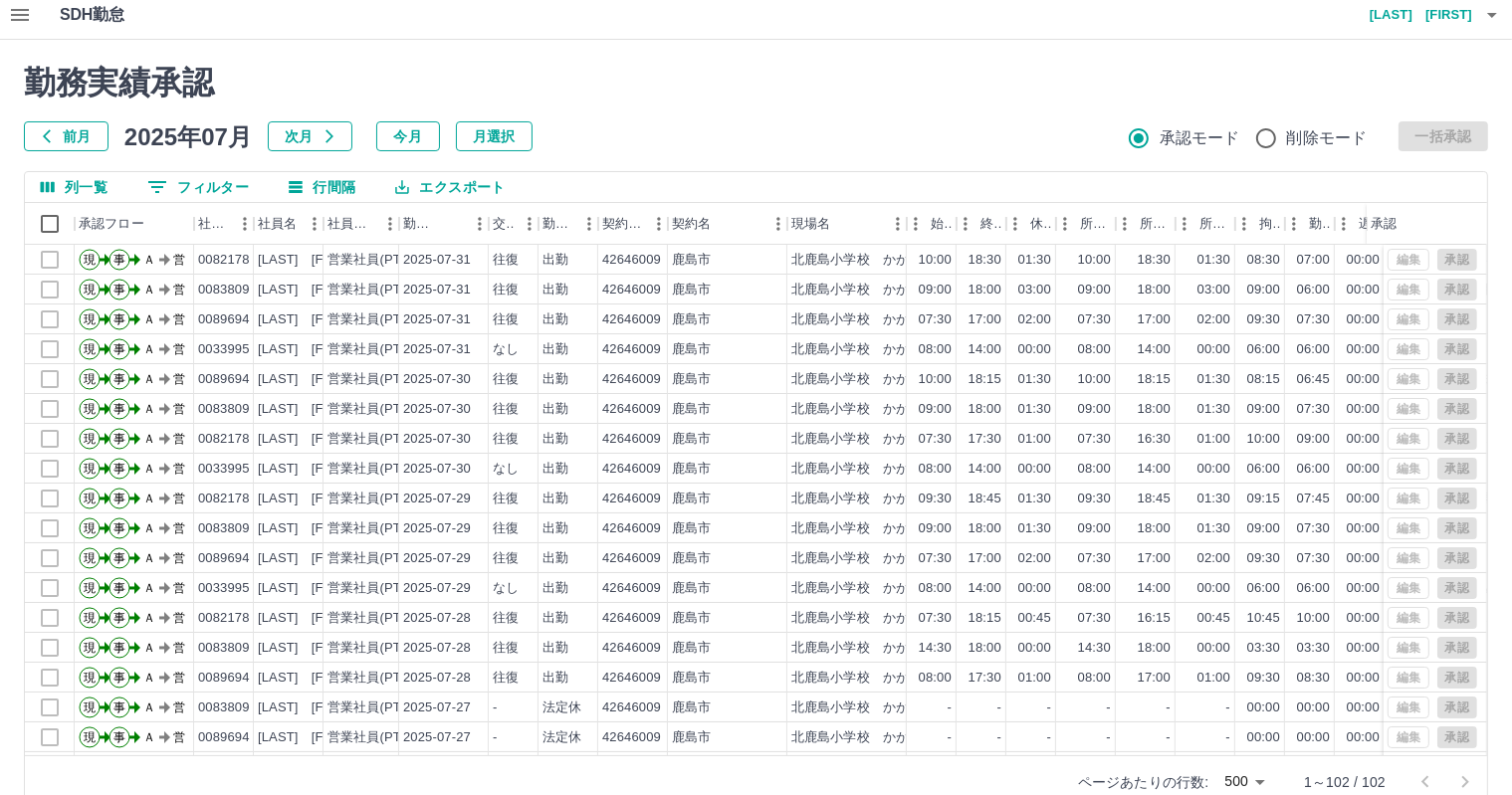 click 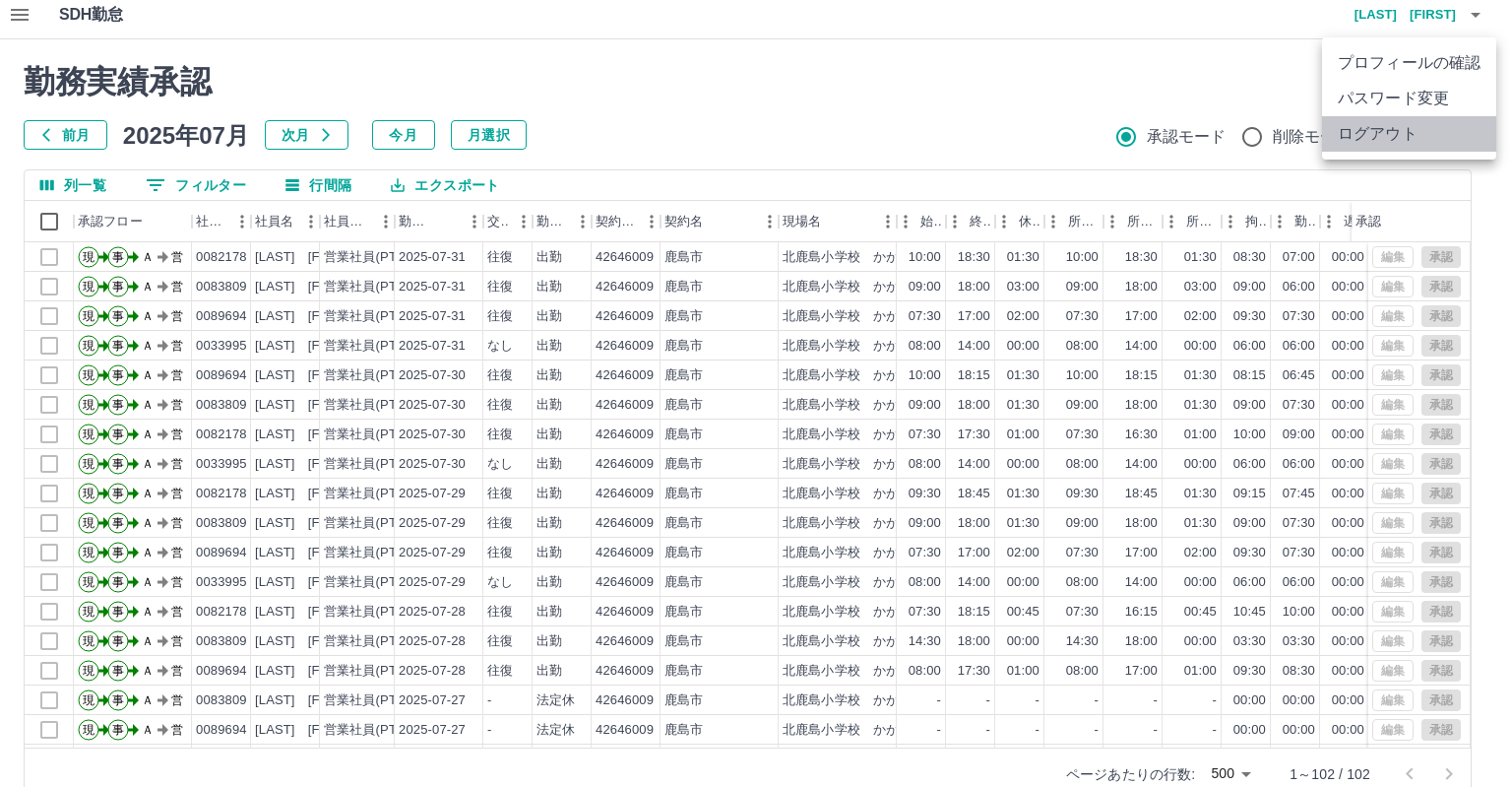 click on "ログアウト" at bounding box center [1409, 134] 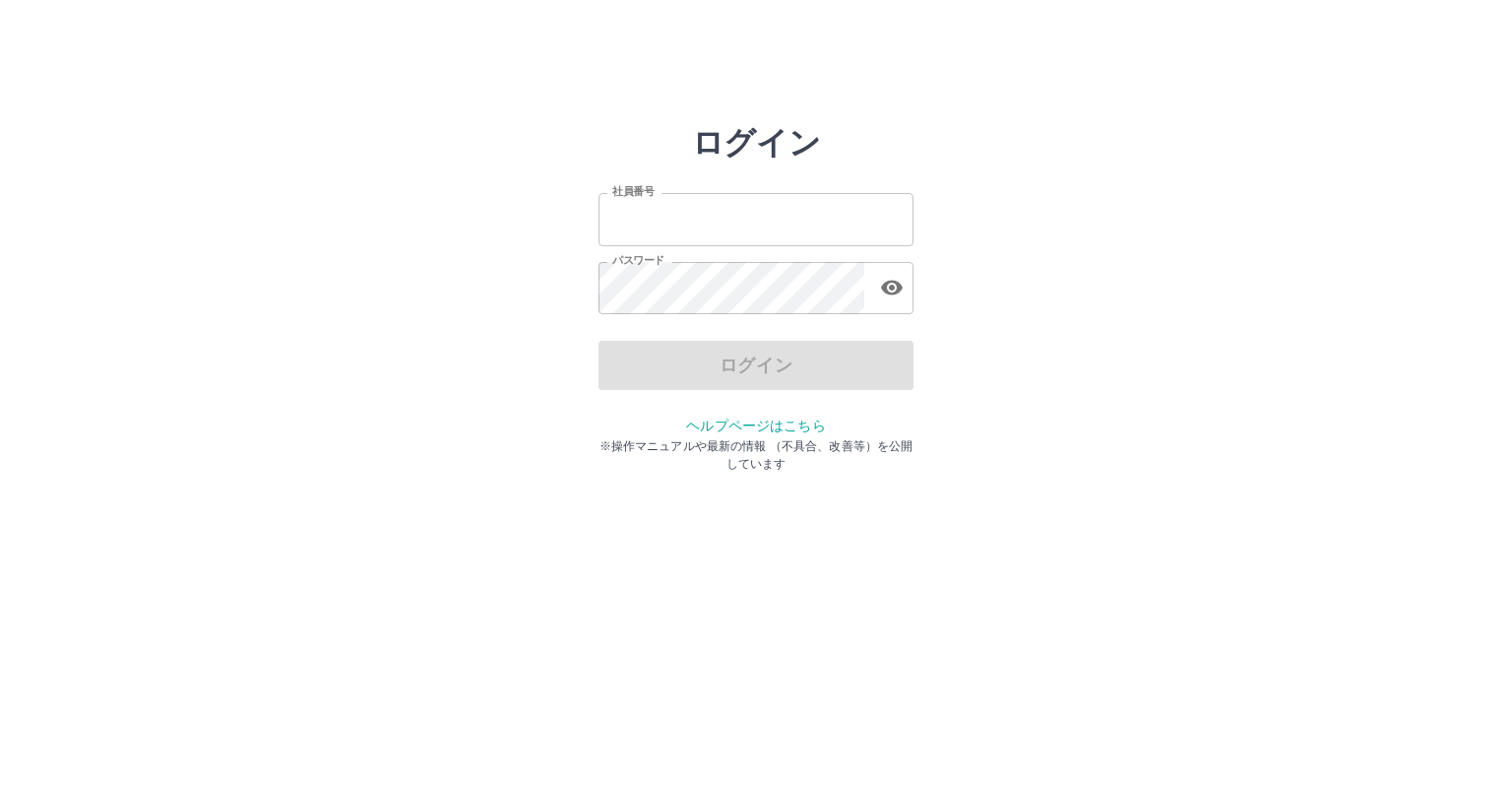 scroll, scrollTop: 0, scrollLeft: 0, axis: both 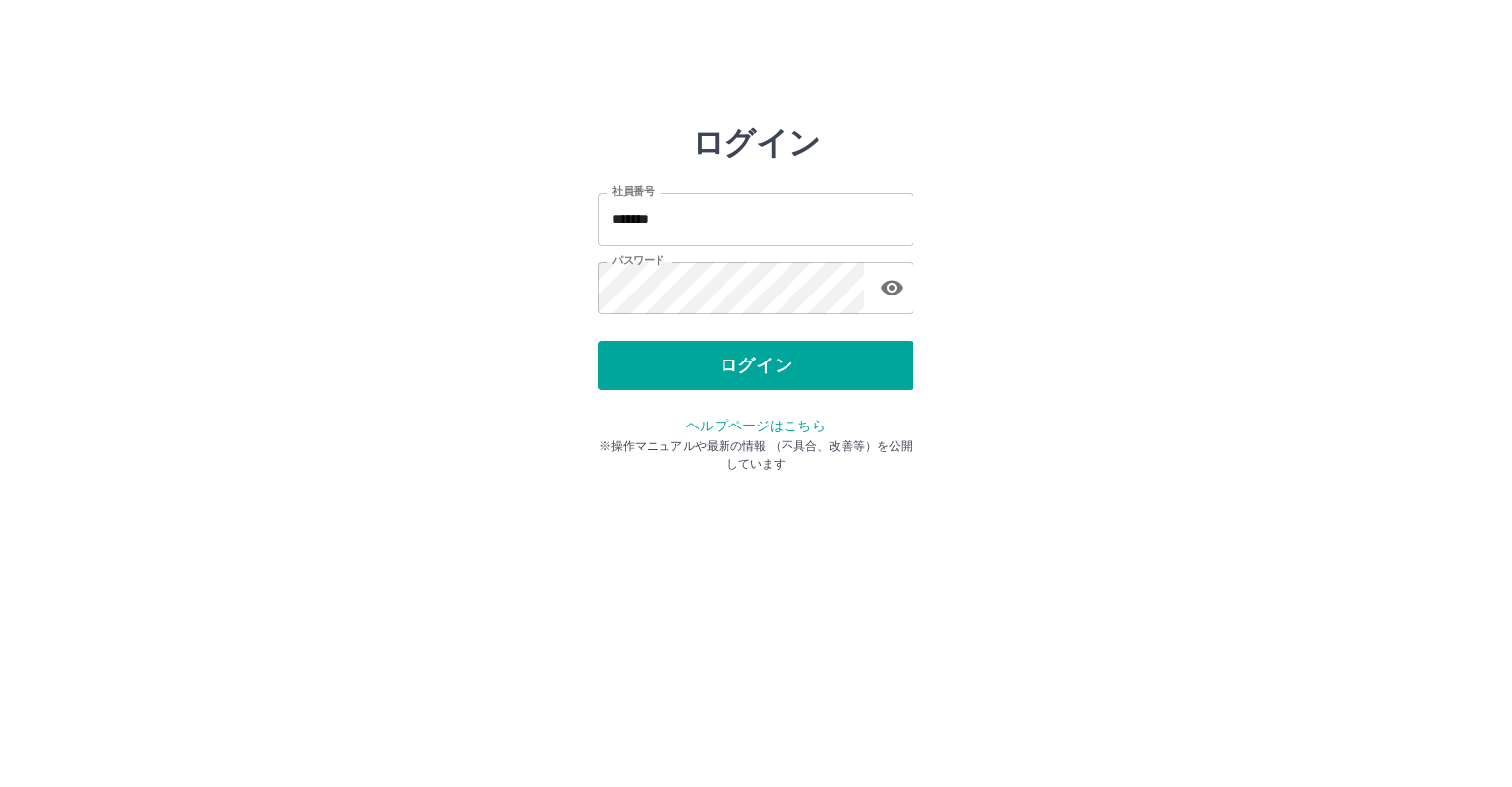 click on "*******" at bounding box center [756, 219] 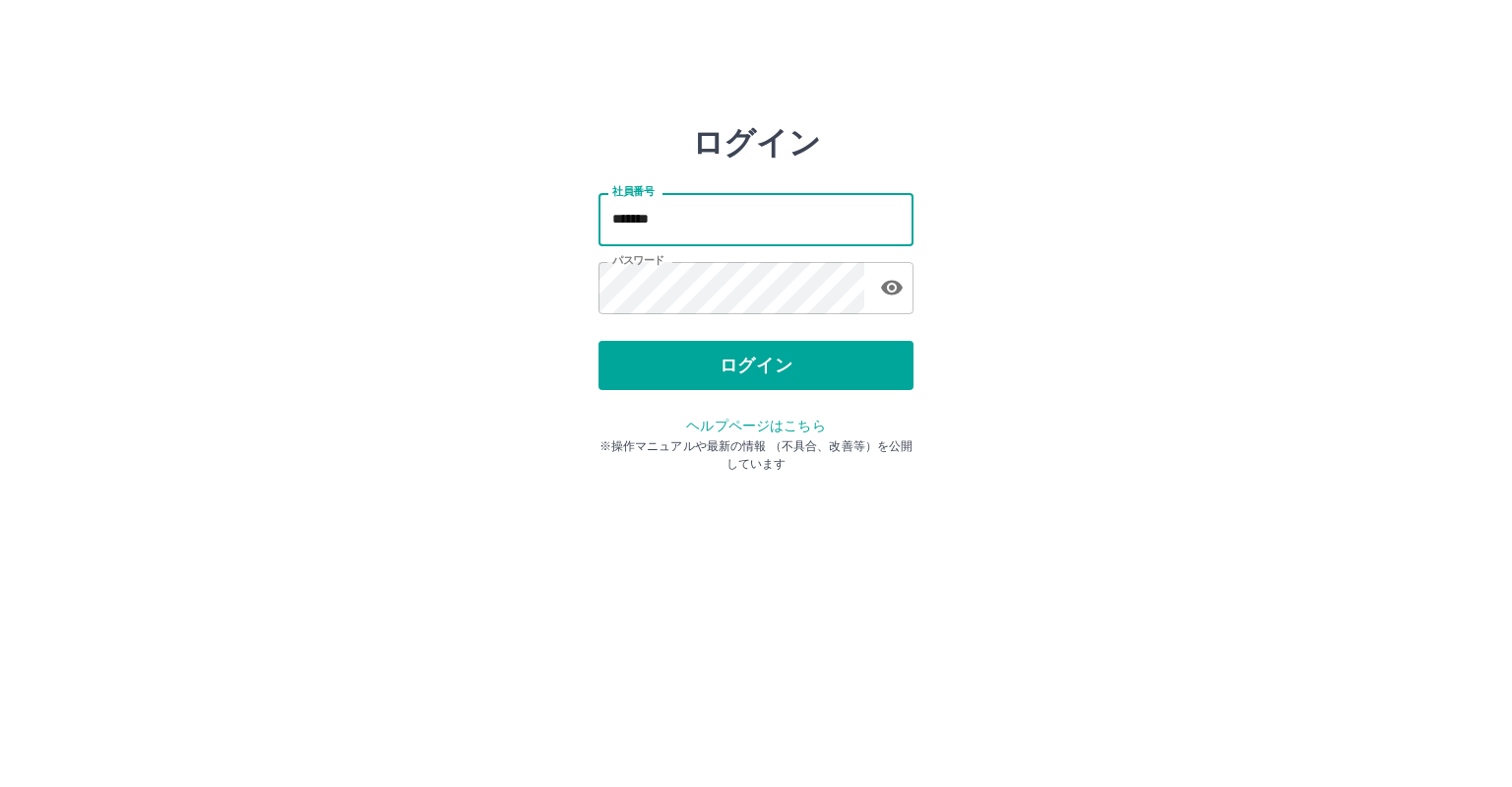 type on "*******" 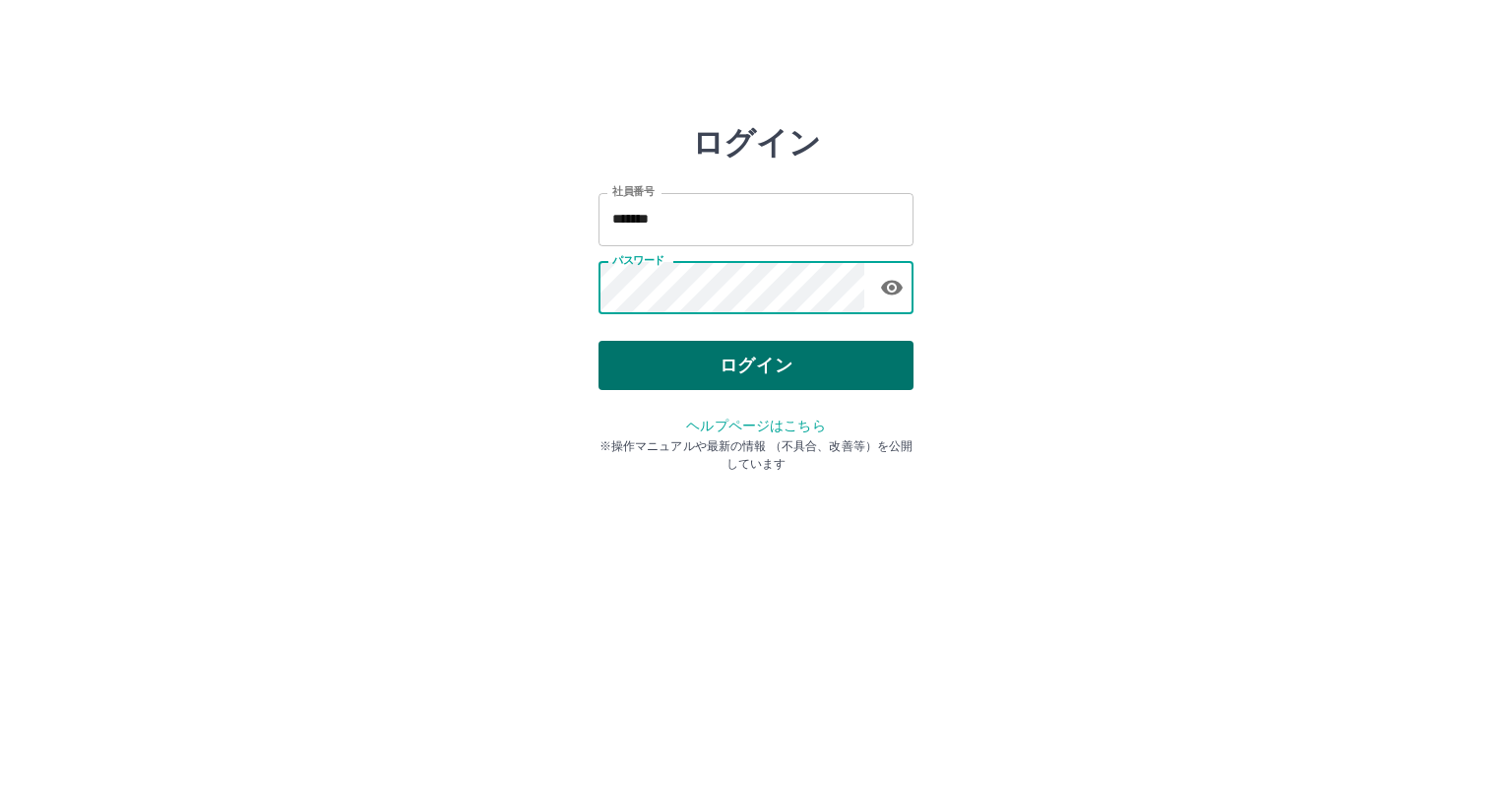 click on "ログイン" at bounding box center [756, 365] 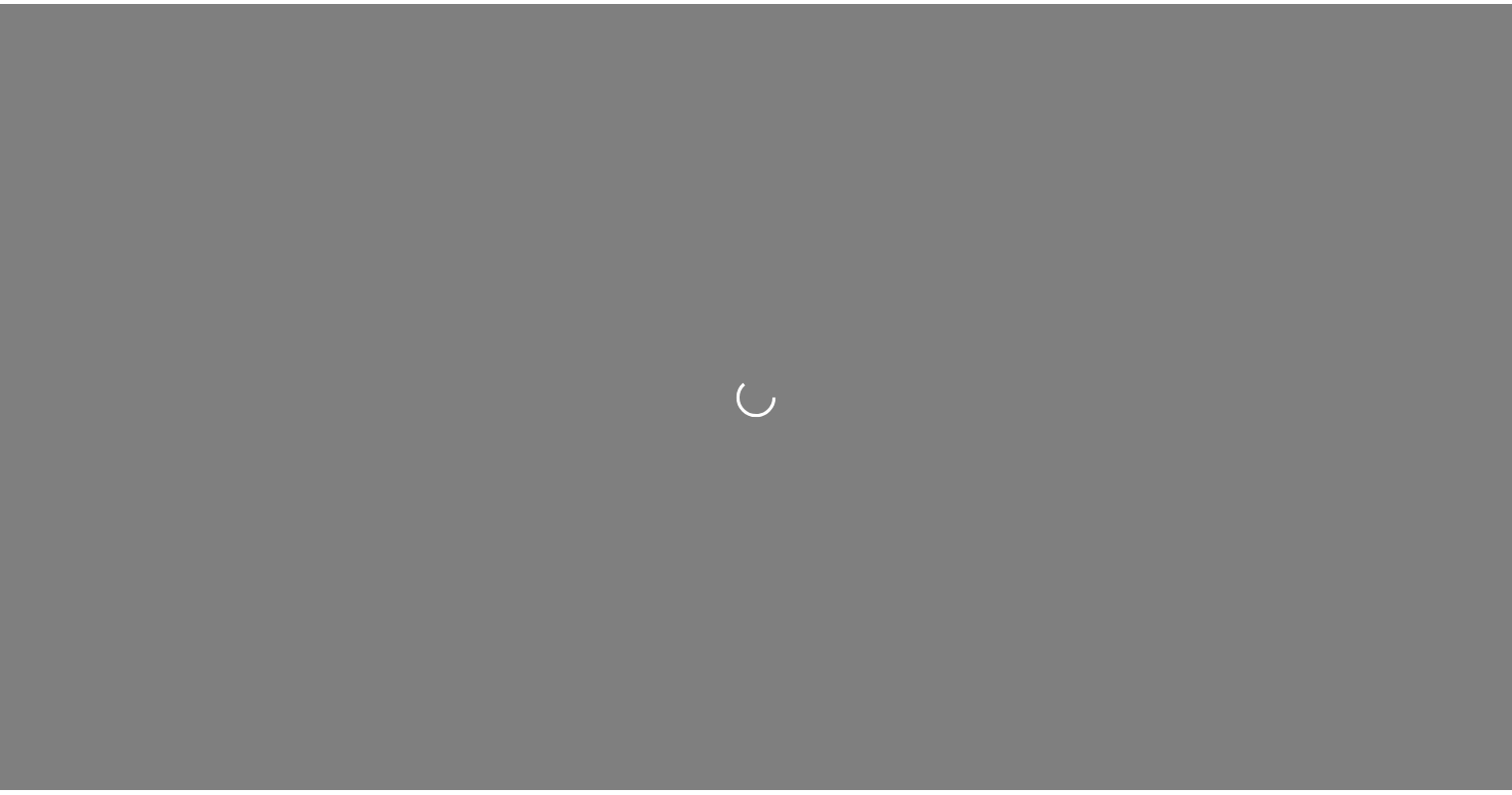 scroll, scrollTop: 0, scrollLeft: 0, axis: both 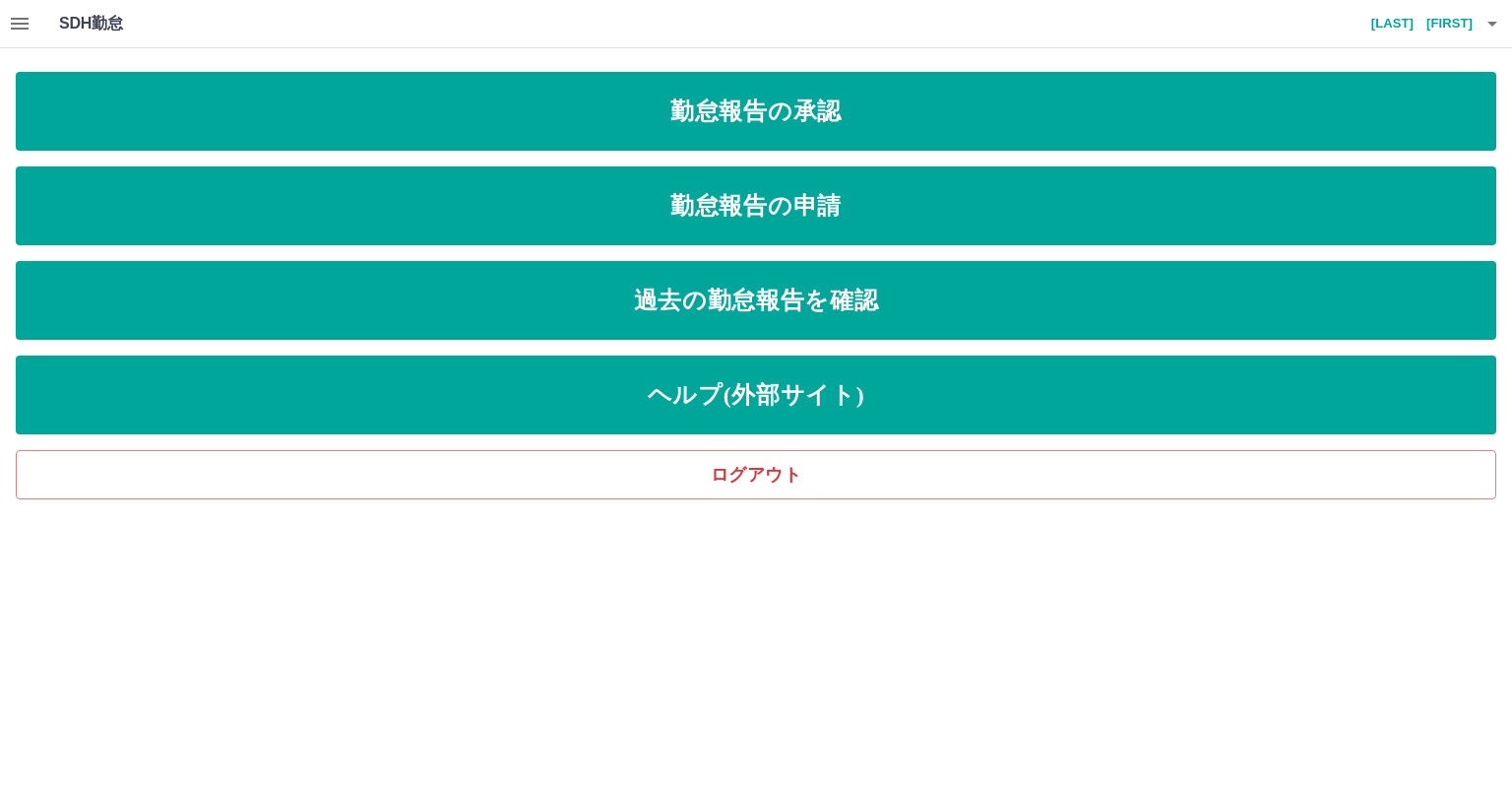 click 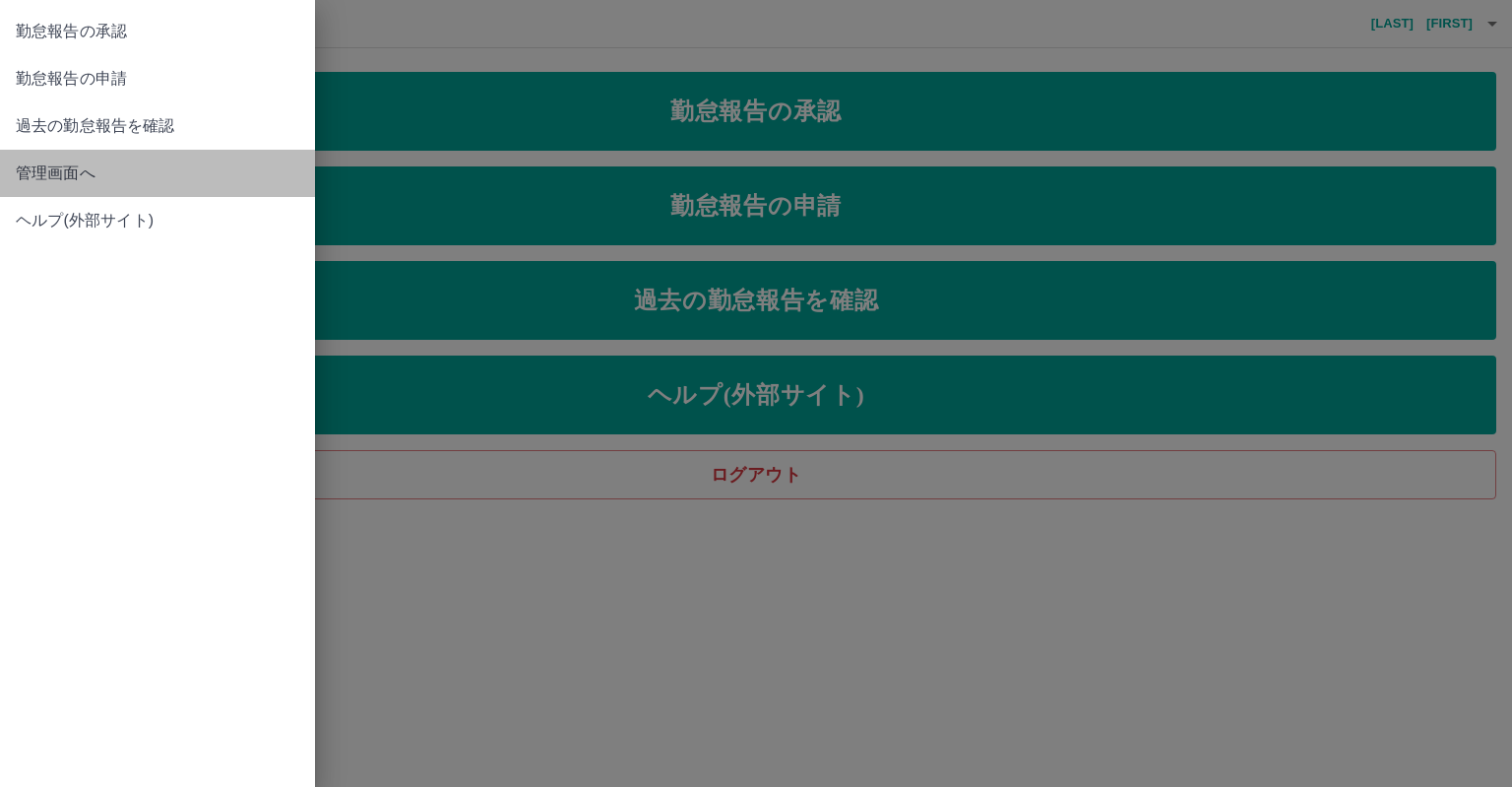 click on "管理画面へ" at bounding box center (158, 173) 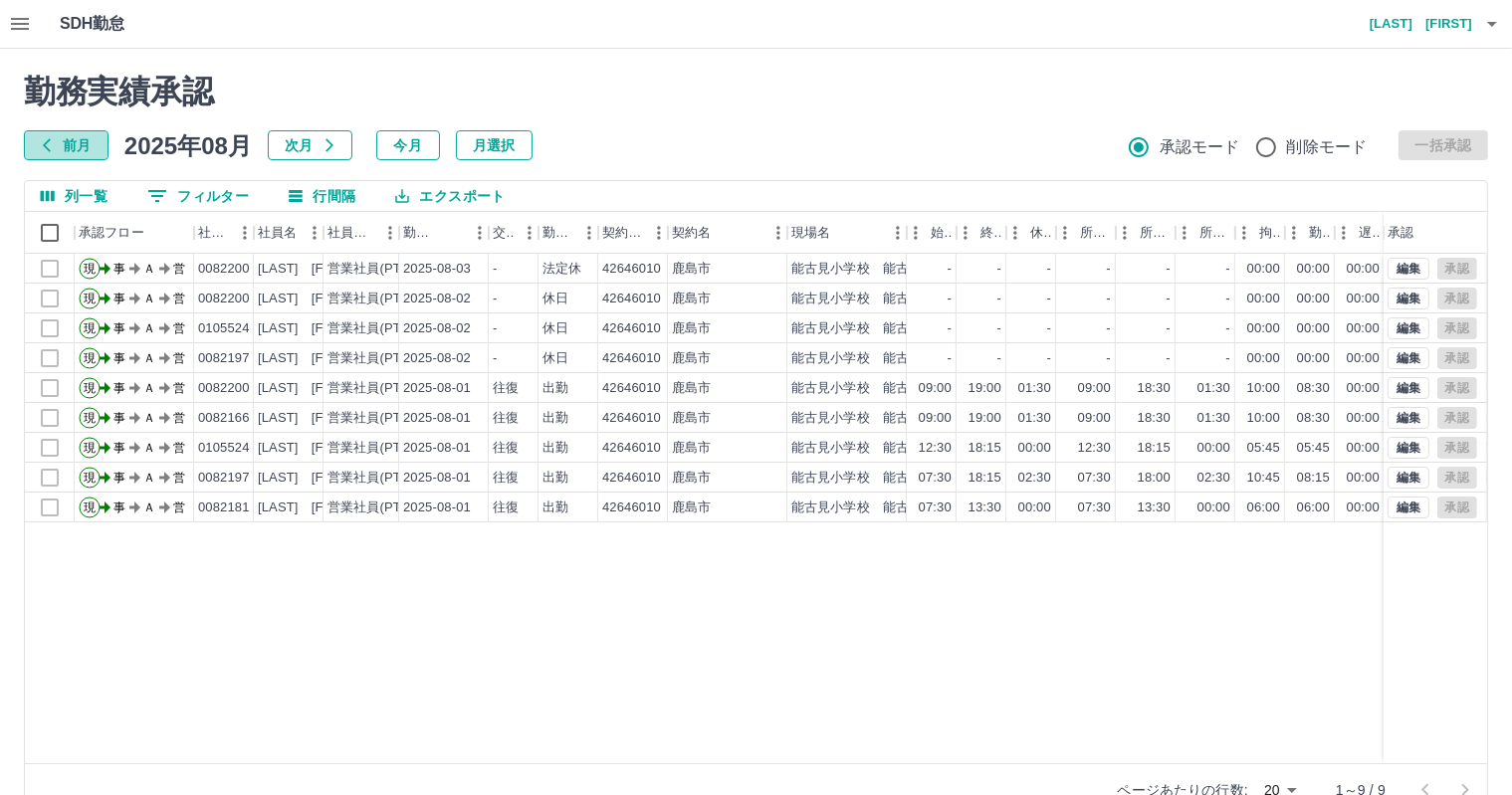 click on "前月" at bounding box center (66, 145) 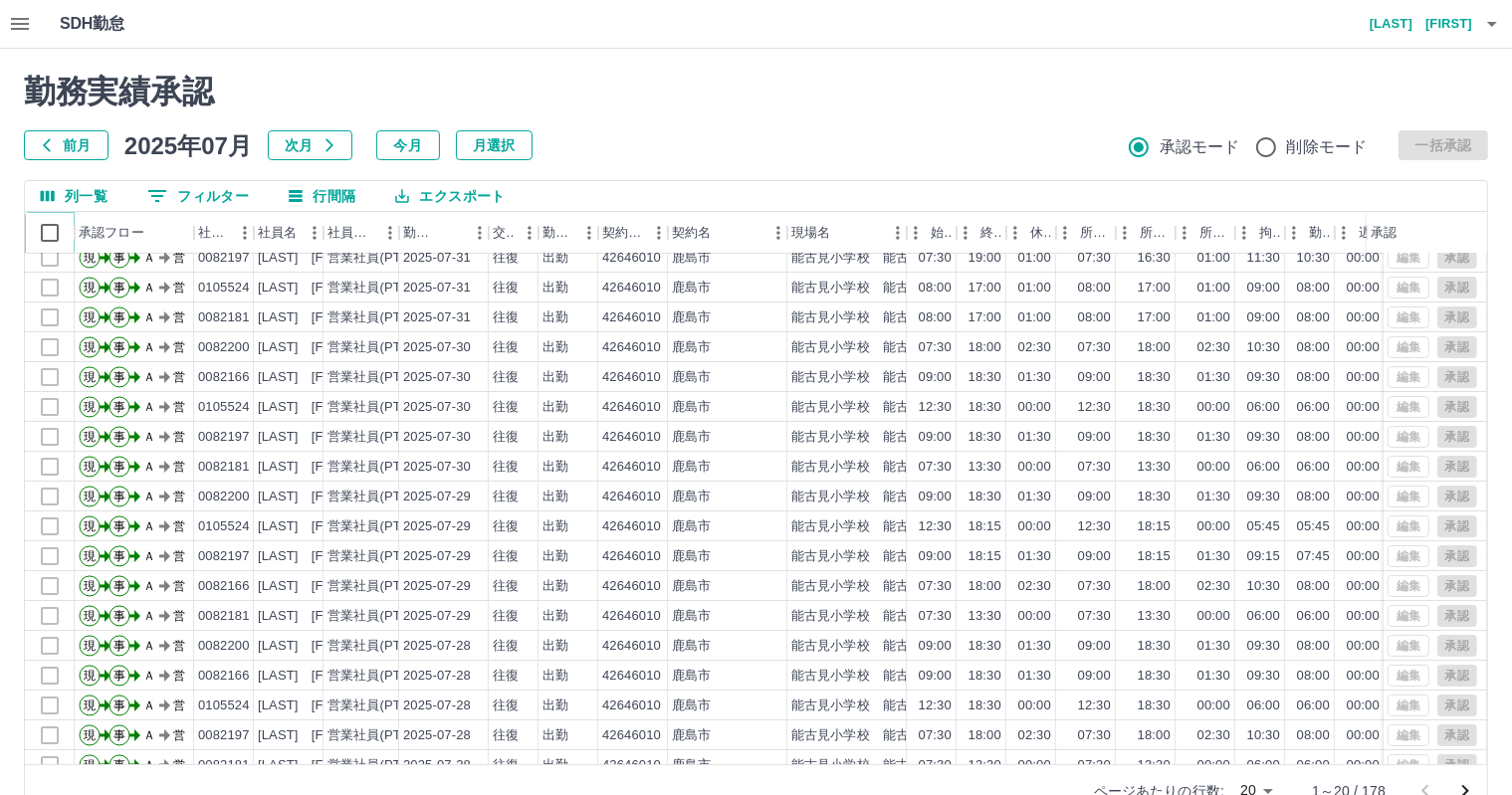 scroll, scrollTop: 102, scrollLeft: 0, axis: vertical 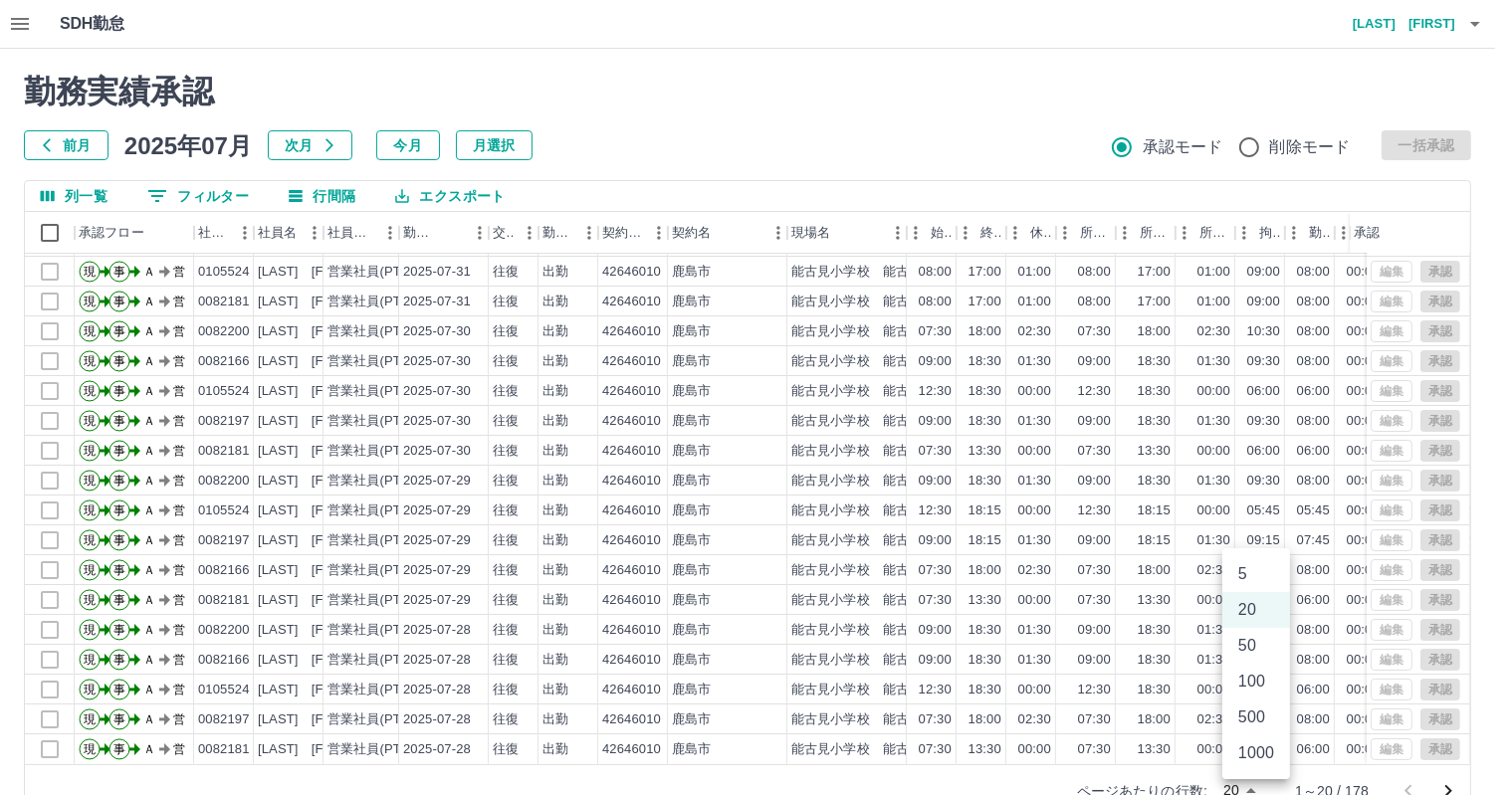 click on "SDH勤怠 [LAST]　[FIRST] 勤務実績承認 前月 2025年07月 次月 今月 月選択 承認モード 削除モード 一括承認 列一覧 0 フィルター 行間隔 エクスポート 承認フロー 社員番号 社員名 社員区分 勤務日 交通費 勤務区分 契約コード 契約名 現場名 始業 終業 休憩 所定開始 所定終業 所定休憩 拘束 勤務 遅刻等 コメント ステータス 承認 現 事 Ａ 営 0082166 [LAST]　[FIRST] 営業社員(PT契約) 2025-07-31 往復 出勤 42646010 [CITY] [LOCATION] 07:30 19:00 01:00 07:30 16:30 01:00 11:30 10:30 00:00 バス旅行 AM承認待 現 事 Ａ 営 0082197 [LAST]　[FIRST] 営業社員(PT契約) 2025-07-31 往復 出勤 42646010 [CITY] [LOCATION] 07:30 19:00 01:00 07:30 16:30 01:00 11:30 10:30 00:00 バス旅行の為業務都合により15分延長 AM承認待 現 事 Ａ 営 0105524 [LAST]　[FIRST] 営業社員(PT契約) 2025-07-31 現" at bounding box center [756, 420] 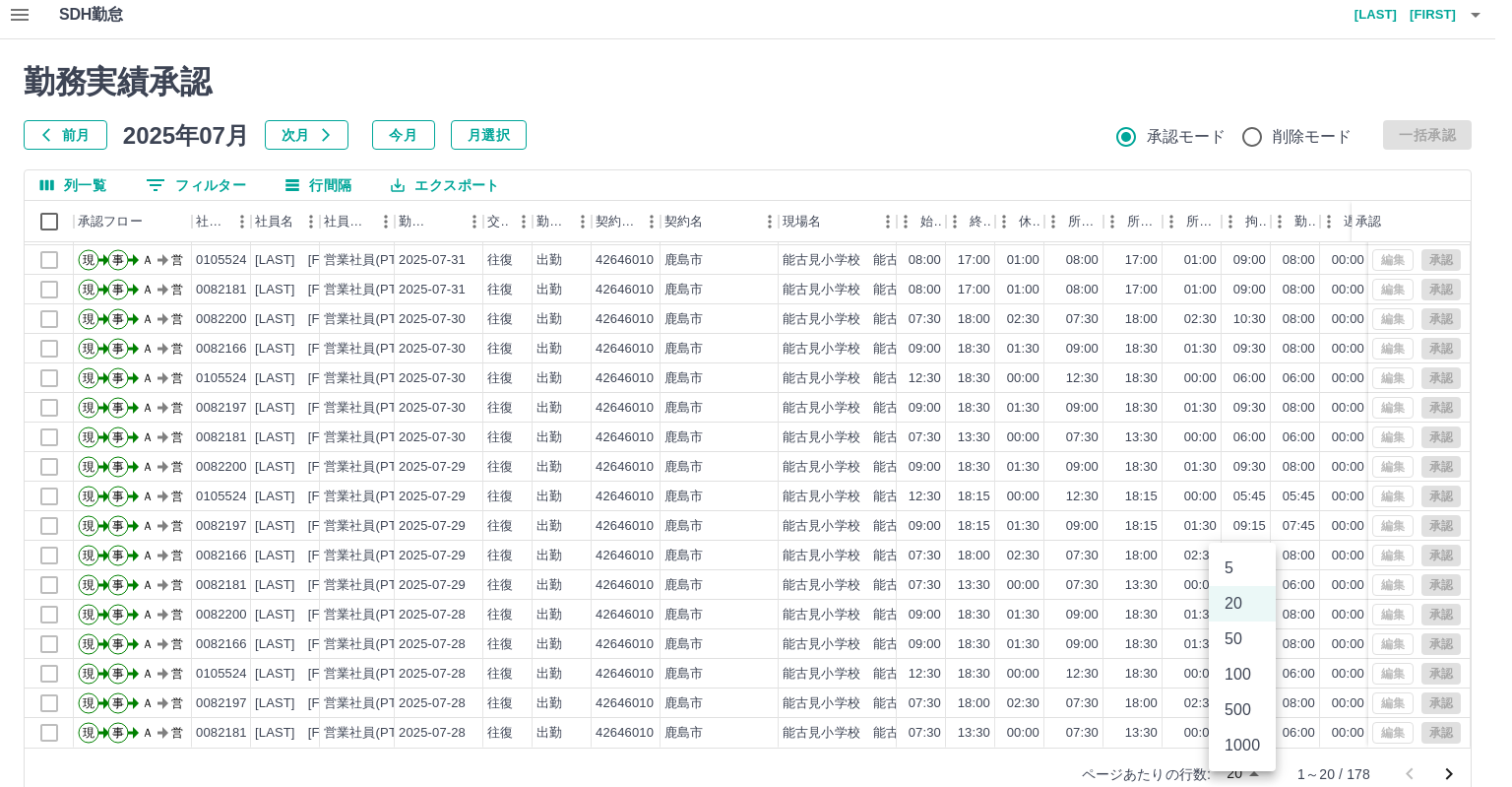 click on "500" at bounding box center (1242, 710) 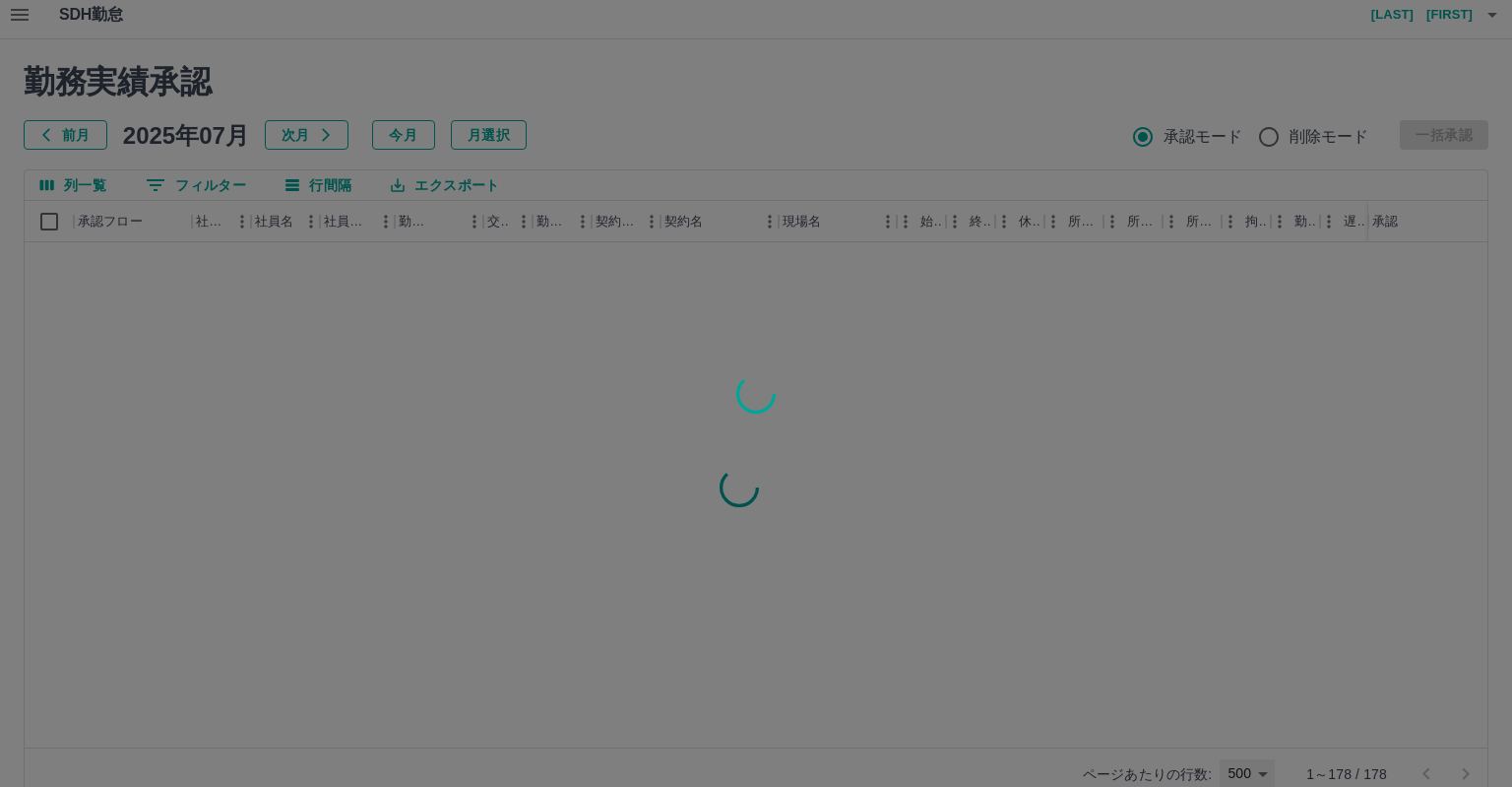 type on "***" 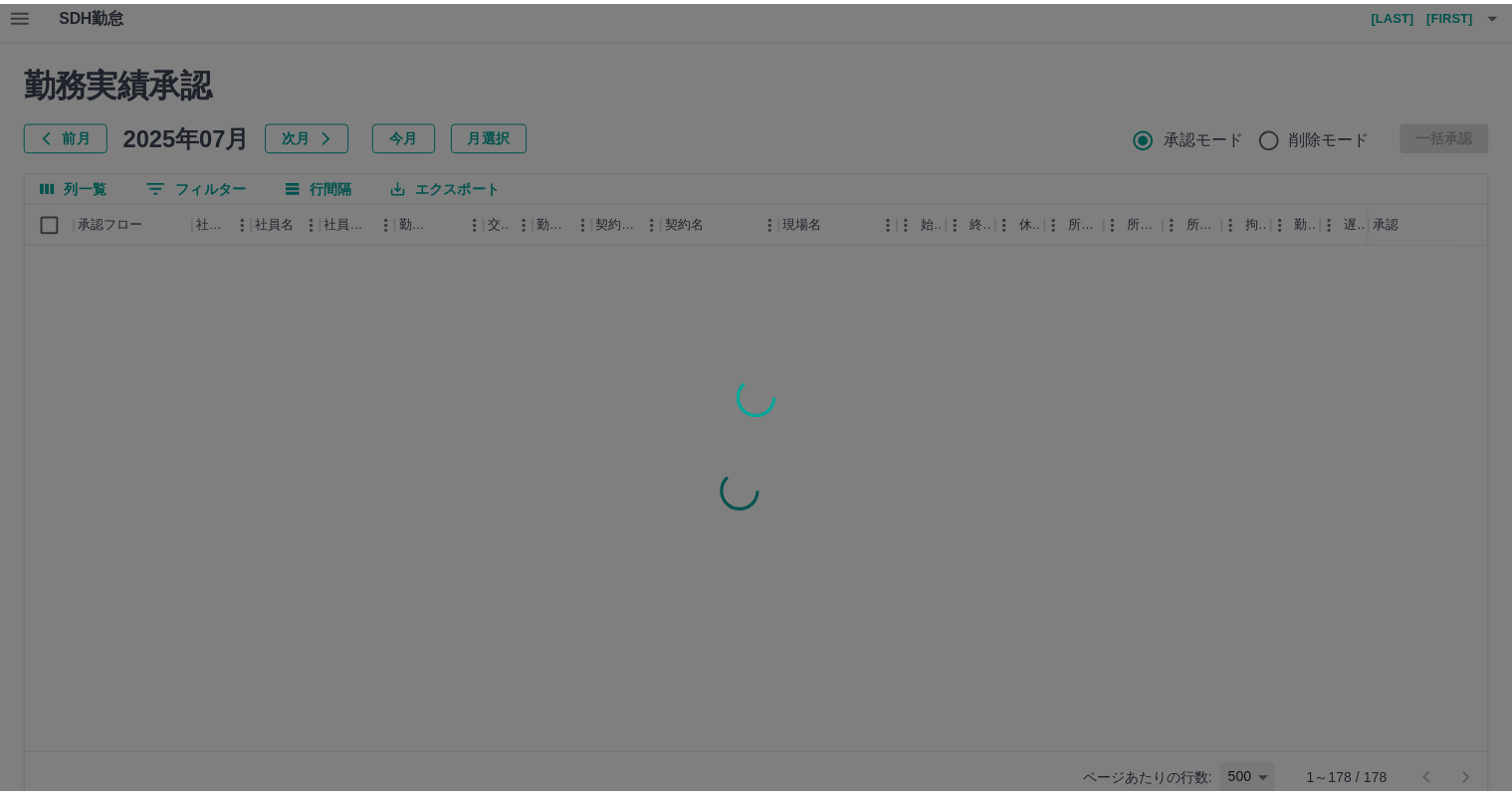 scroll, scrollTop: 0, scrollLeft: 0, axis: both 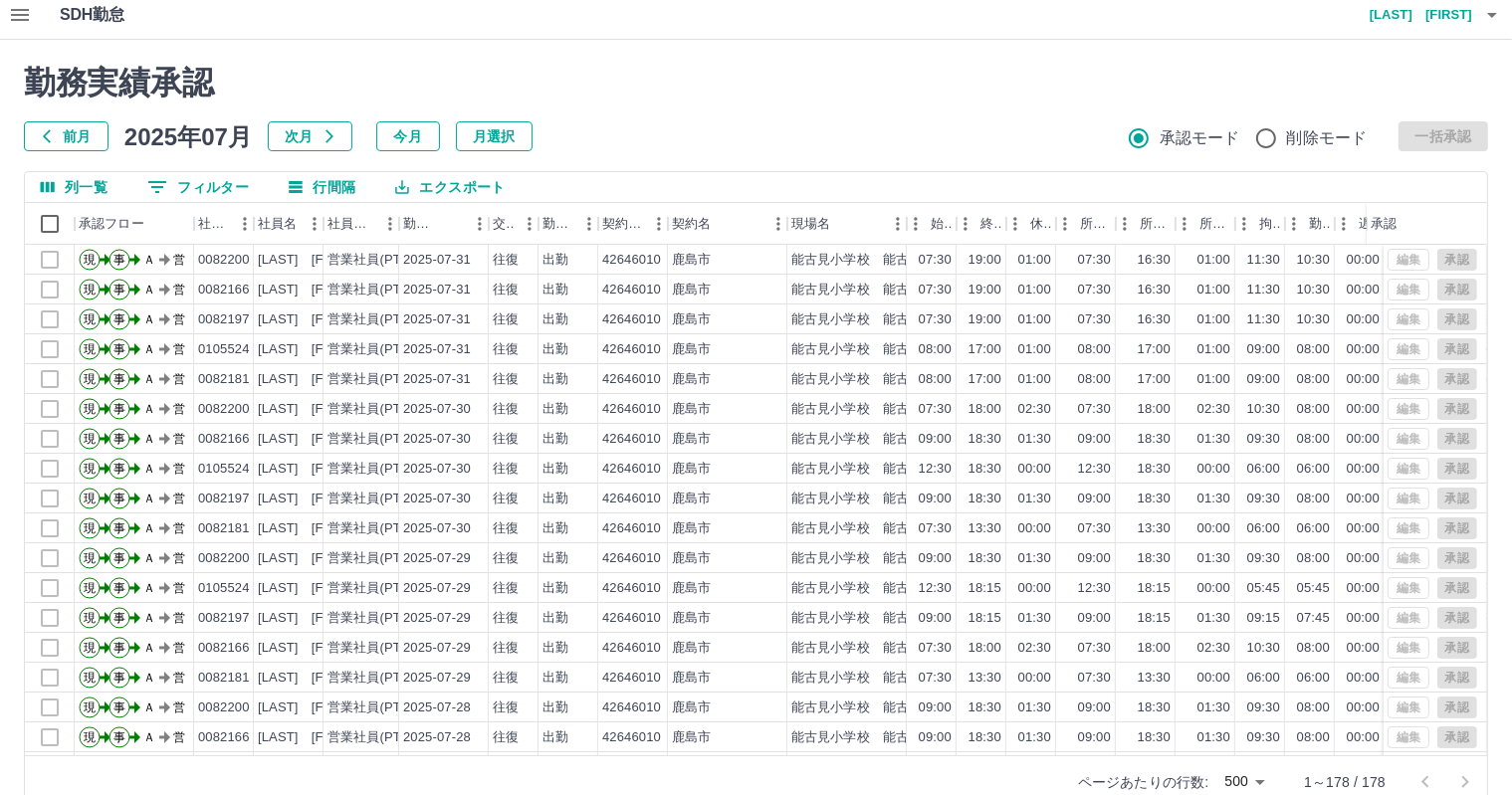 click on "勤務実績承認 前月 2025年07月 次月 今月 月選択 承認モード 削除モード 一括承認 列一覧 0 フィルター 行間隔 エクスポート 承認フロー 社員番号 社員名 社員区分 勤務日 交通費 勤務区分 契約コード 契約名 現場名 始業 終業 休憩 所定開始 所定終業 所定休憩 拘束 勤務 遅刻等 コメント ステータス 承認 現 事 Ａ 営 0082200 [LAST]　[FIRST] 営業社員(PT契約) 2025-07-31 往復 出勤 42646010 [CITY] [LOCATION] 07:30 19:00 01:00 07:30 16:30 01:00 11:30 10:30 00:00 バス旅行 AM承認待 現 事 Ａ 営 0082166 [LAST]　[FIRST] 営業社員(PT契約) 2025-07-31 往復 出勤 42646010 [CITY] [LOCATION] 07:30 19:00 01:00 07:30 16:30 01:00 11:30 10:30 00:00 バス旅行 AM承認待 現 事 Ａ 営 0082197 [LAST]　[FIRST] 営業社員(PT契約) 2025-07-31 往復 出勤 42646010 [CITY] 07:30 19:00 01:00 07:30 16:30 01:00" at bounding box center (756, 436) 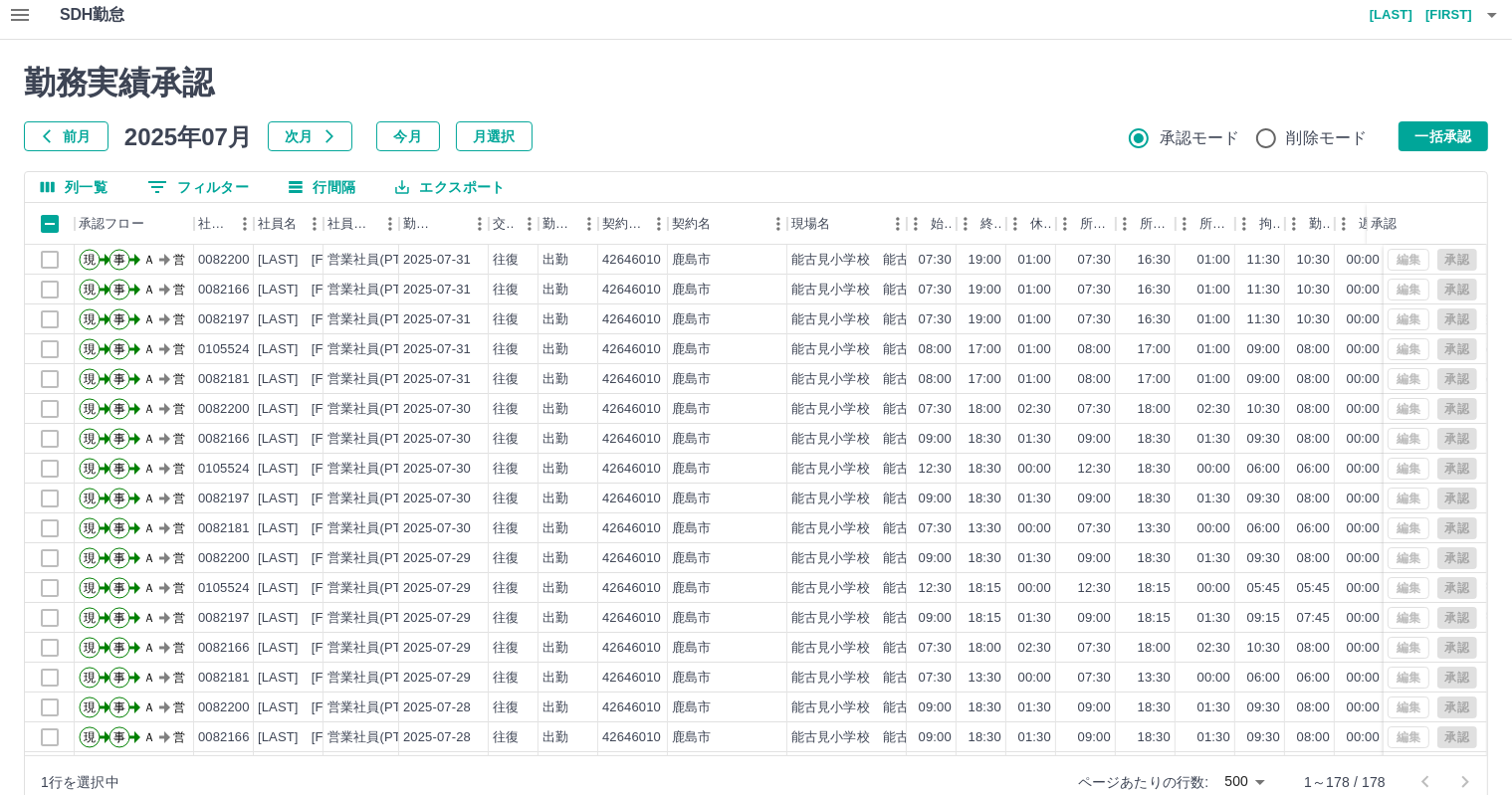 drag, startPoint x: 1471, startPoint y: 126, endPoint x: 1321, endPoint y: 273, distance: 210.0214 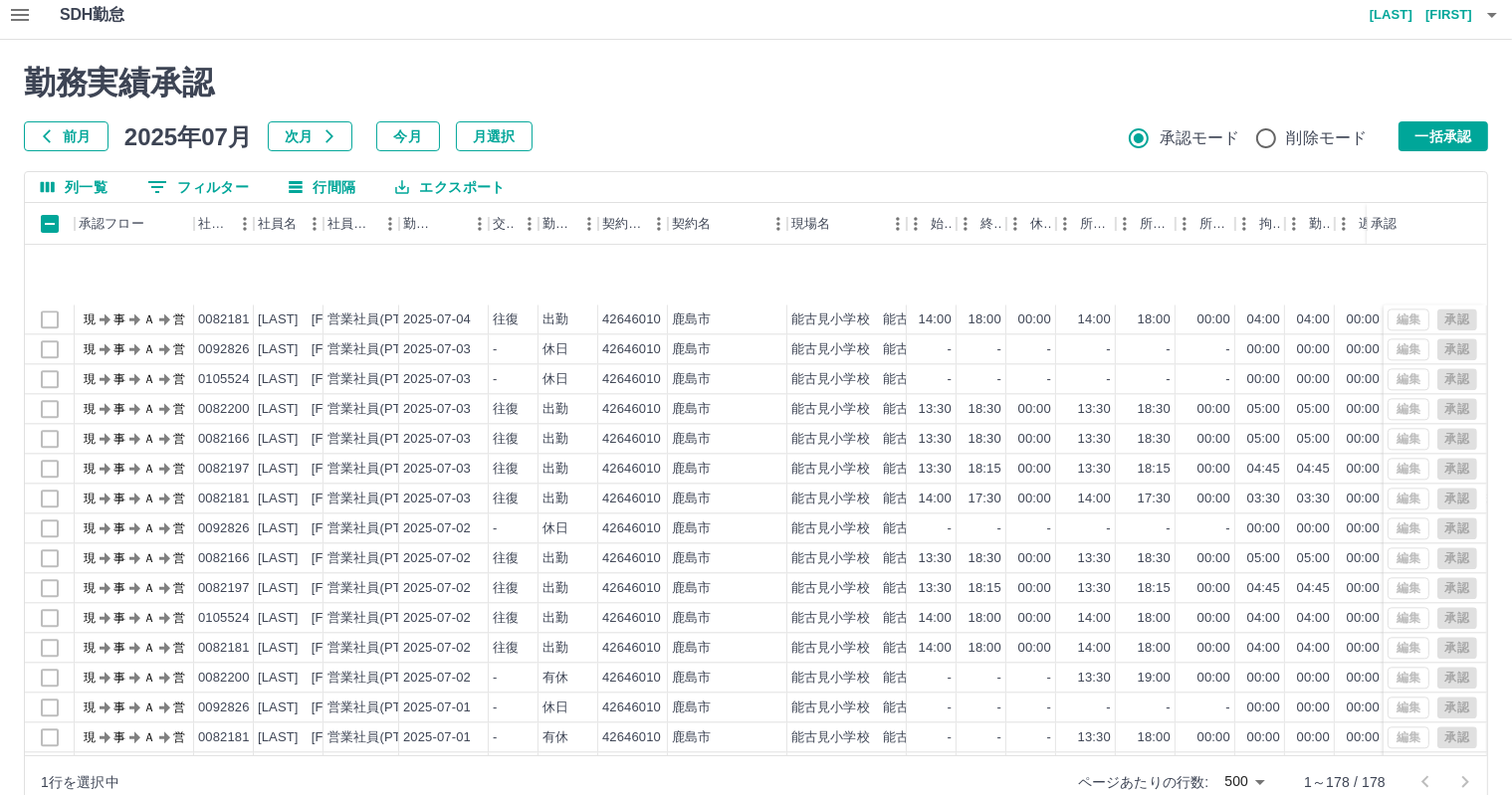 scroll, scrollTop: 4819, scrollLeft: 0, axis: vertical 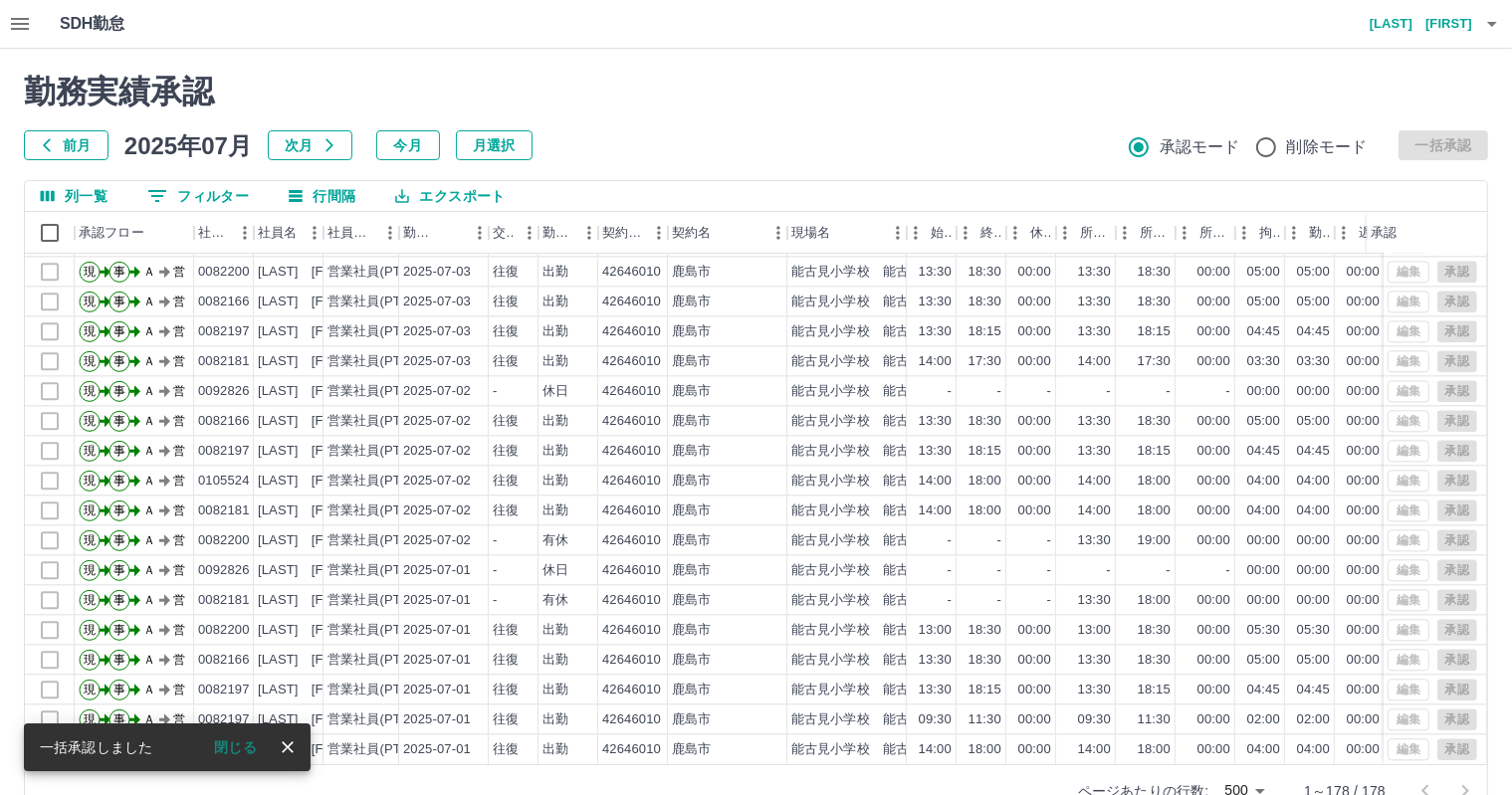 click on "岩丸　裕美子" at bounding box center [1412, 24] 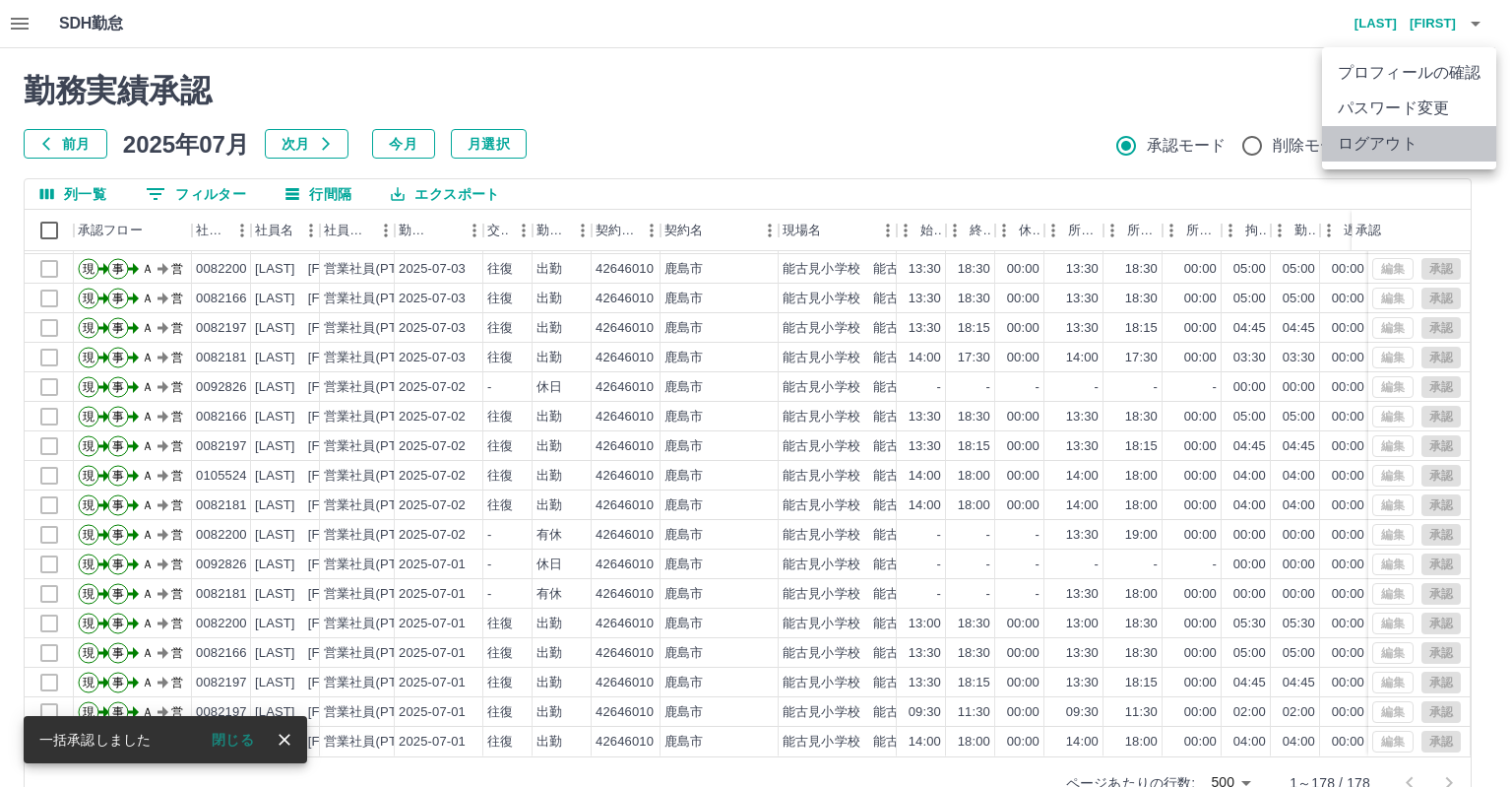 click on "ログアウト" at bounding box center (1409, 144) 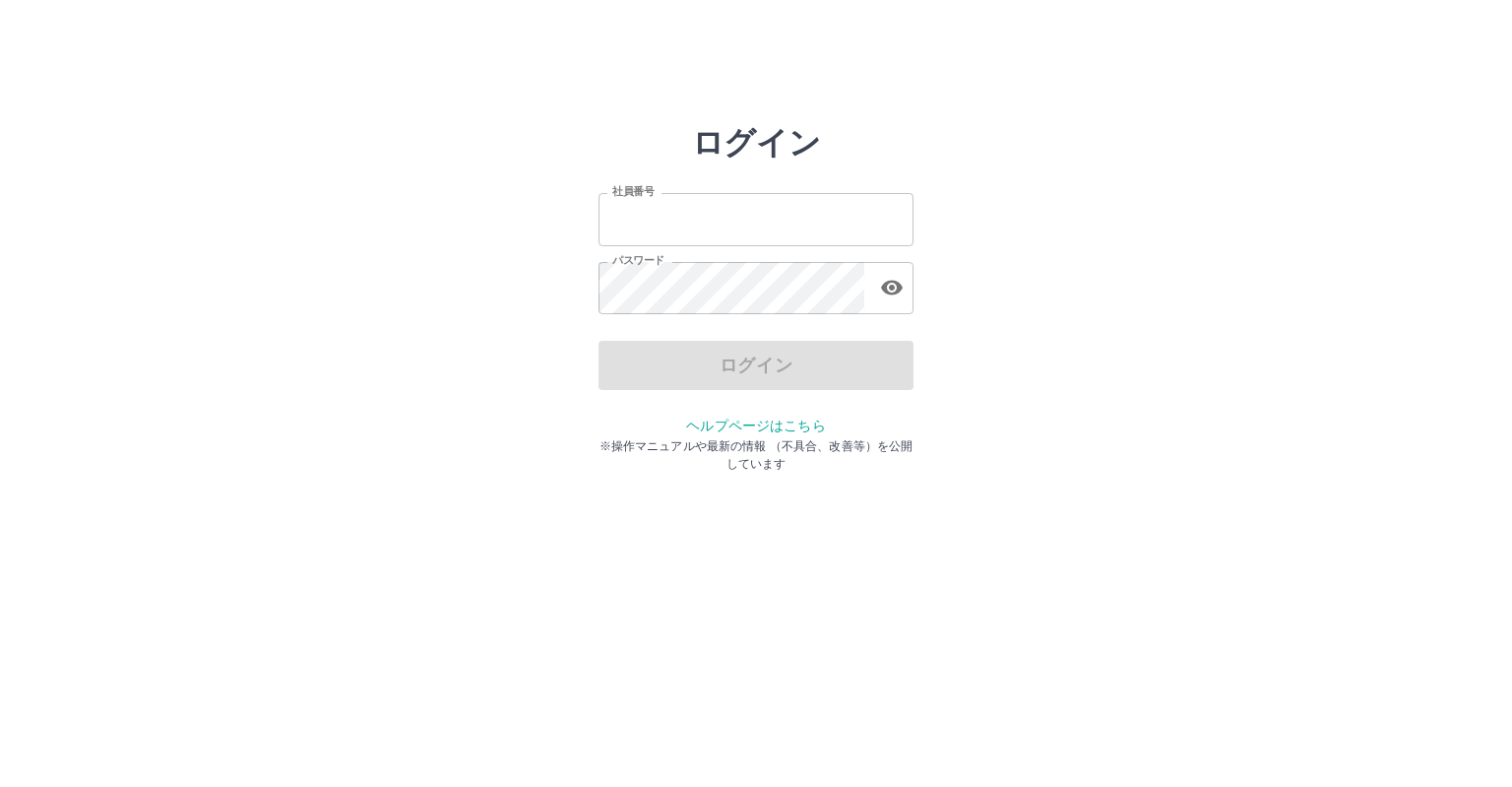 scroll, scrollTop: 0, scrollLeft: 0, axis: both 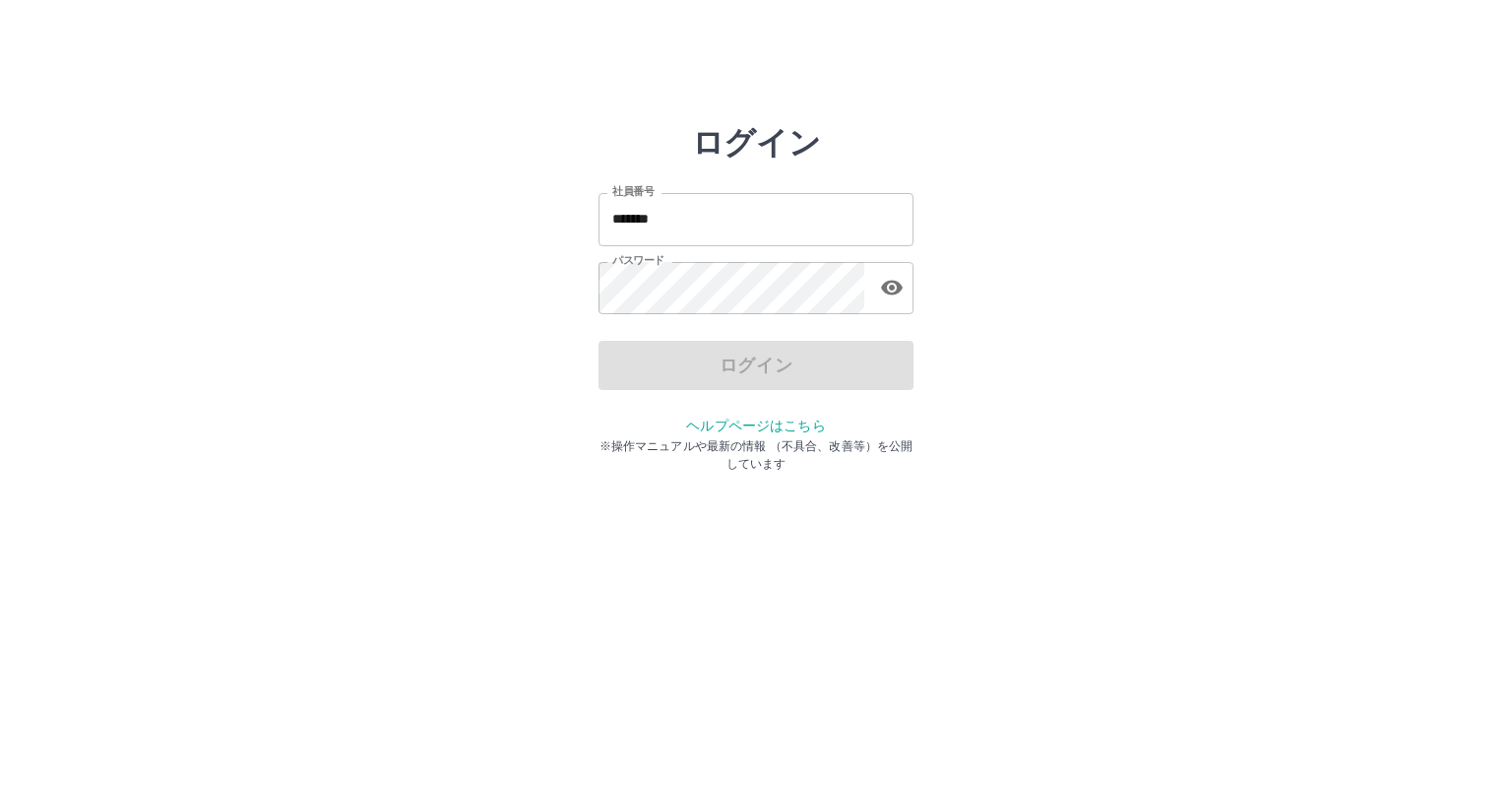 click on "*******" at bounding box center [756, 219] 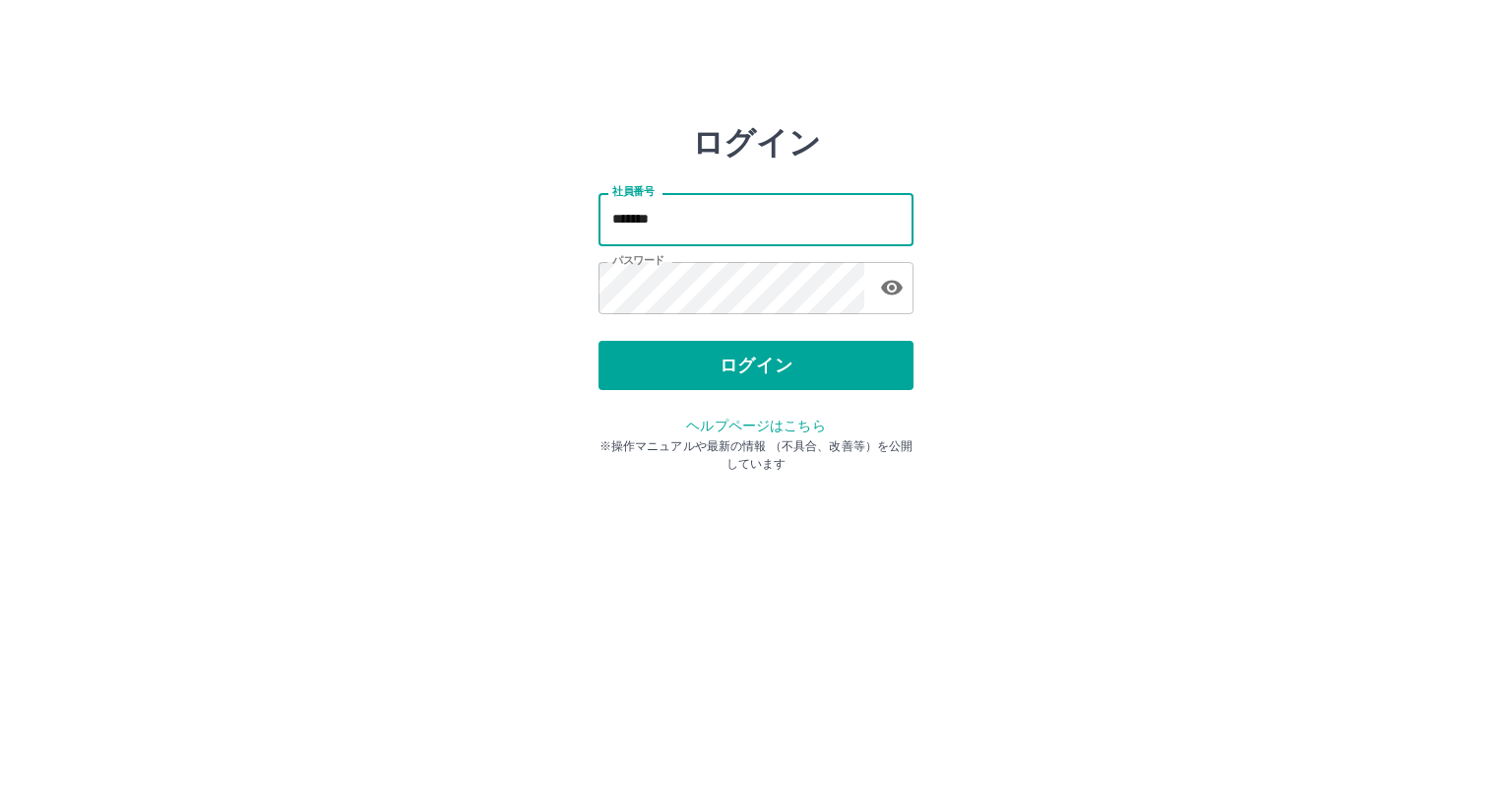 click on "*******" at bounding box center (756, 219) 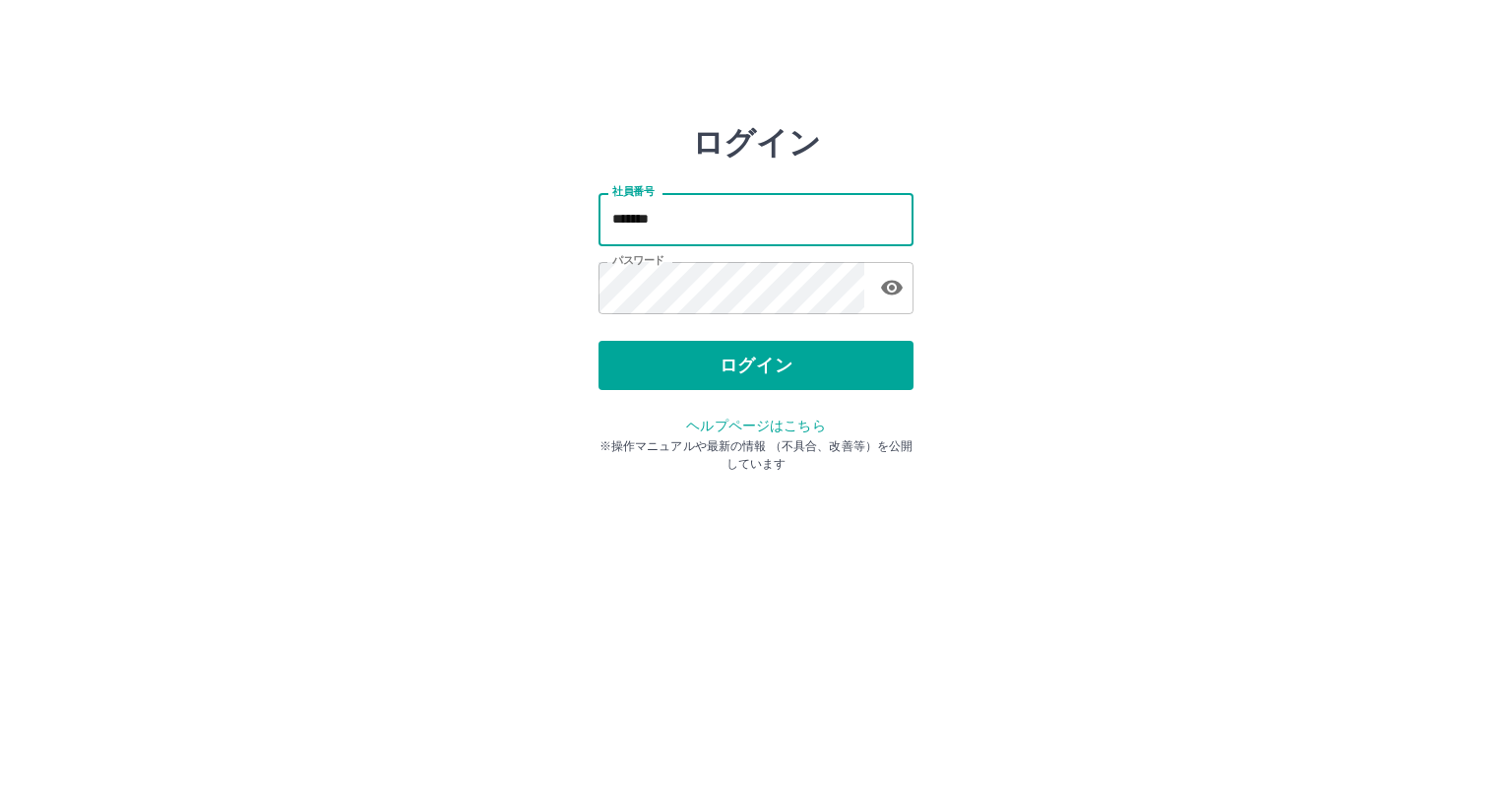 type on "*******" 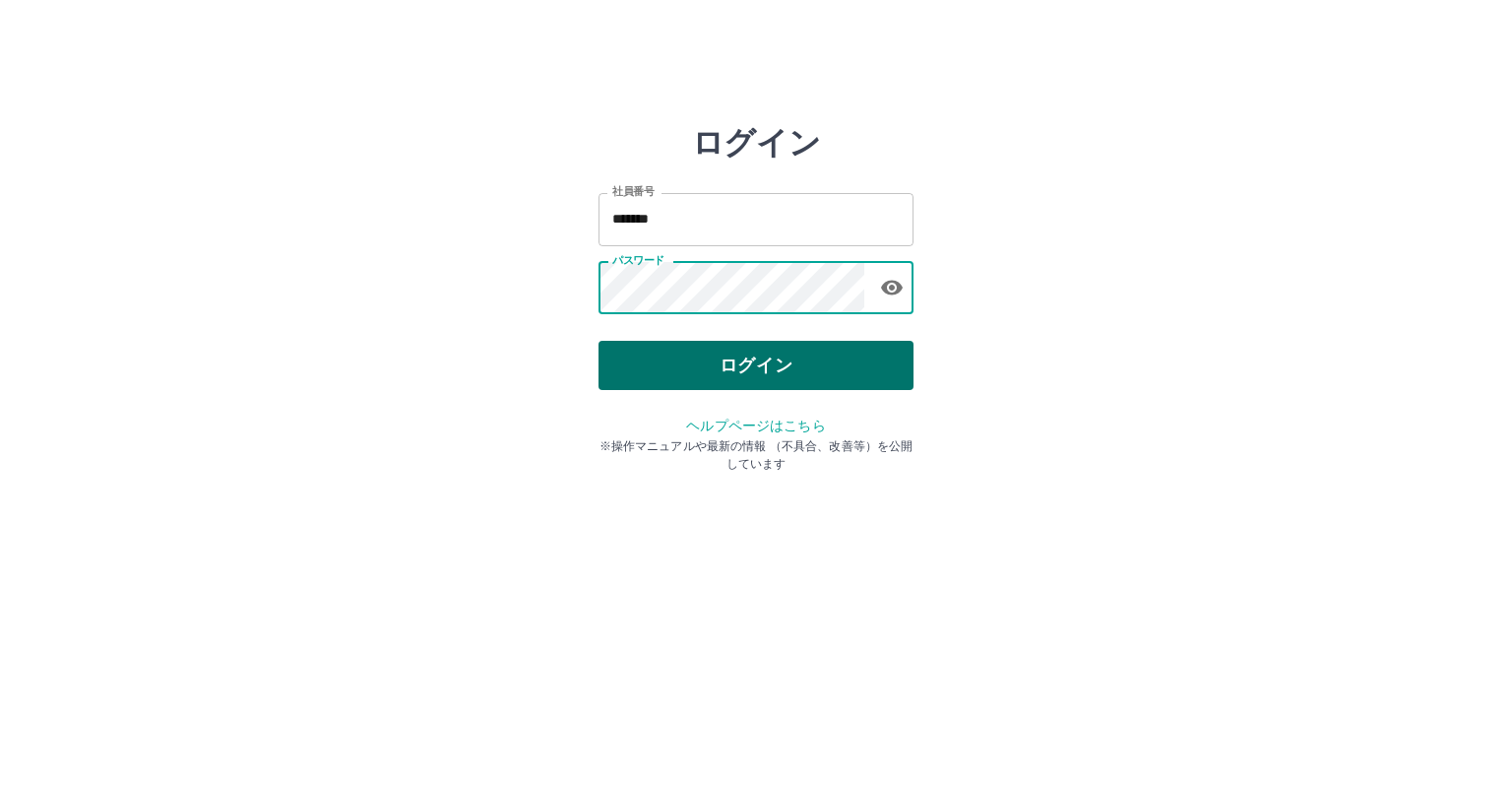 click on "ログイン" at bounding box center (756, 365) 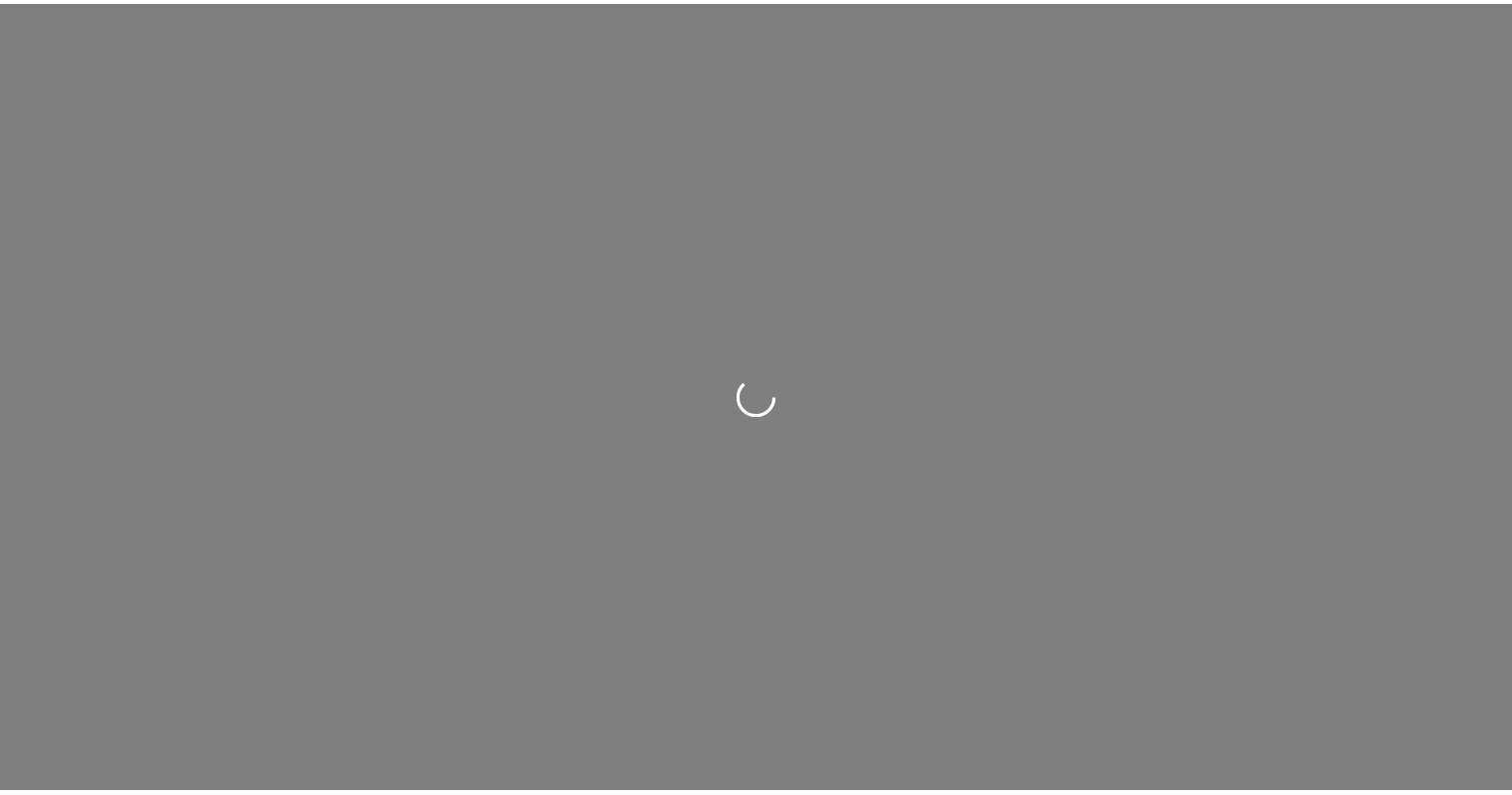 scroll, scrollTop: 0, scrollLeft: 0, axis: both 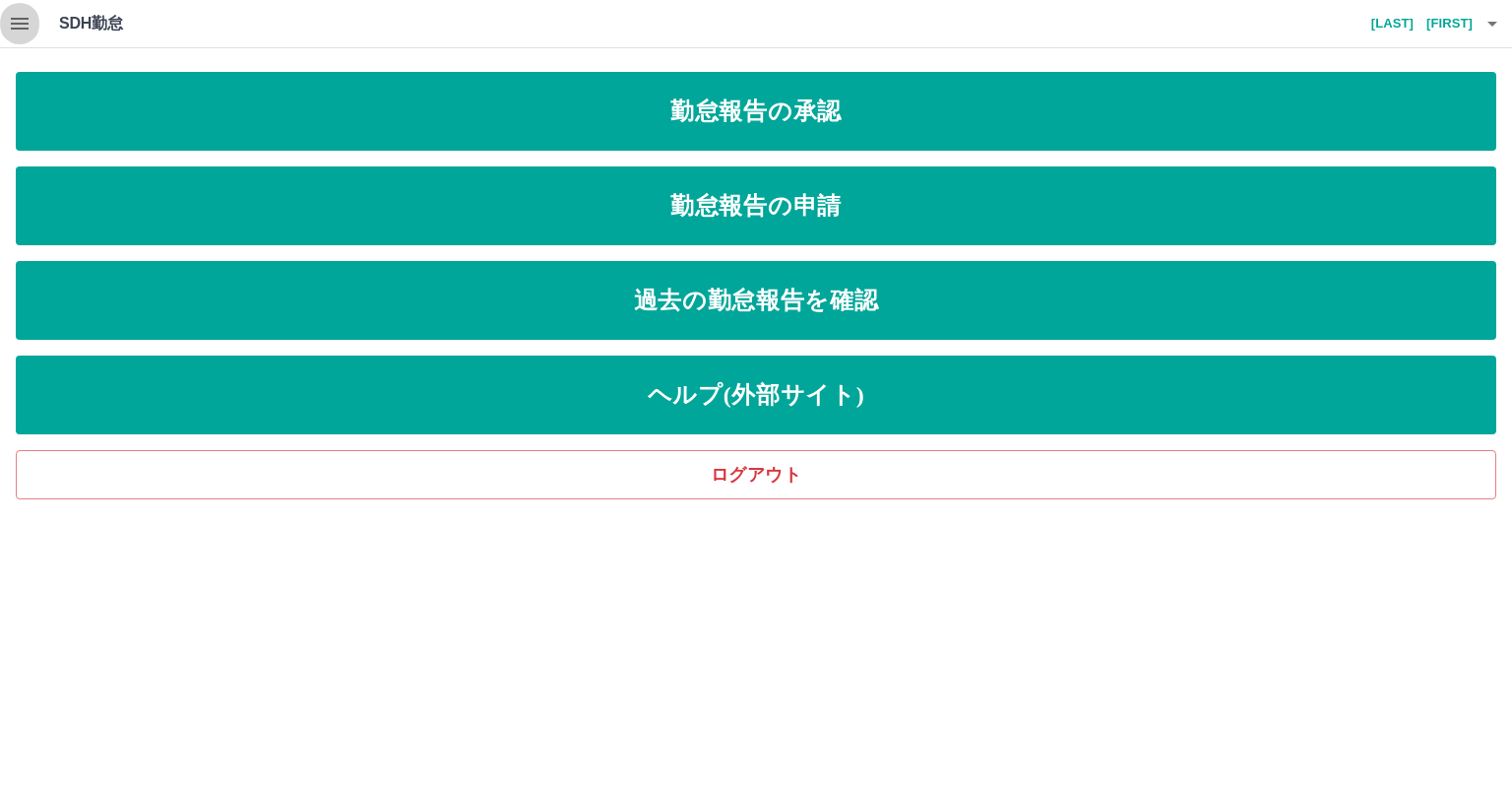 click 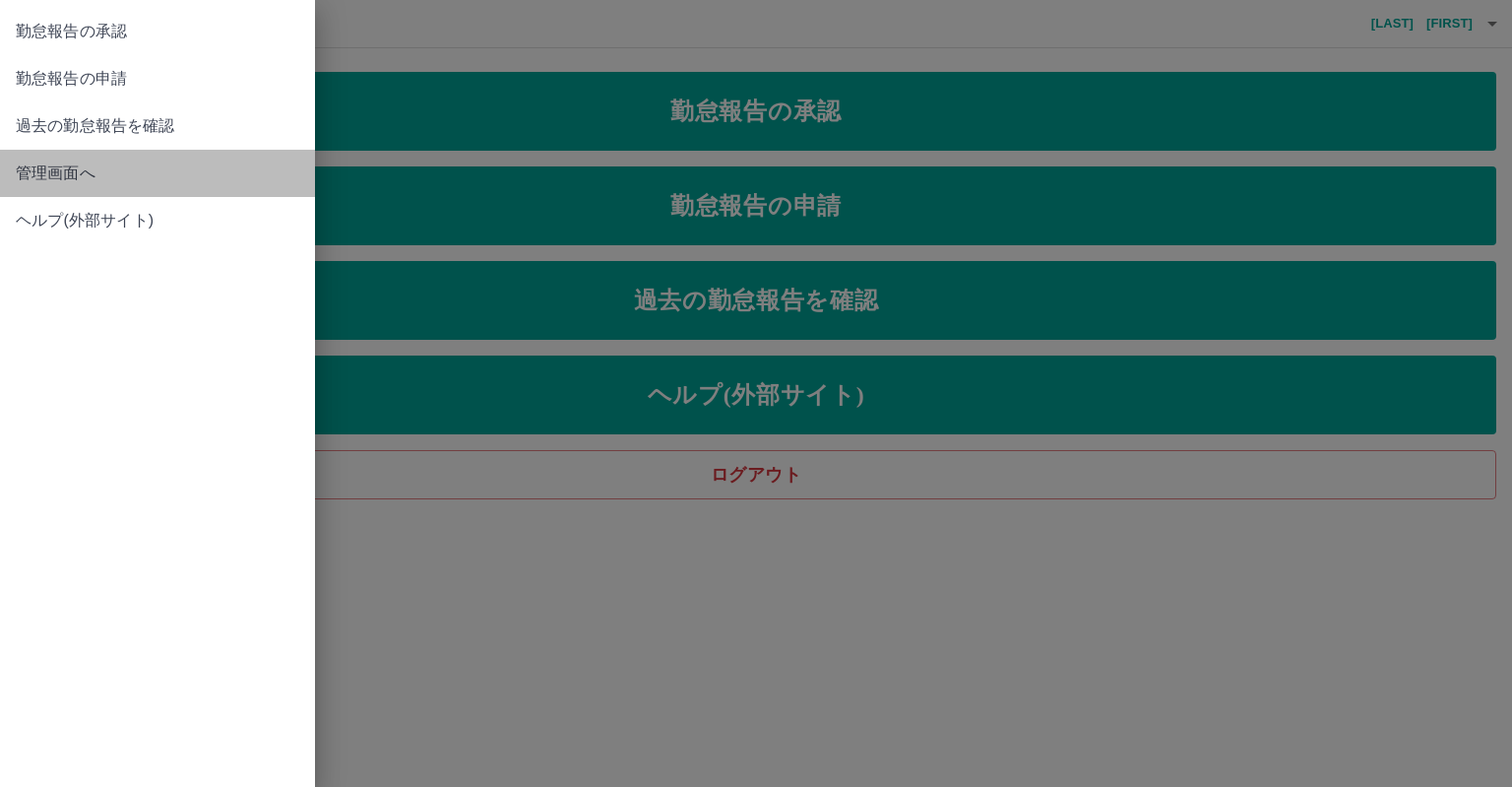 click on "管理画面へ" at bounding box center [158, 173] 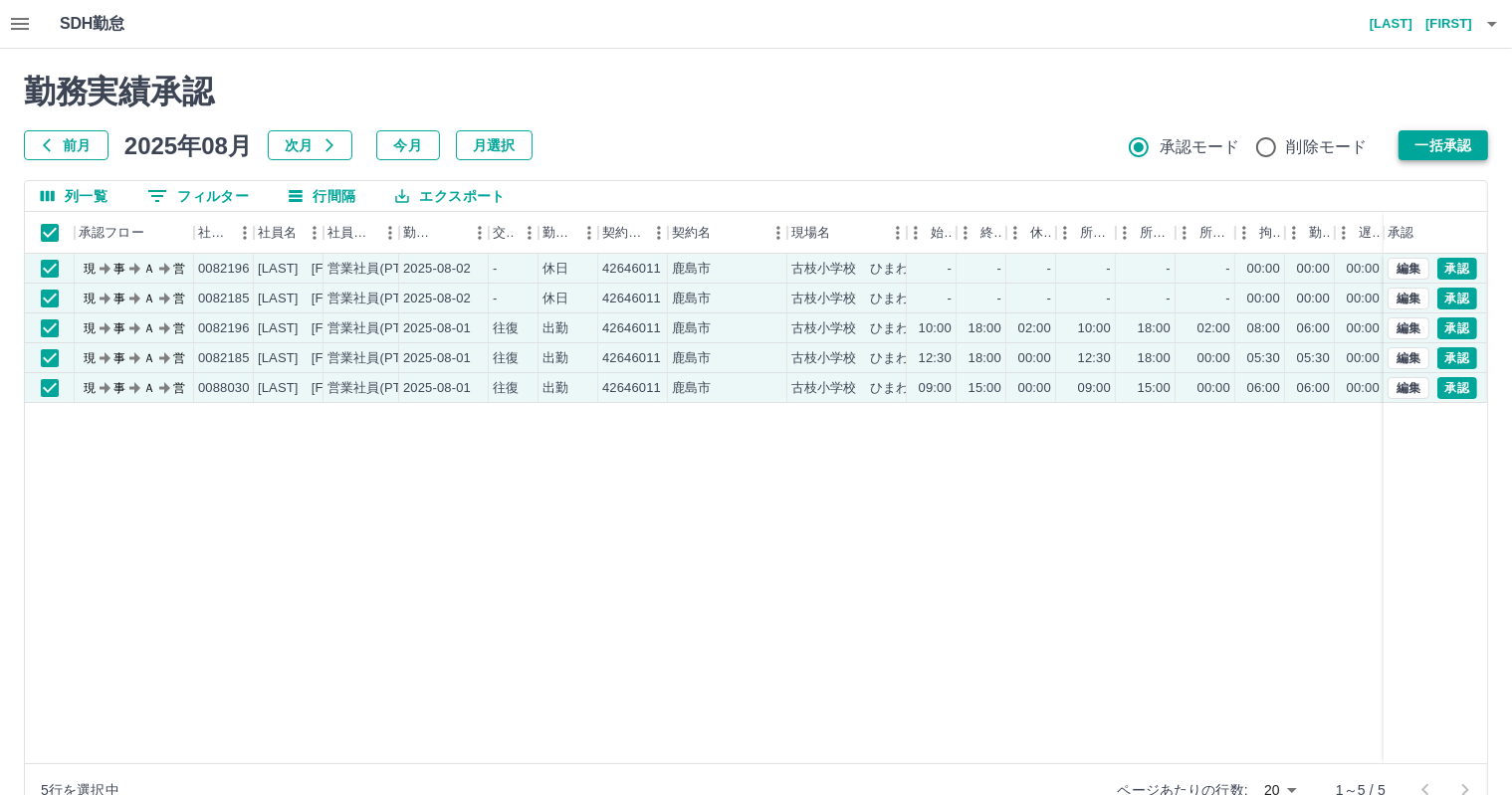 click on "一括承認" at bounding box center (1443, 145) 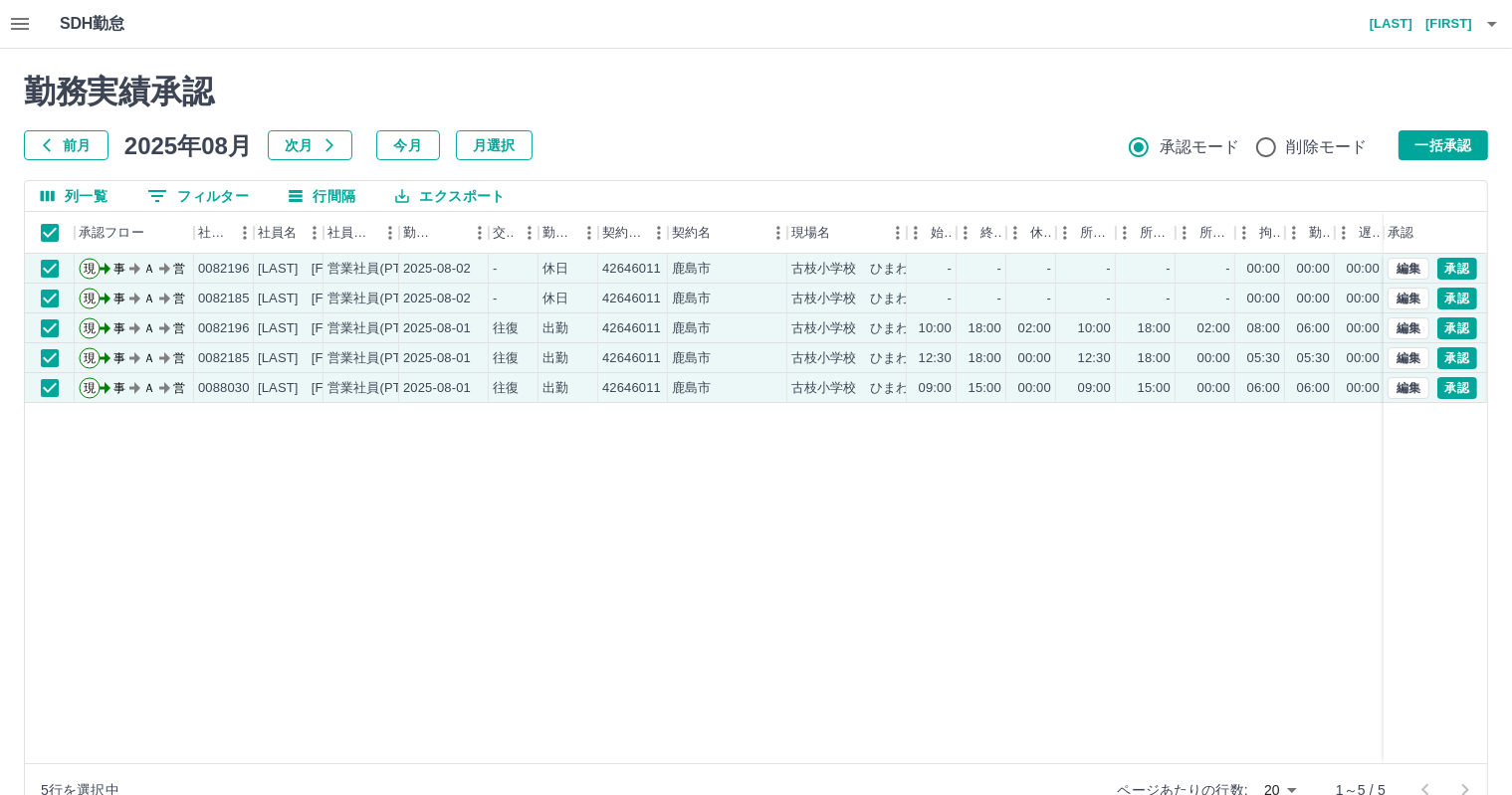 click on "前月" at bounding box center [66, 145] 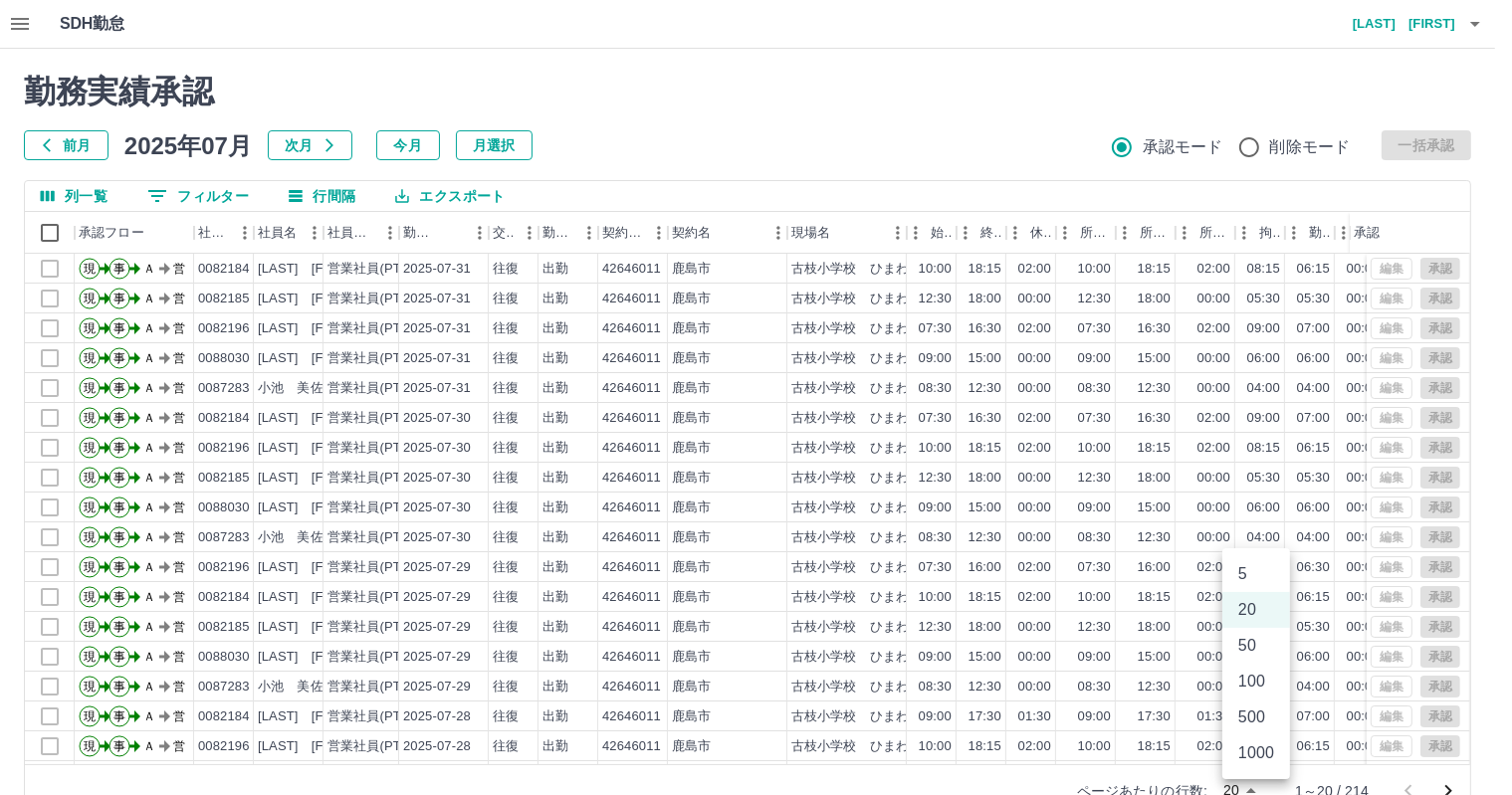 scroll, scrollTop: 9, scrollLeft: 0, axis: vertical 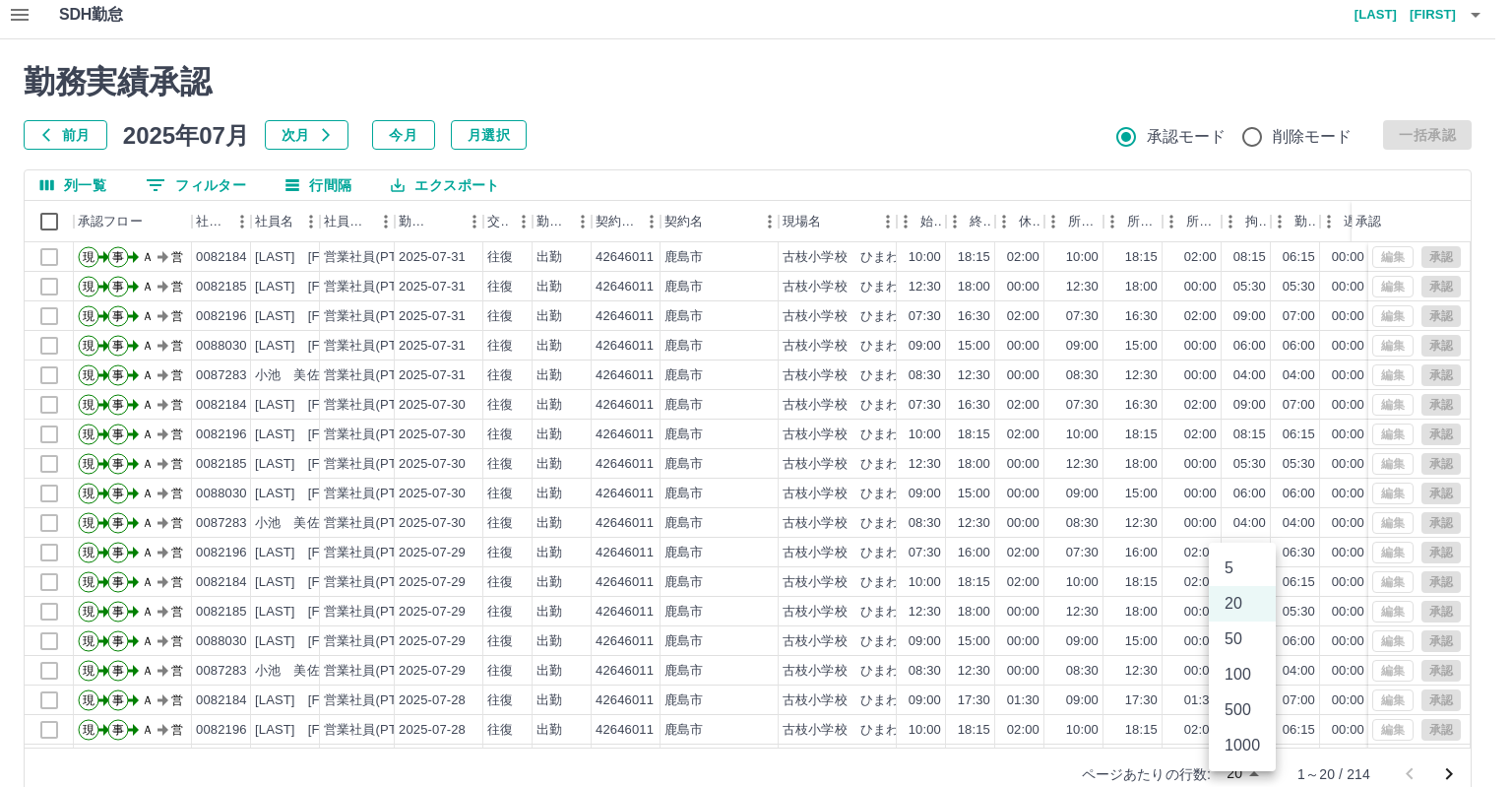click on "SDH勤怠 田中　陽子 勤務実績承認 前月 2025年07月 次月 今月 月選択 承認モード 削除モード 一括承認 列一覧 0 フィルター 行間隔 エクスポート 承認フロー 社員番号 社員名 社員区分 勤務日 交通費 勤務区分 契約コード 契約名 現場名 始業 終業 休憩 所定開始 所定終業 所定休憩 拘束 勤務 遅刻等 コメント ステータス 承認 現 事 Ａ 営 0082184 田中　陽子 営業社員(PT契約) 2025-07-31 往復 出勤 42646011 鹿島市 古枝小学校　ひまわりクラブA 10:00 18:15 02:00 10:00 18:15 02:00 08:15 06:15 00:00 業務終了45分 AM承認待 現 事 Ａ 営 0082185 熊谷　佳子 営業社員(PT契約) 2025-07-31 往復 出勤 42646011 鹿島市 古枝小学校　ひまわりクラブA 12:30 18:00 00:00 12:30 18:00 00:00 05:30 05:30 00:00 AM承認待 現 事 Ａ 営 0082196 金子　のぞみ 営業社員(PT契約) 2025-07-31 往復 出勤 42646011 鹿島市 07:30 16:30 02:00 07:30 16:30 02:00" at bounding box center [756, 407] 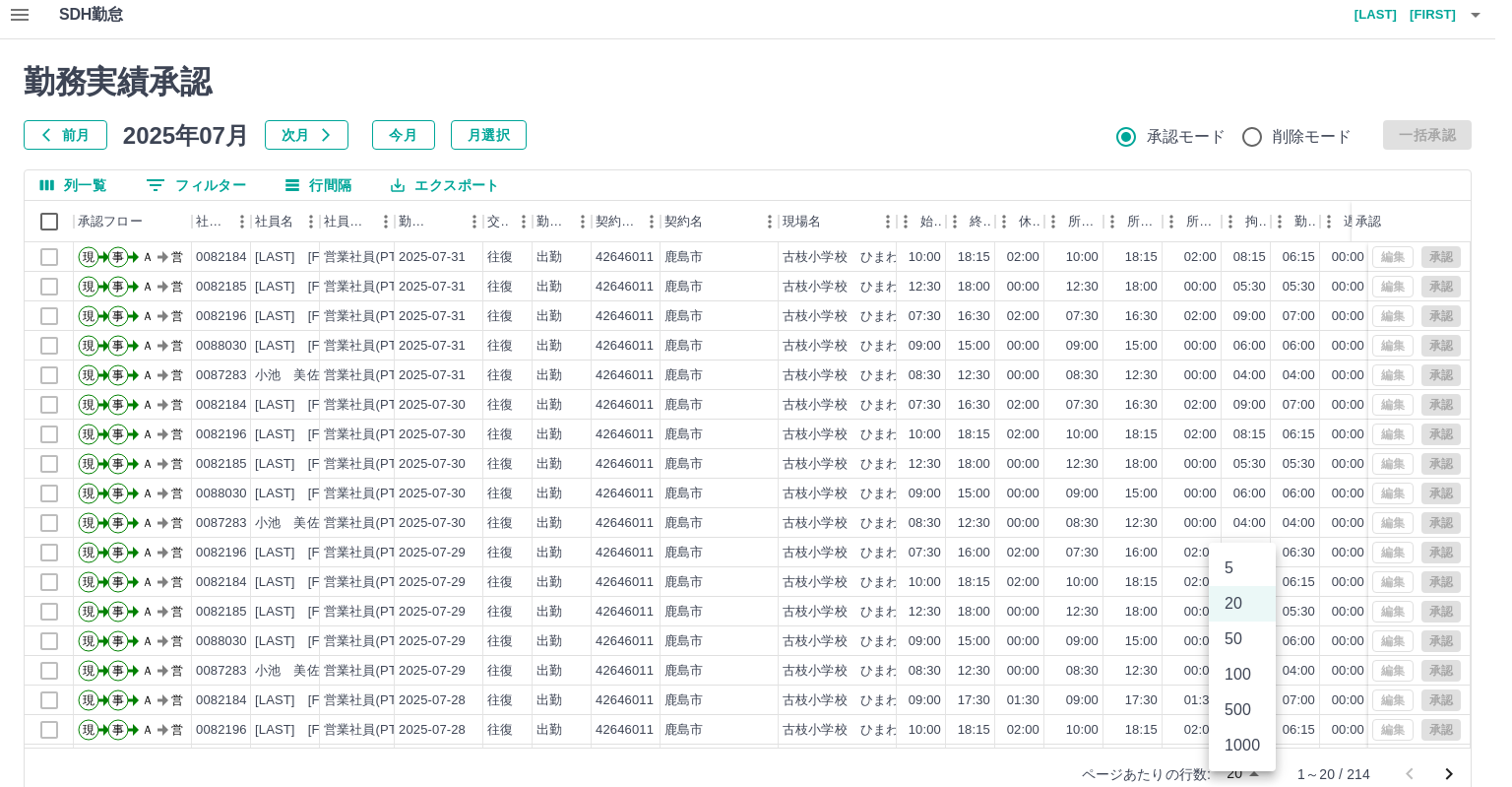 click on "500" at bounding box center [1242, 710] 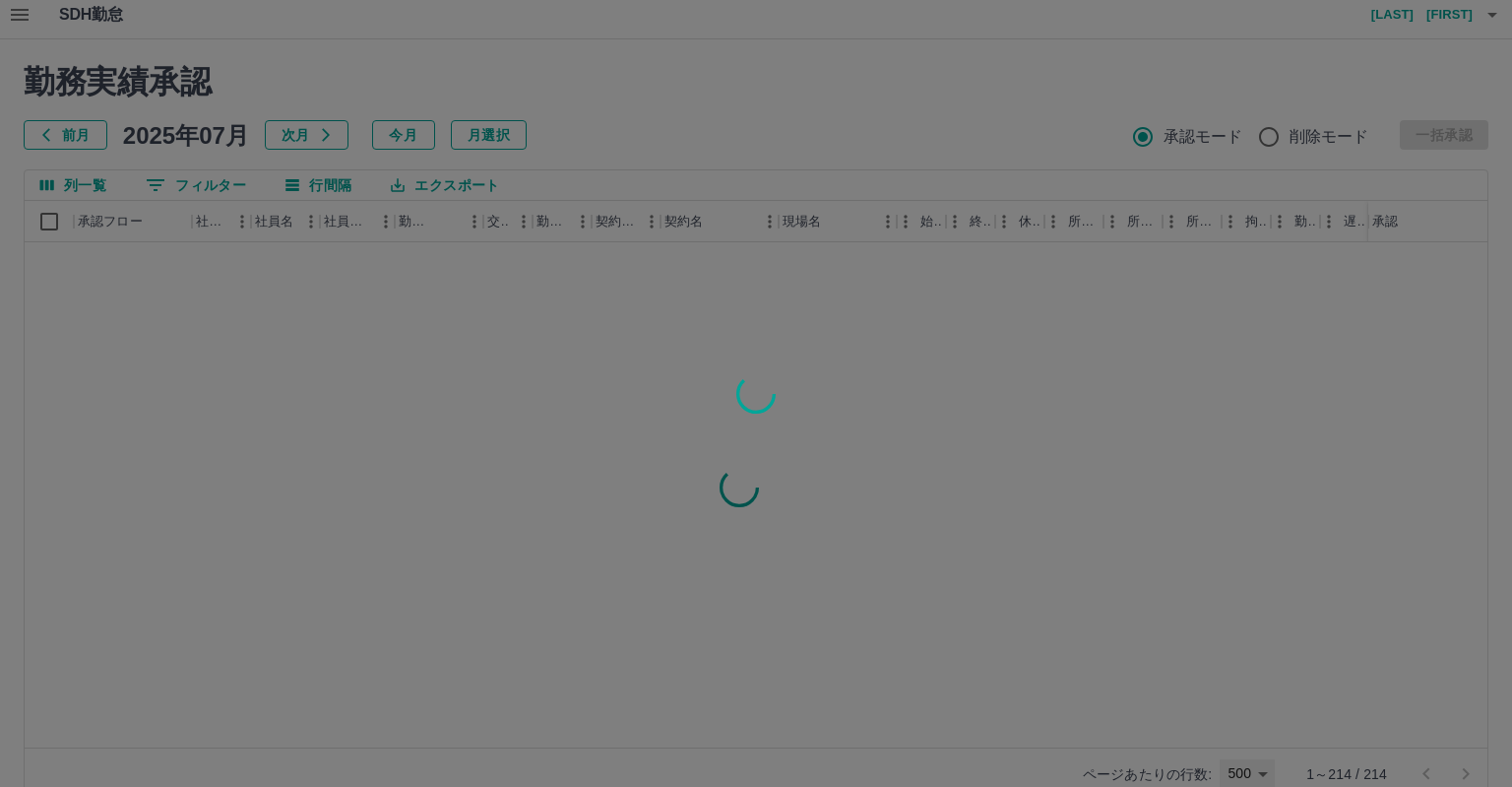 type on "***" 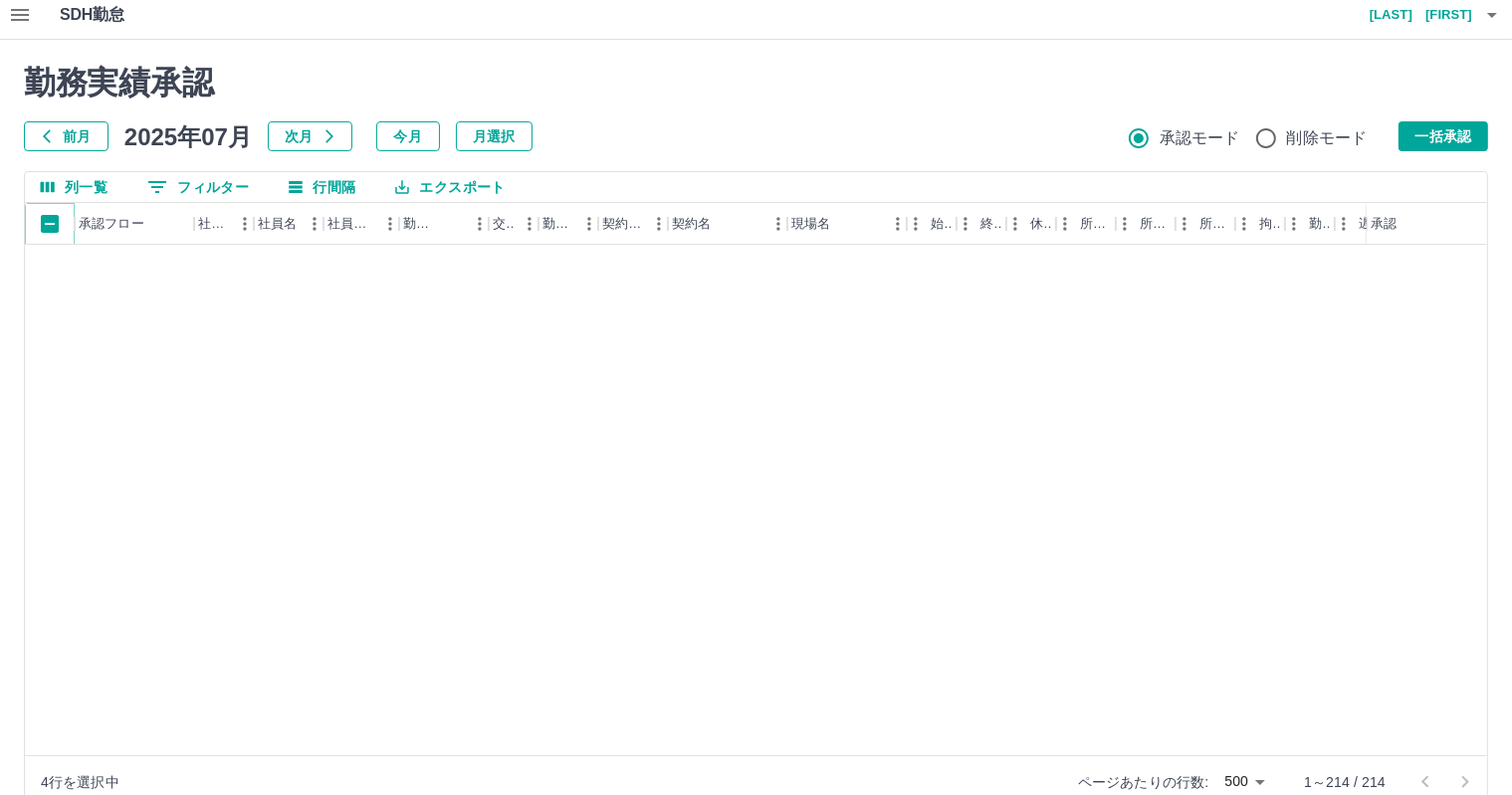 scroll, scrollTop: 5893, scrollLeft: 0, axis: vertical 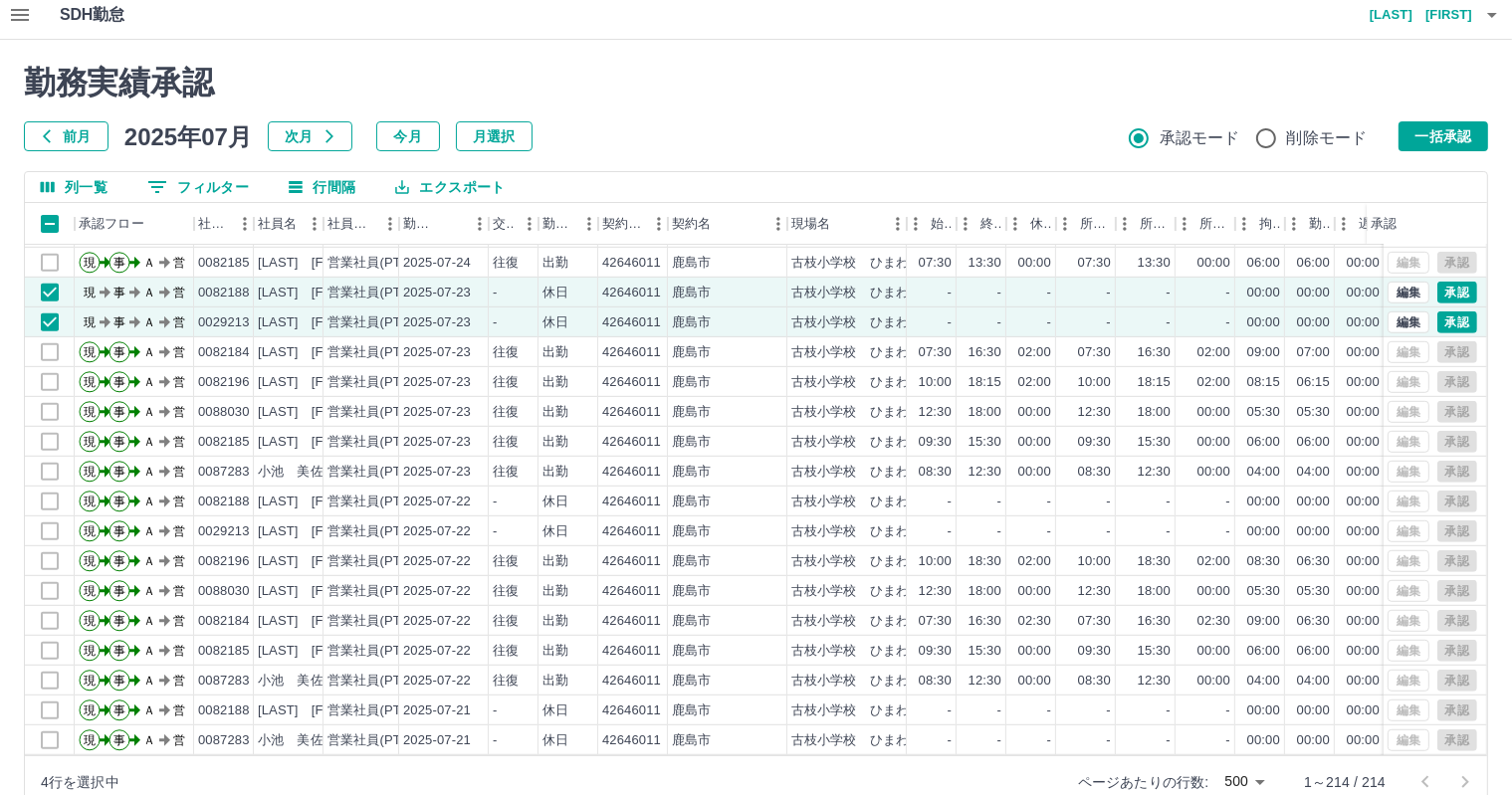 click on "一括承認" at bounding box center (1443, 136) 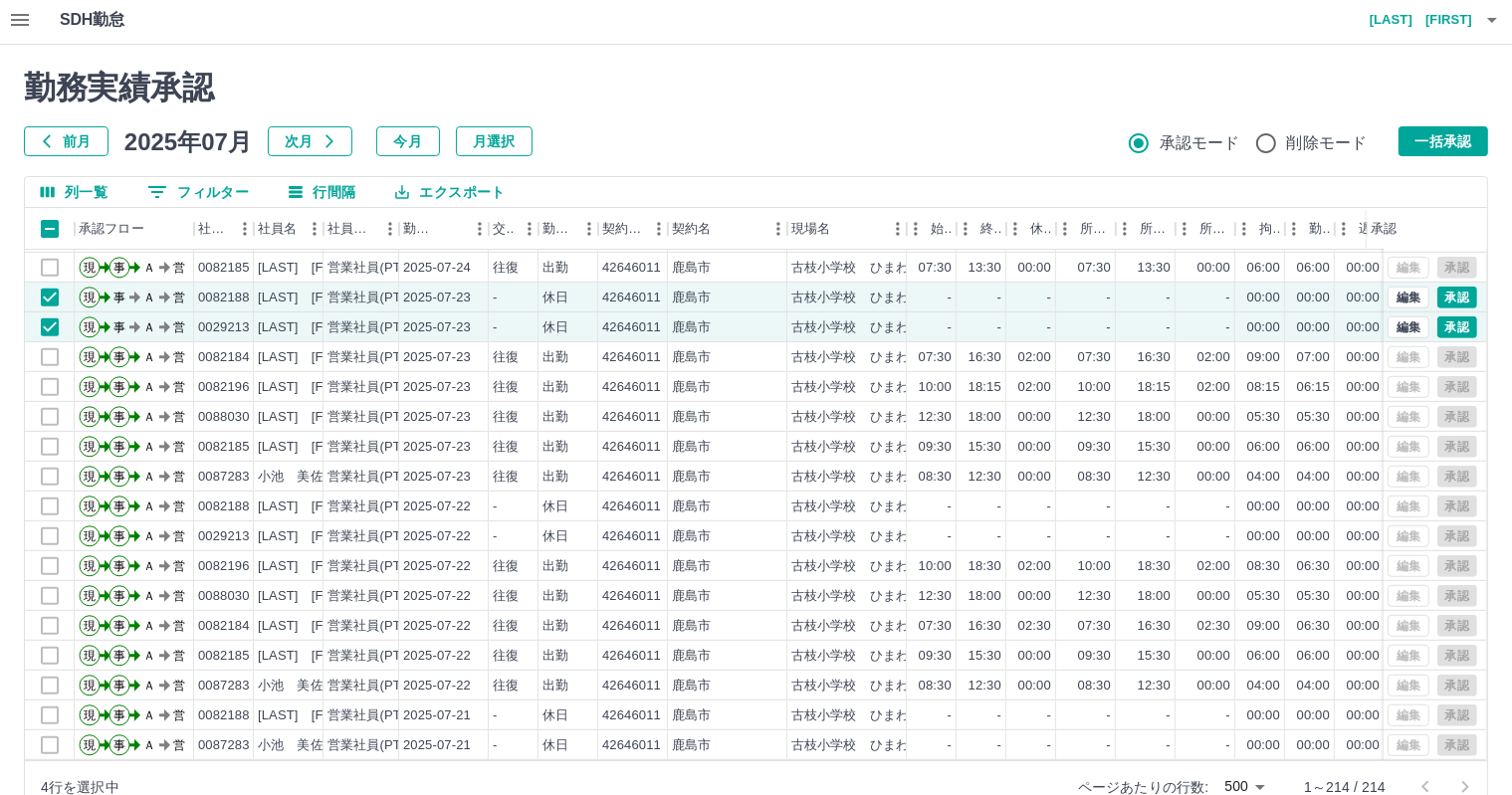 scroll, scrollTop: 0, scrollLeft: 0, axis: both 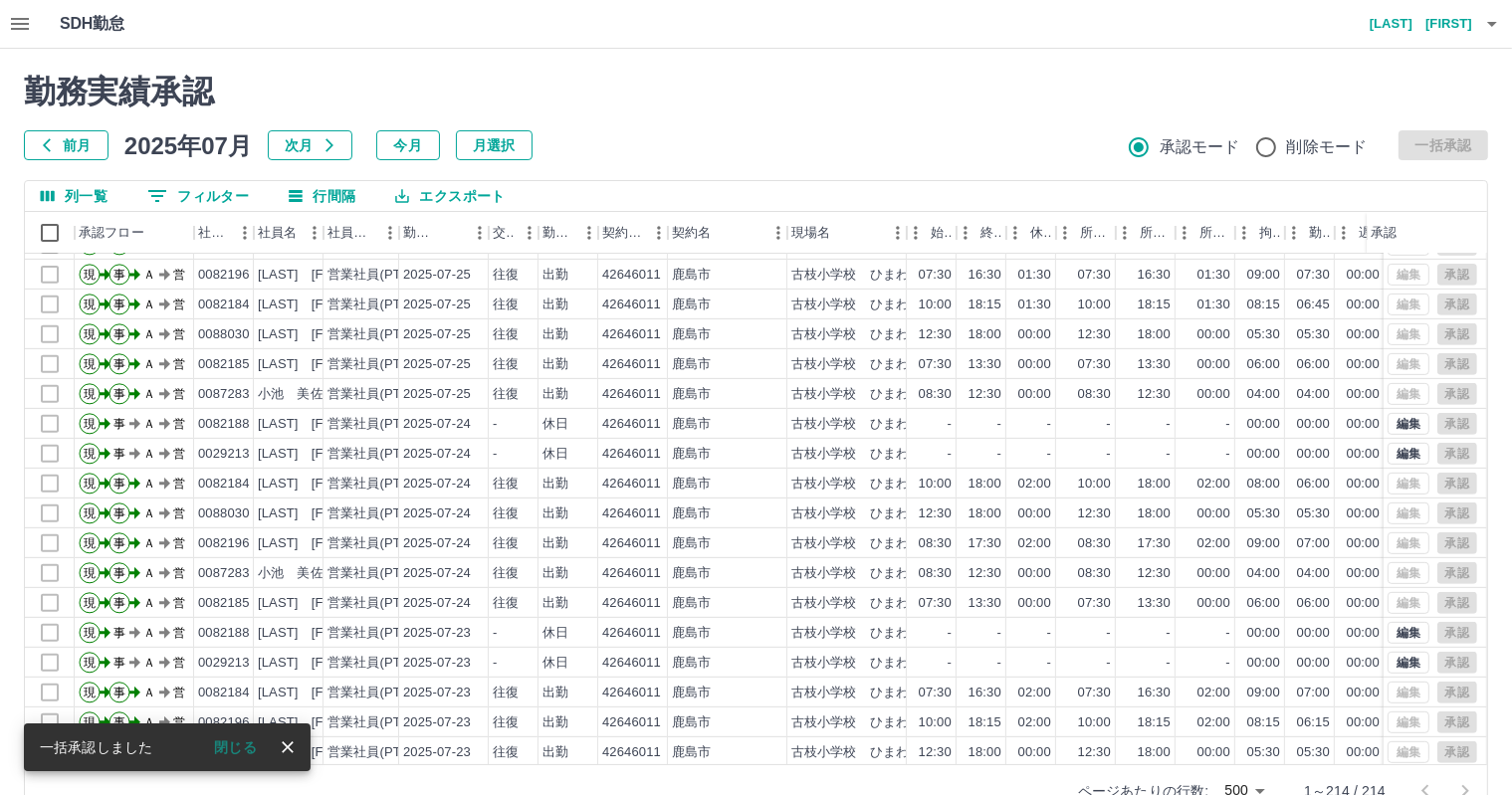 click 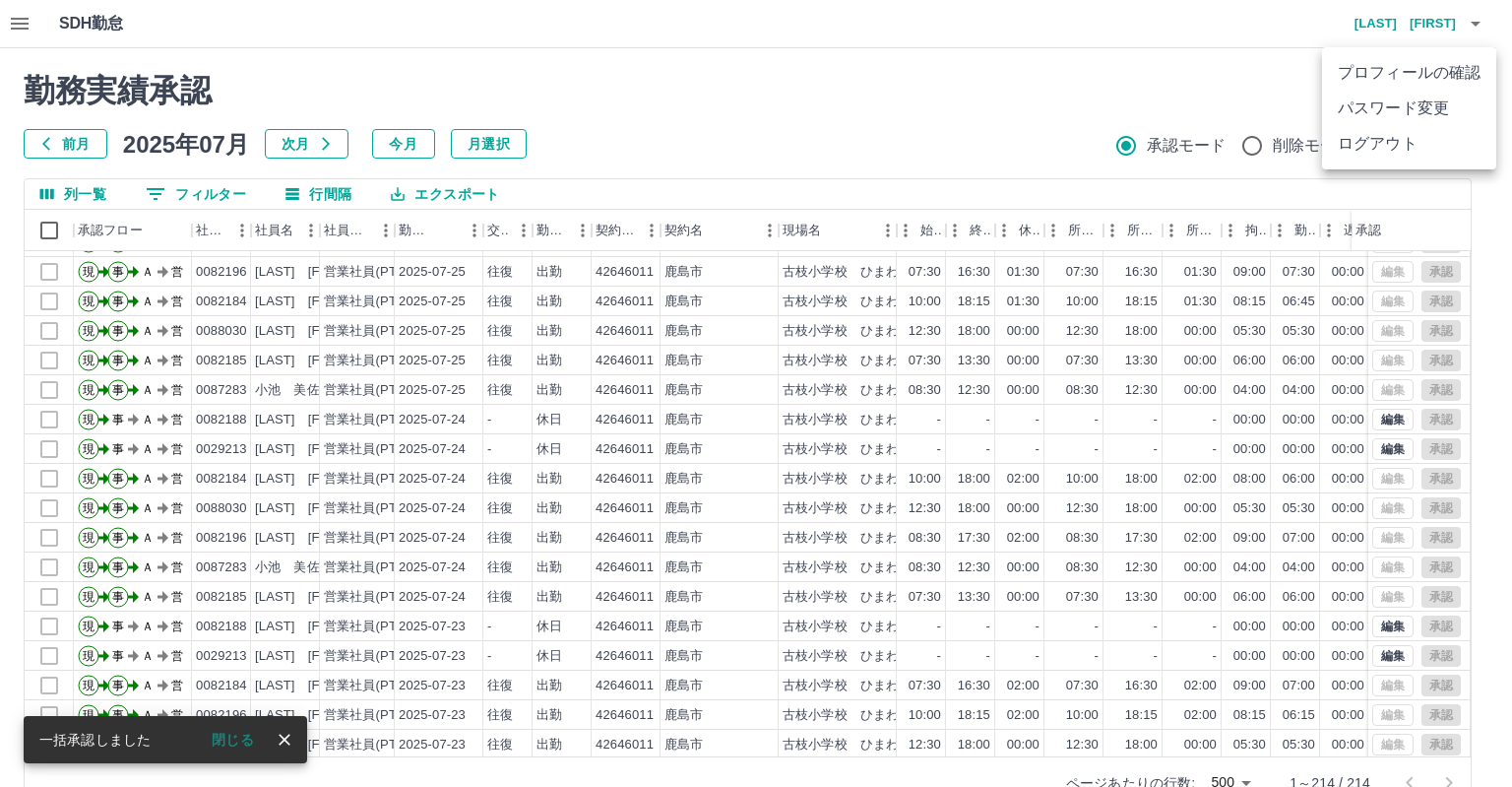 click on "ログアウト" at bounding box center [1409, 144] 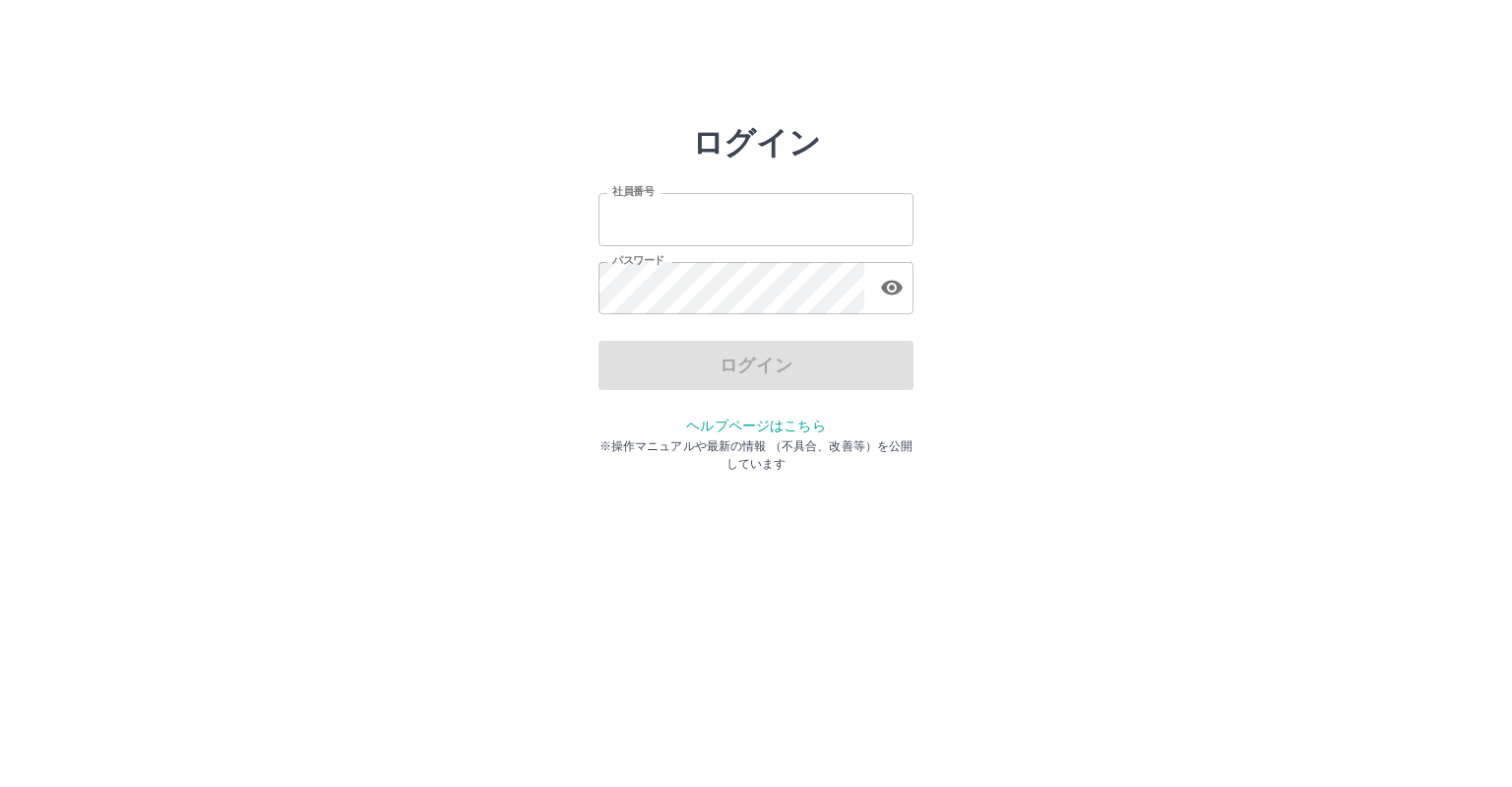 scroll, scrollTop: 0, scrollLeft: 0, axis: both 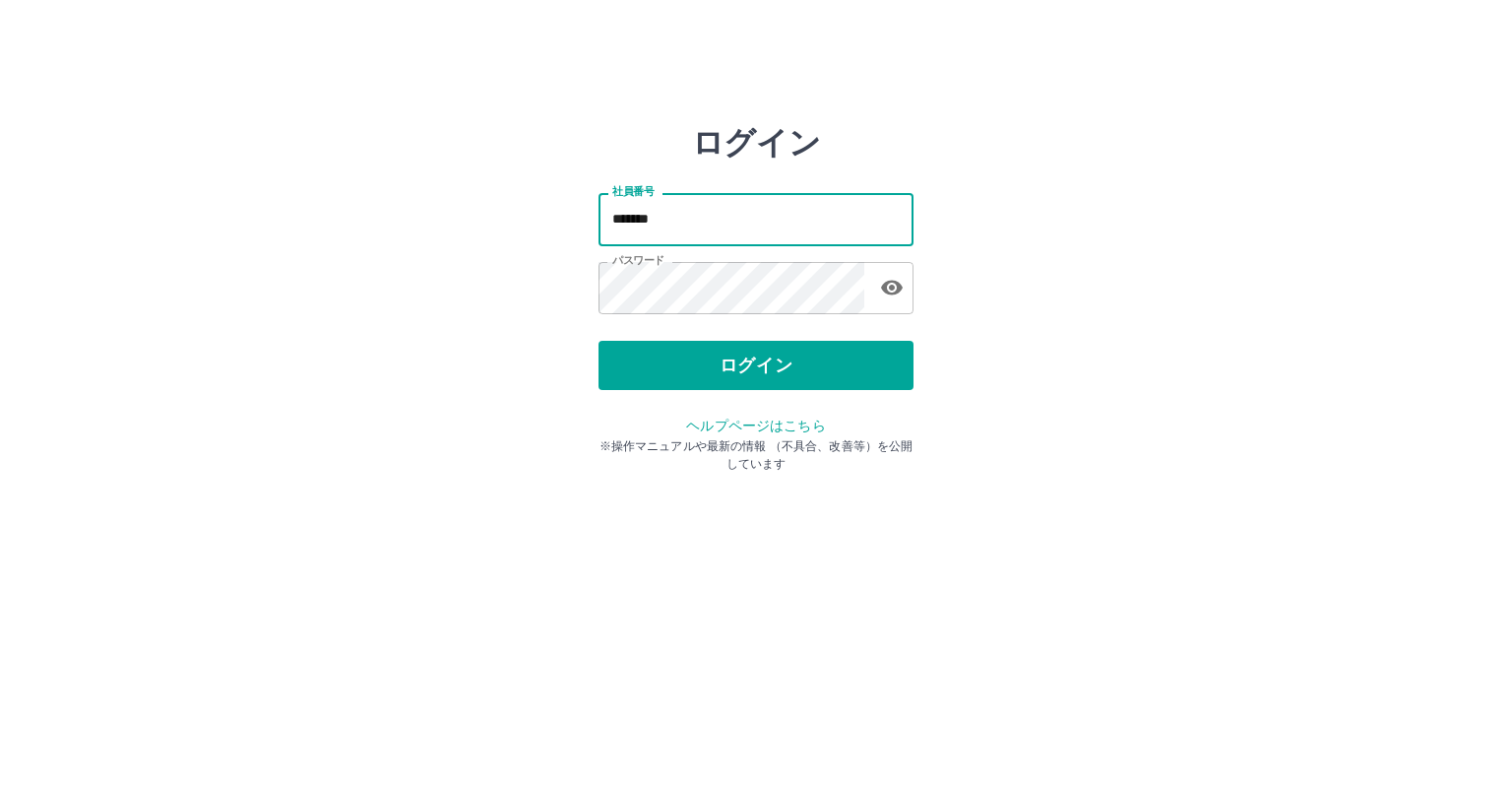 click on "*******" at bounding box center [756, 219] 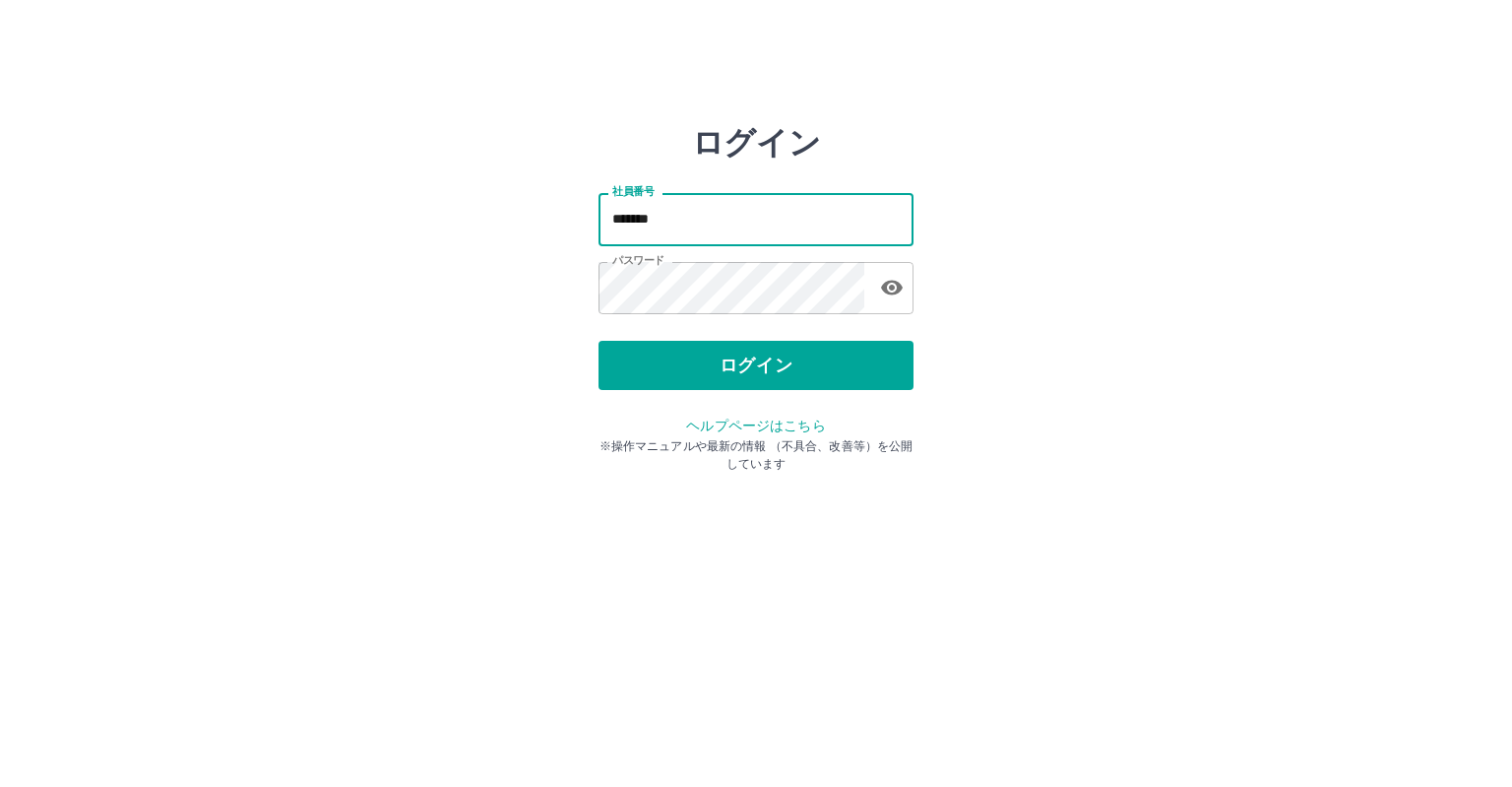 type on "*******" 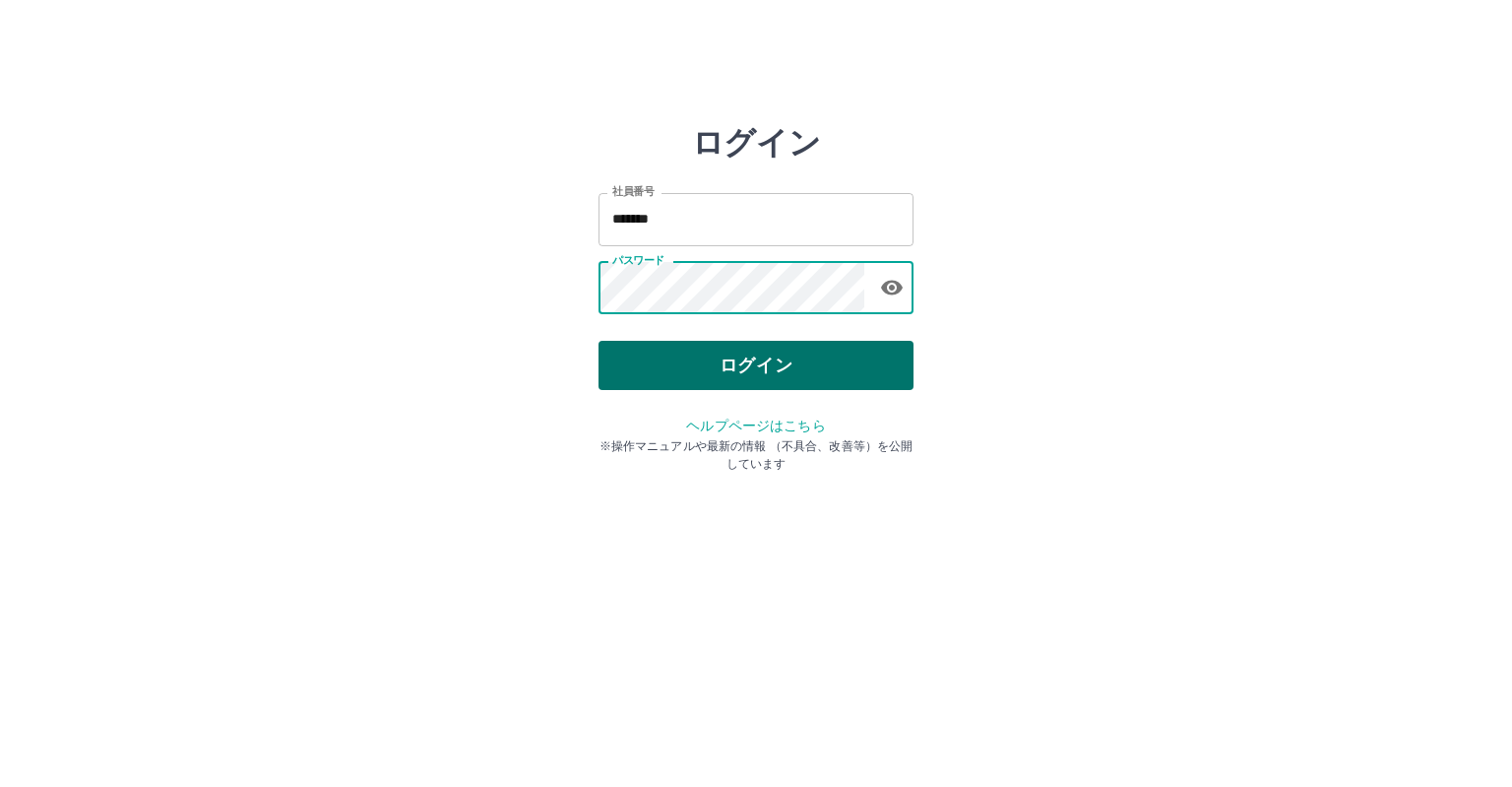 click on "ログイン" at bounding box center [756, 365] 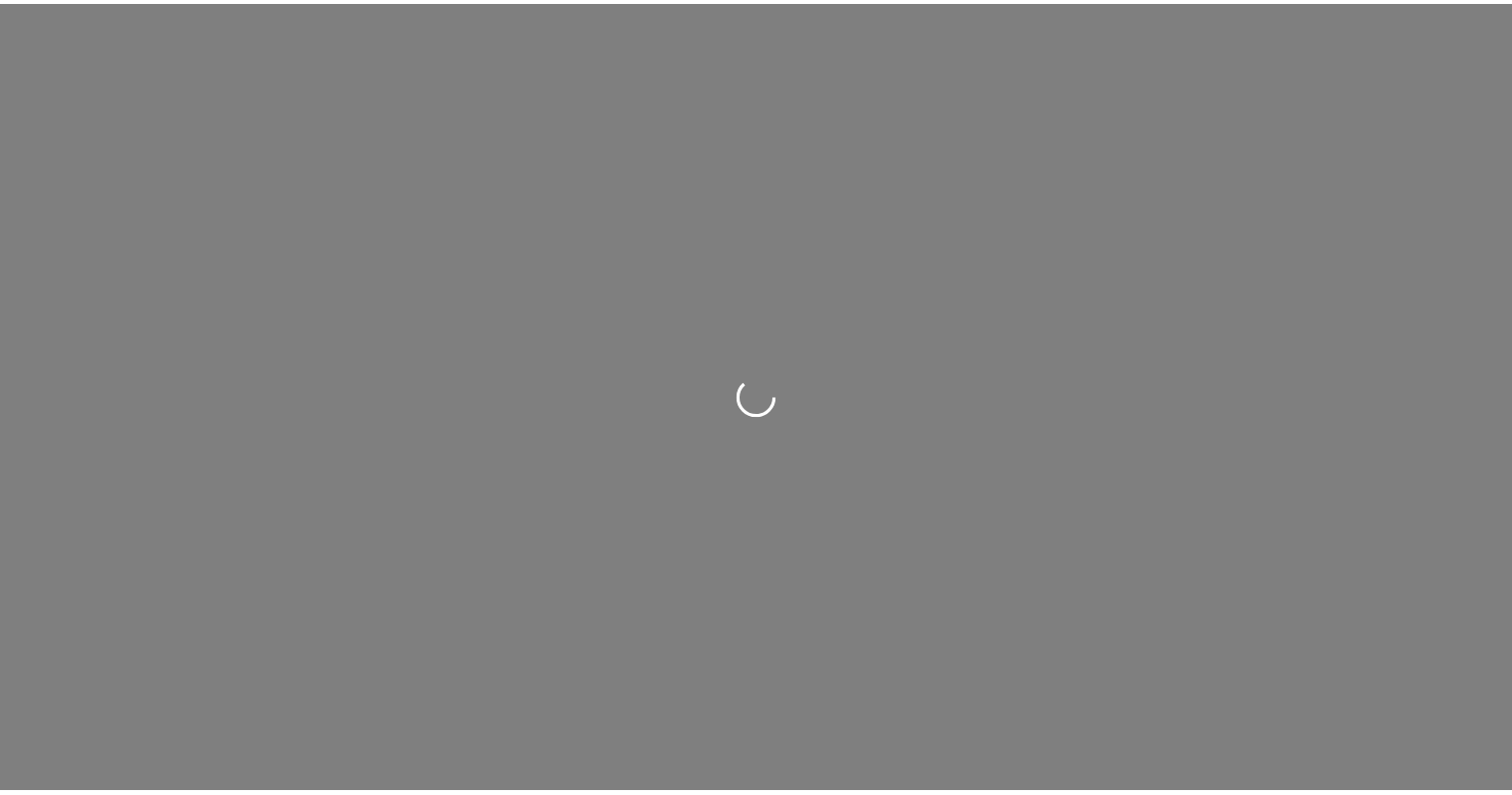 scroll, scrollTop: 0, scrollLeft: 0, axis: both 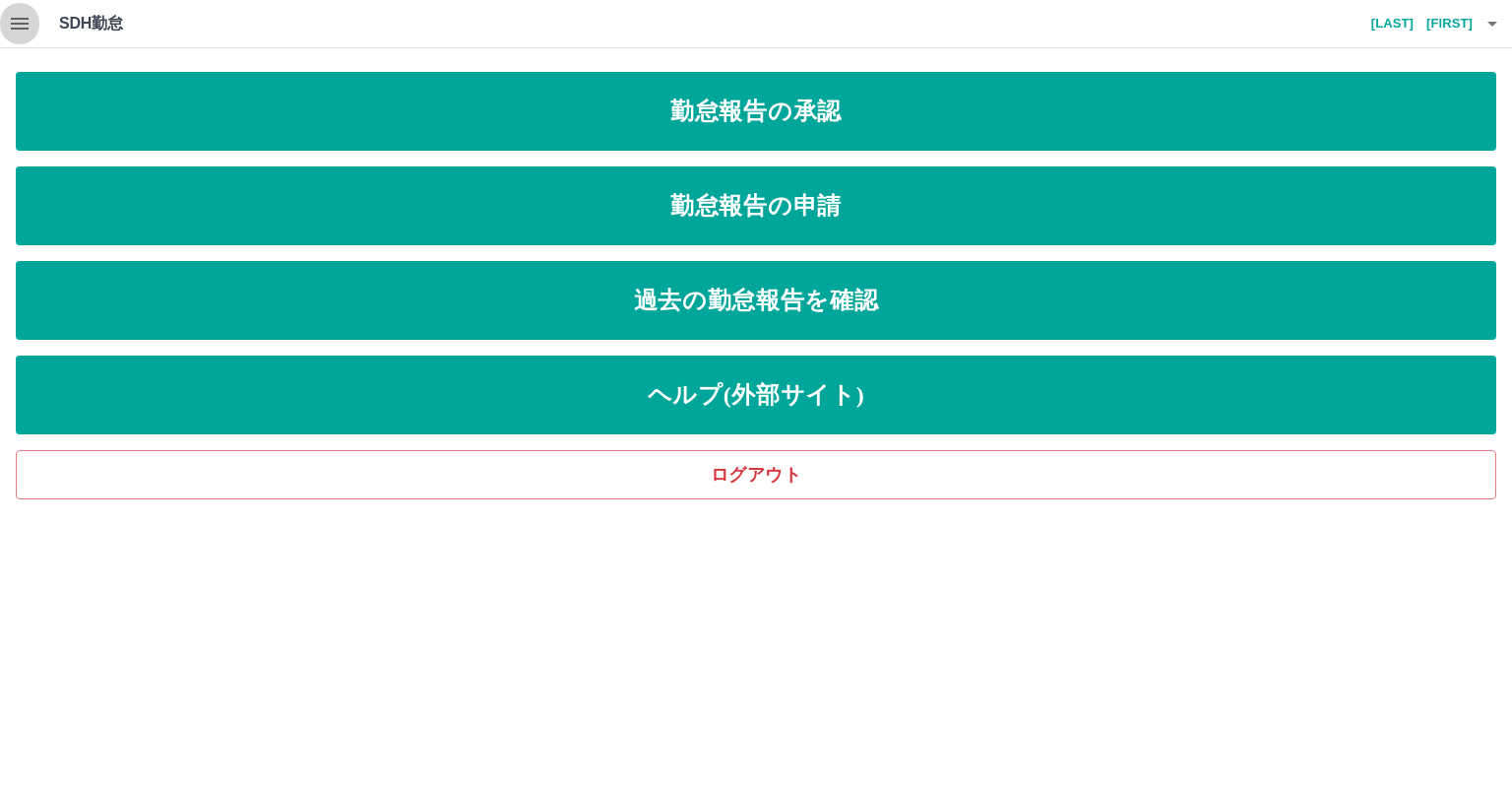 click 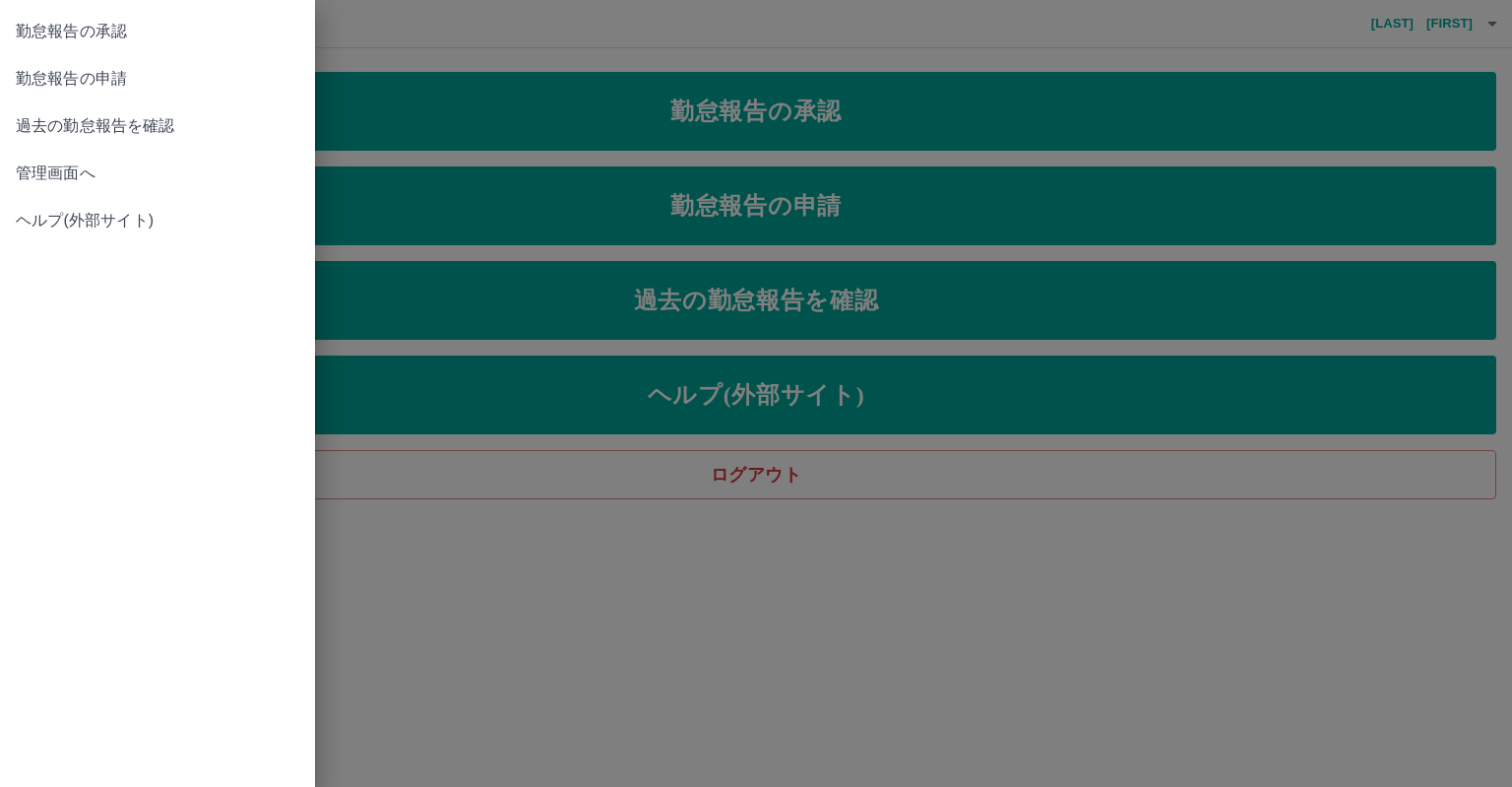 click on "管理画面へ" at bounding box center (158, 173) 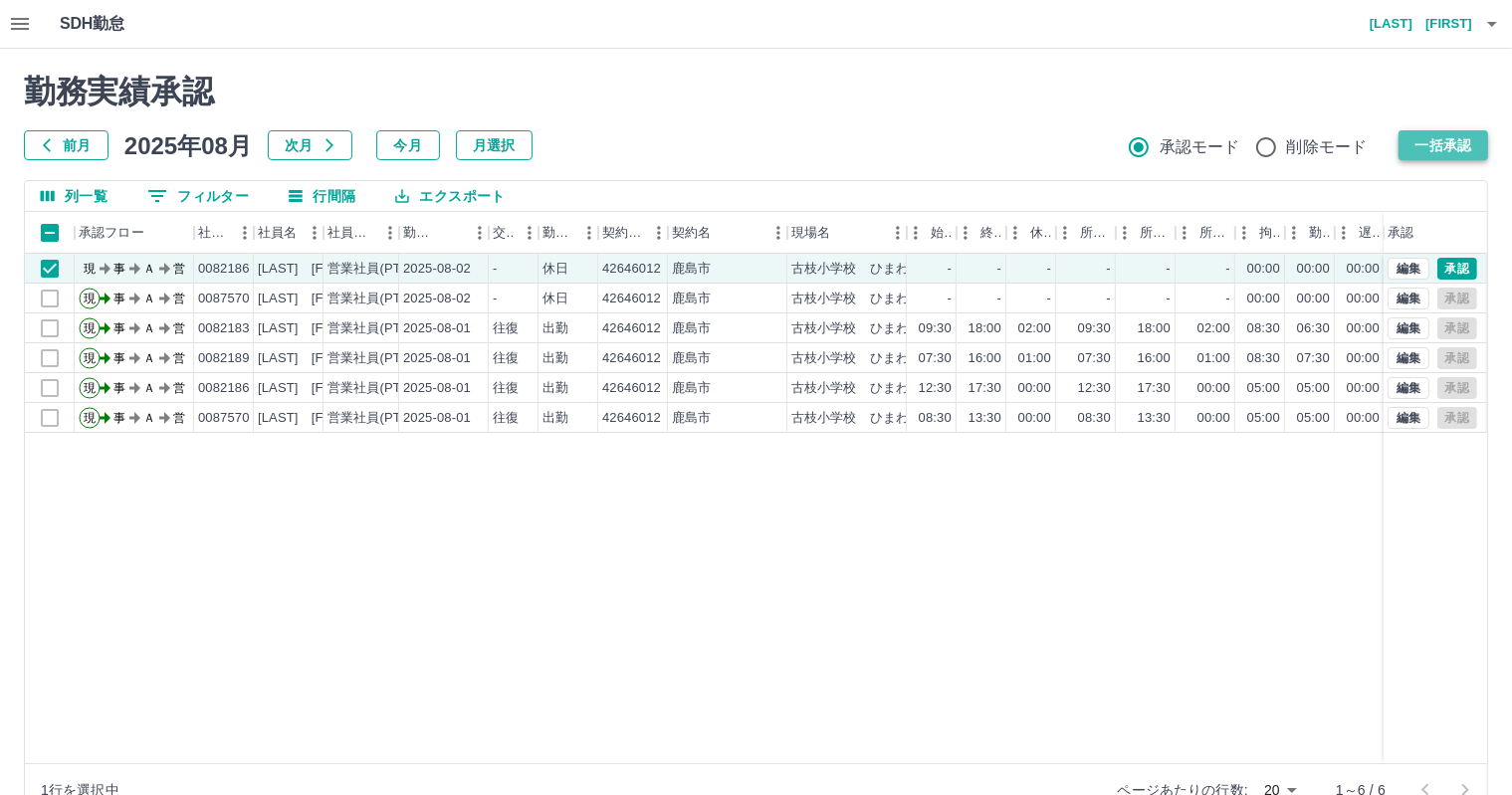 click on "一括承認" at bounding box center [1443, 145] 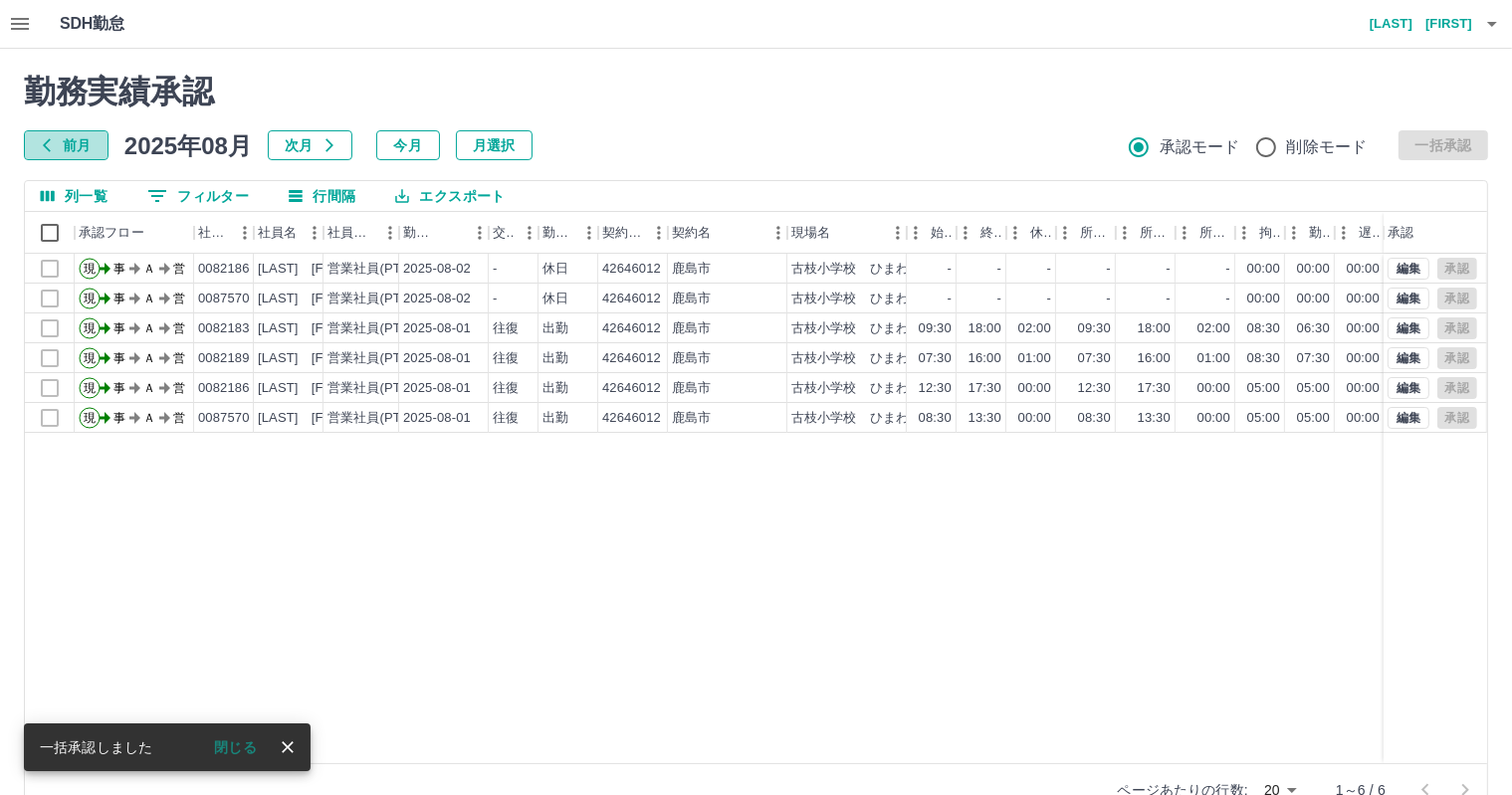 click on "前月" at bounding box center [66, 145] 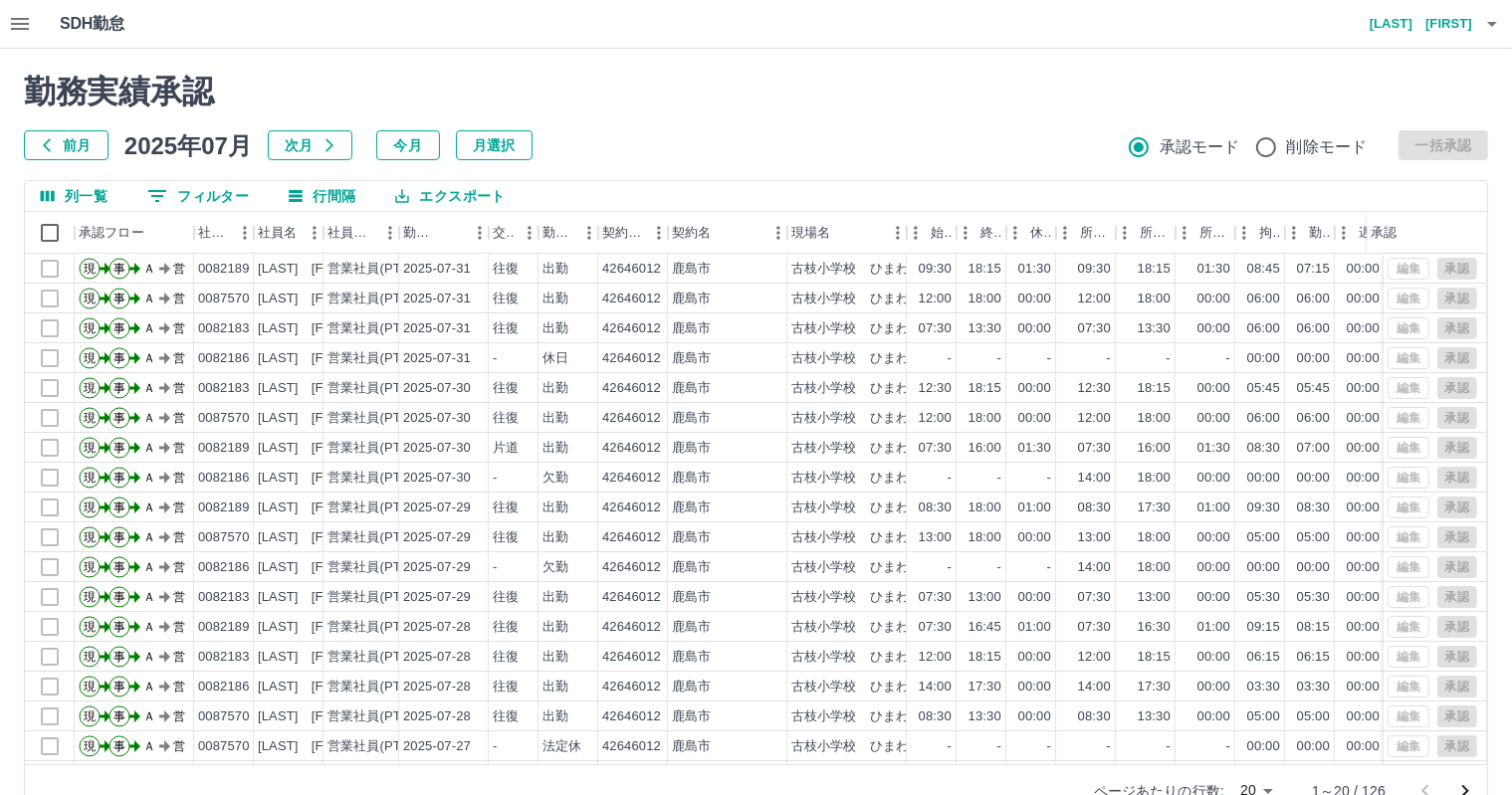 click on "SDH勤怠 [LAST]　[FIRST] 勤務実績承認 前月 2025年07月 次月 今月 月選択 承認モード 削除モード 一括承認 列一覧 0 フィルター 行間隔 エクスポート 承認フロー 社員番号 社員名 社員区分 勤務日 交通費 勤務区分 契約コード 契約名 現場名 始業 終業 休憩 所定開始 所定終業 所定休憩 拘束 勤務 遅刻等 コメント ステータス 承認 現 事 Ａ 営 0082189 [LAST]　[FIRST] 営業社員(PT契約) 2025-07-31 往復 出勤 42646012 [CITY] [LOCATION] 09:30 18:15 01:30 09:30 18:15 01:30 08:45 07:15 00:00 業務終了45分 AM承認待 現 事 Ａ 営 0087570 [LAST]　[FIRST] 営業社員(PT契約) 2025-07-31 往復 出勤 42646012 [CITY] [LOCATION] 12:00 18:00 00:00 12:00 18:00 00:00 06:00 06:00 00:00 AM承認待 現 事 Ａ 営 0082183 [LAST]　[FIRST] 営業社員(PT契約) 2025-07-31 往復 出勤 42646012 [CITY] 07:30 13:30 00:00 07:30 13:30 現" at bounding box center (756, 420) 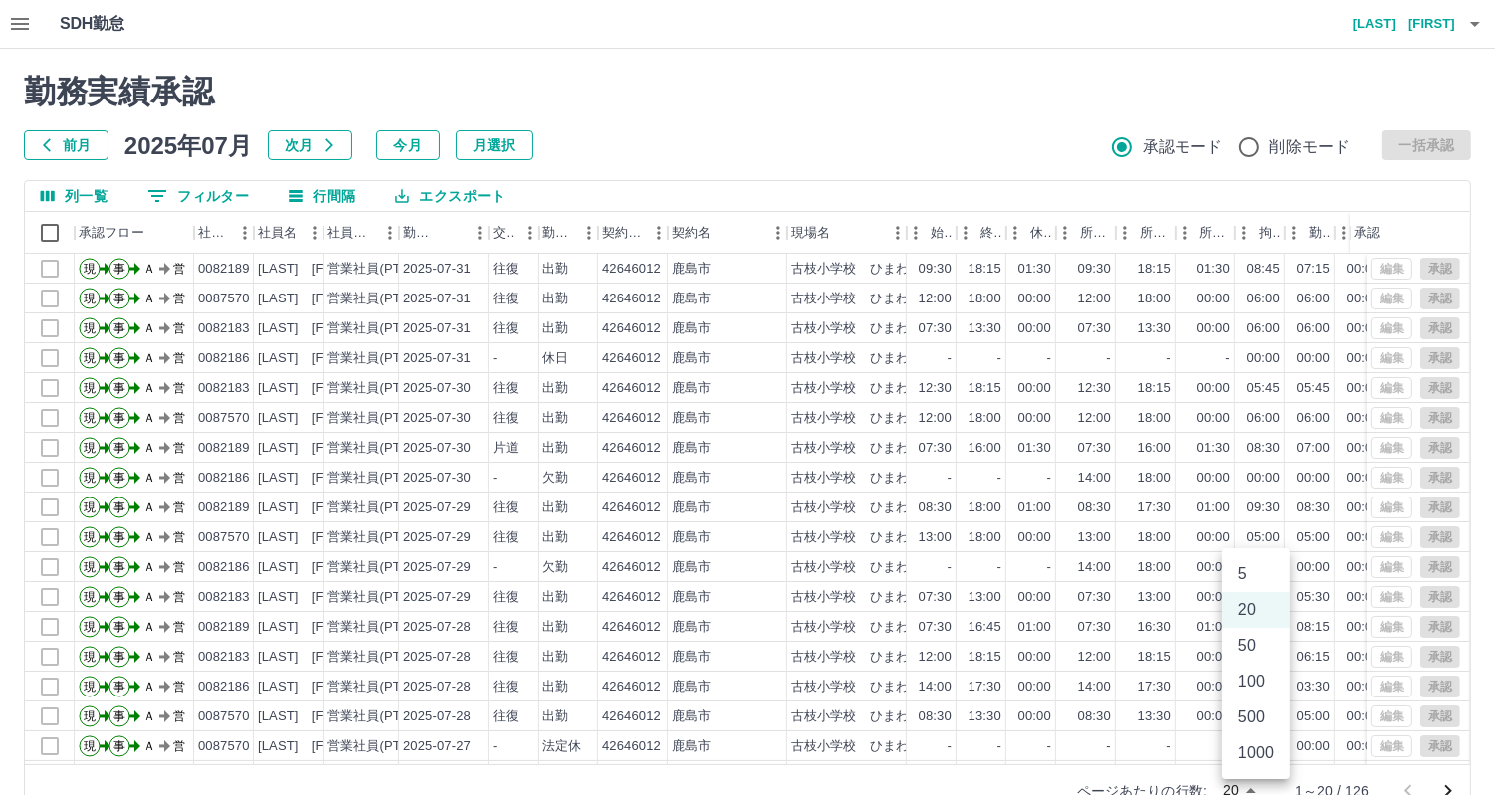 scroll, scrollTop: 9, scrollLeft: 0, axis: vertical 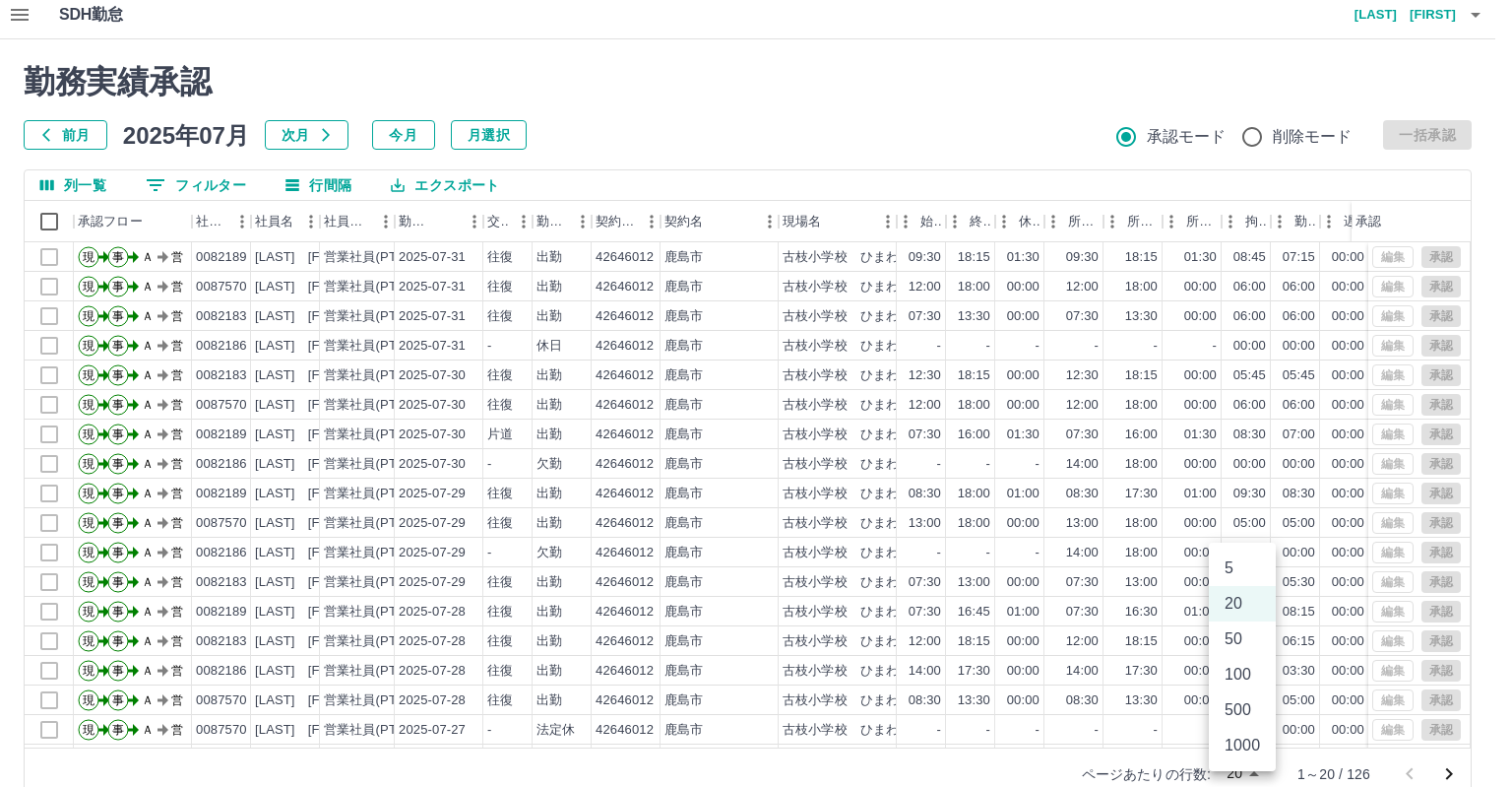 click on "500" at bounding box center (1242, 710) 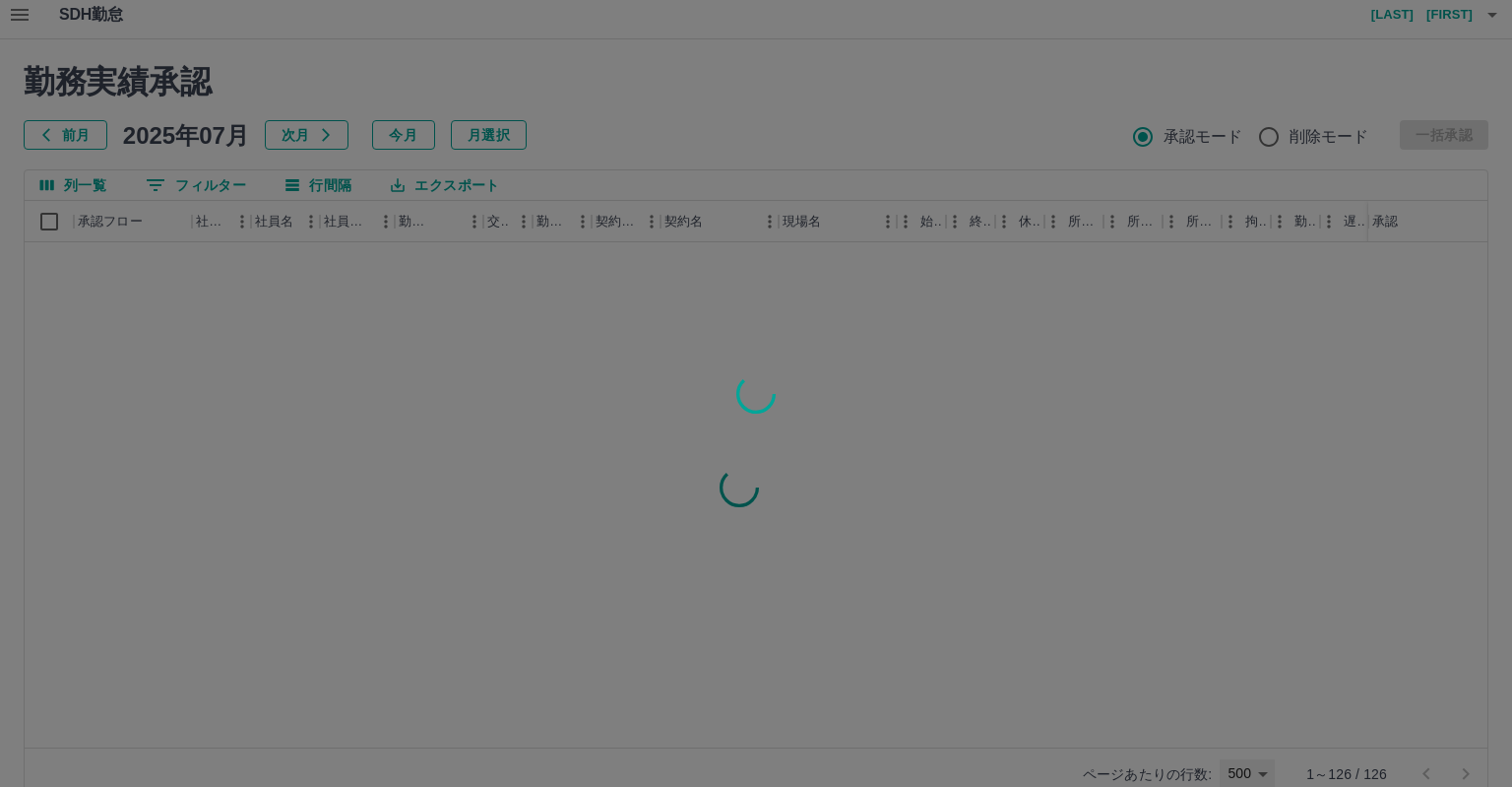 type on "***" 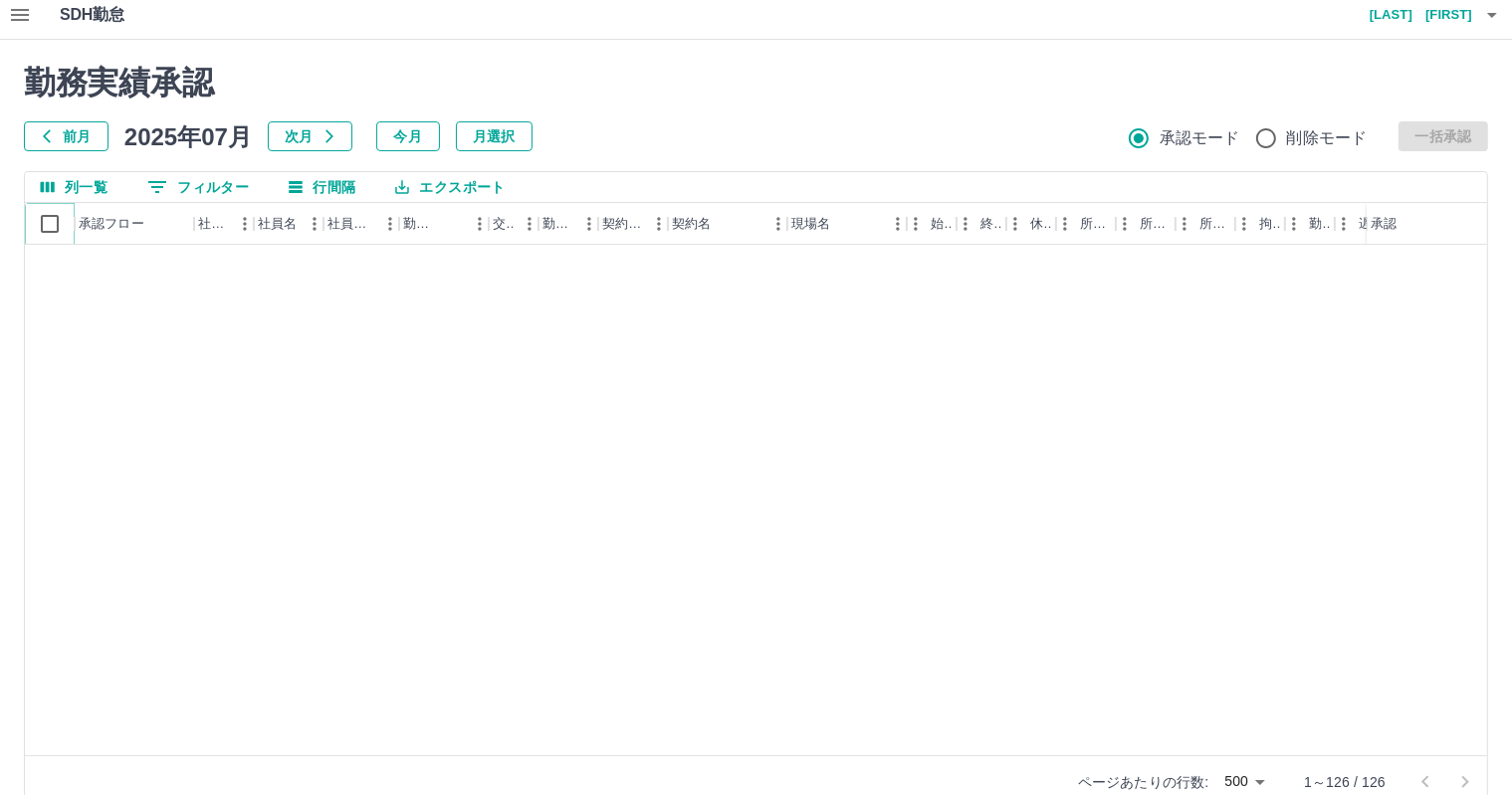 scroll, scrollTop: 3267, scrollLeft: 0, axis: vertical 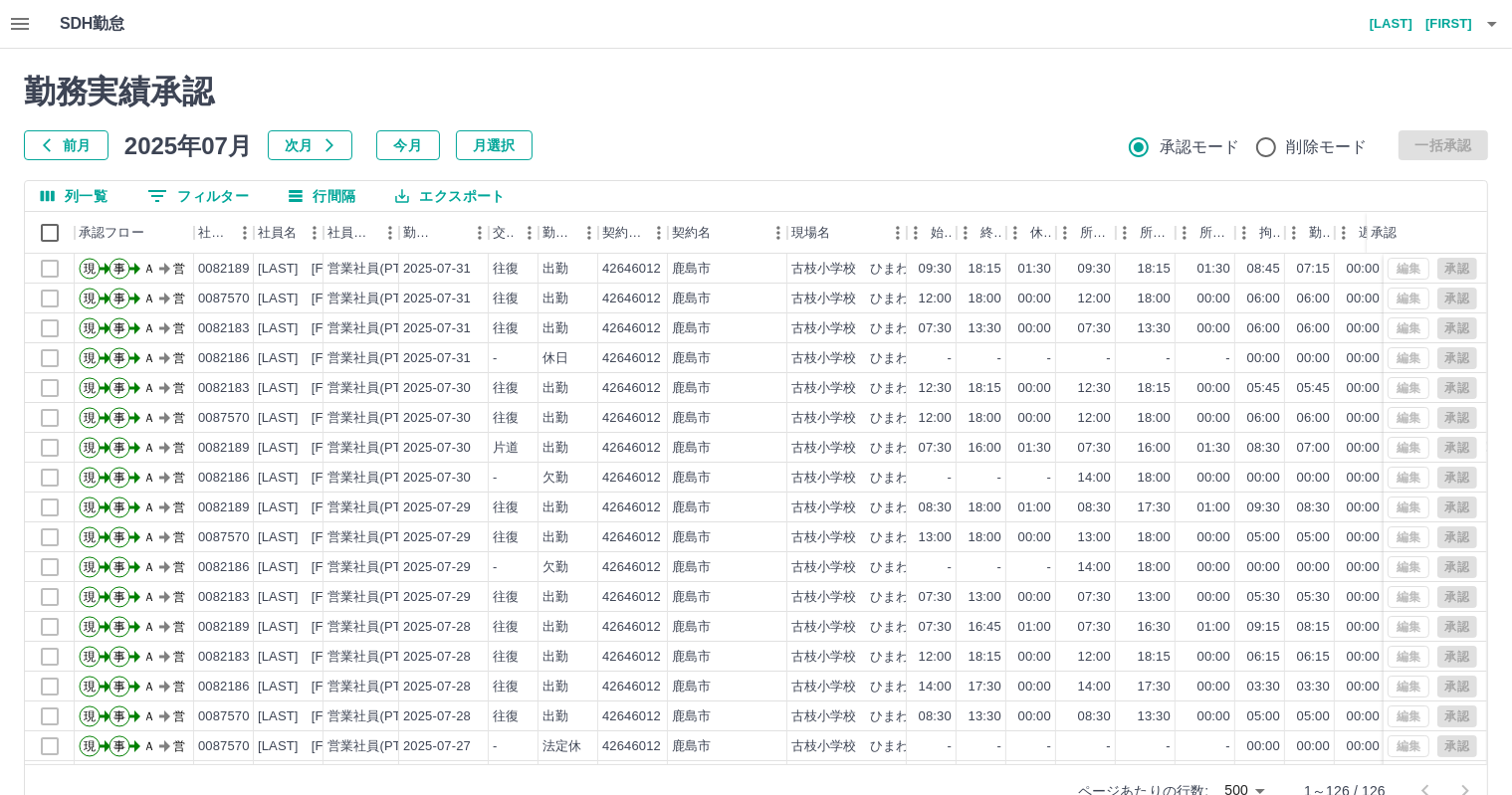 click on "[LAST]　[FIRST]" at bounding box center [1412, 24] 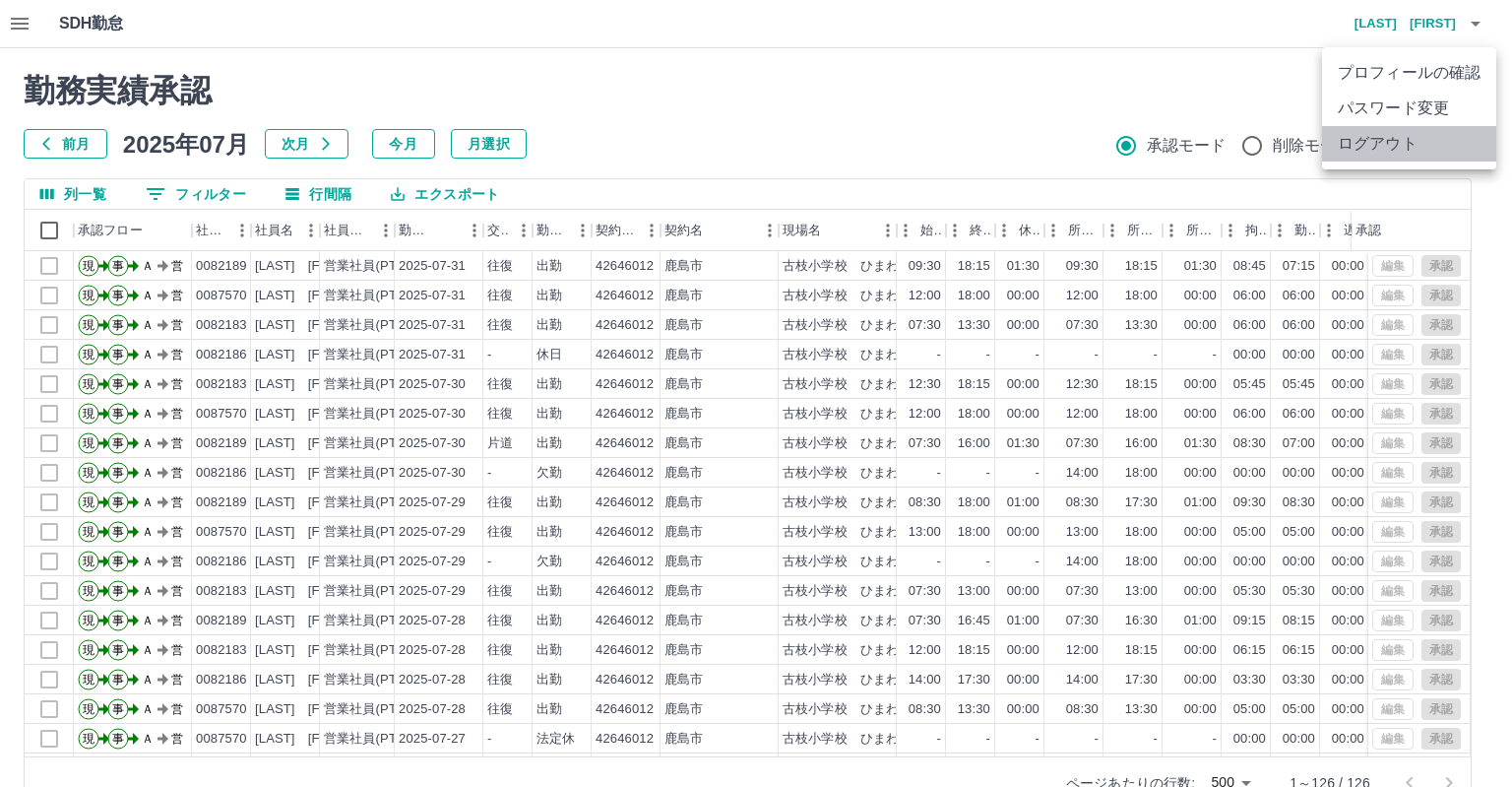click on "ログアウト" at bounding box center [1409, 144] 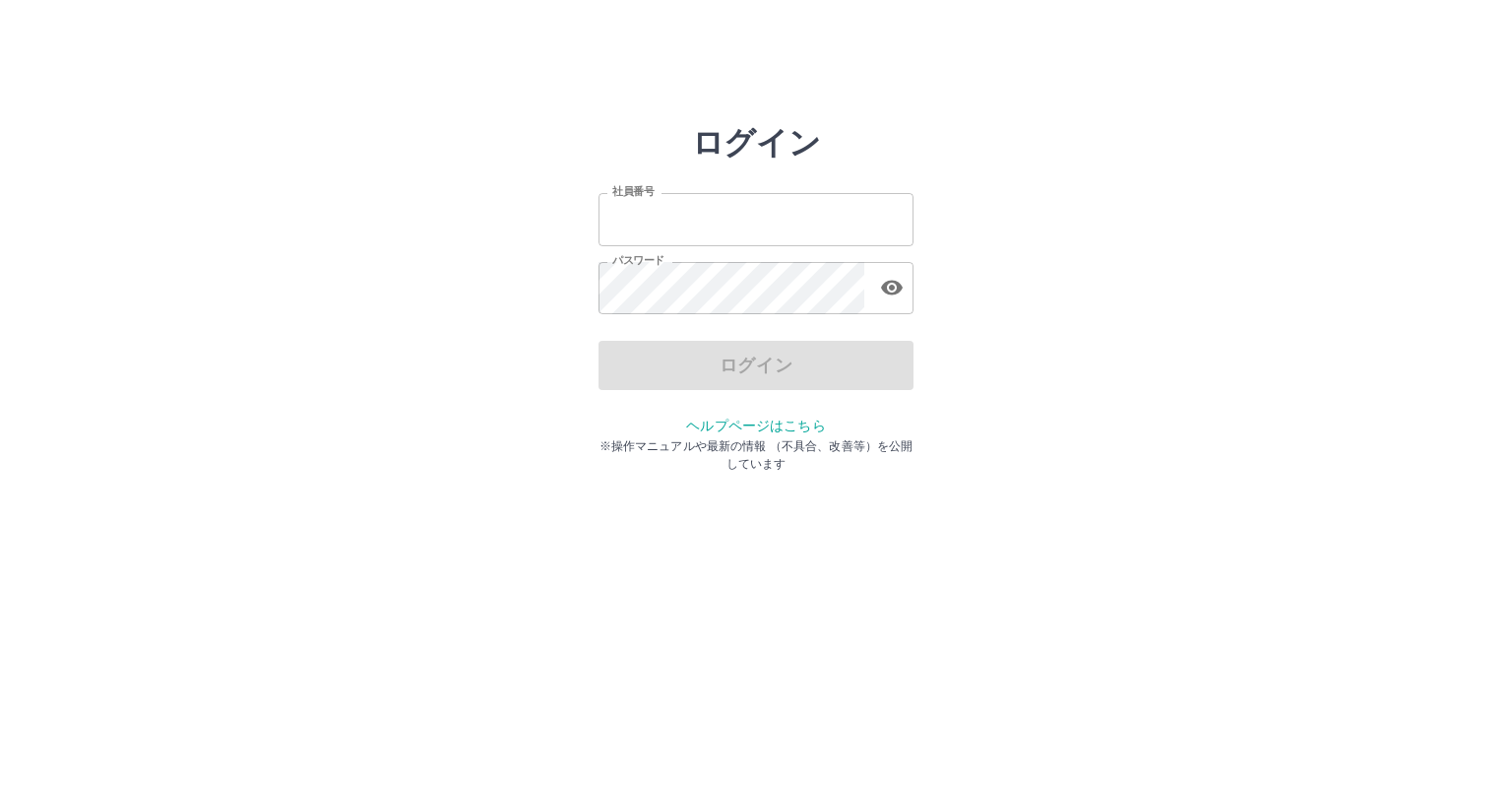 scroll, scrollTop: 0, scrollLeft: 0, axis: both 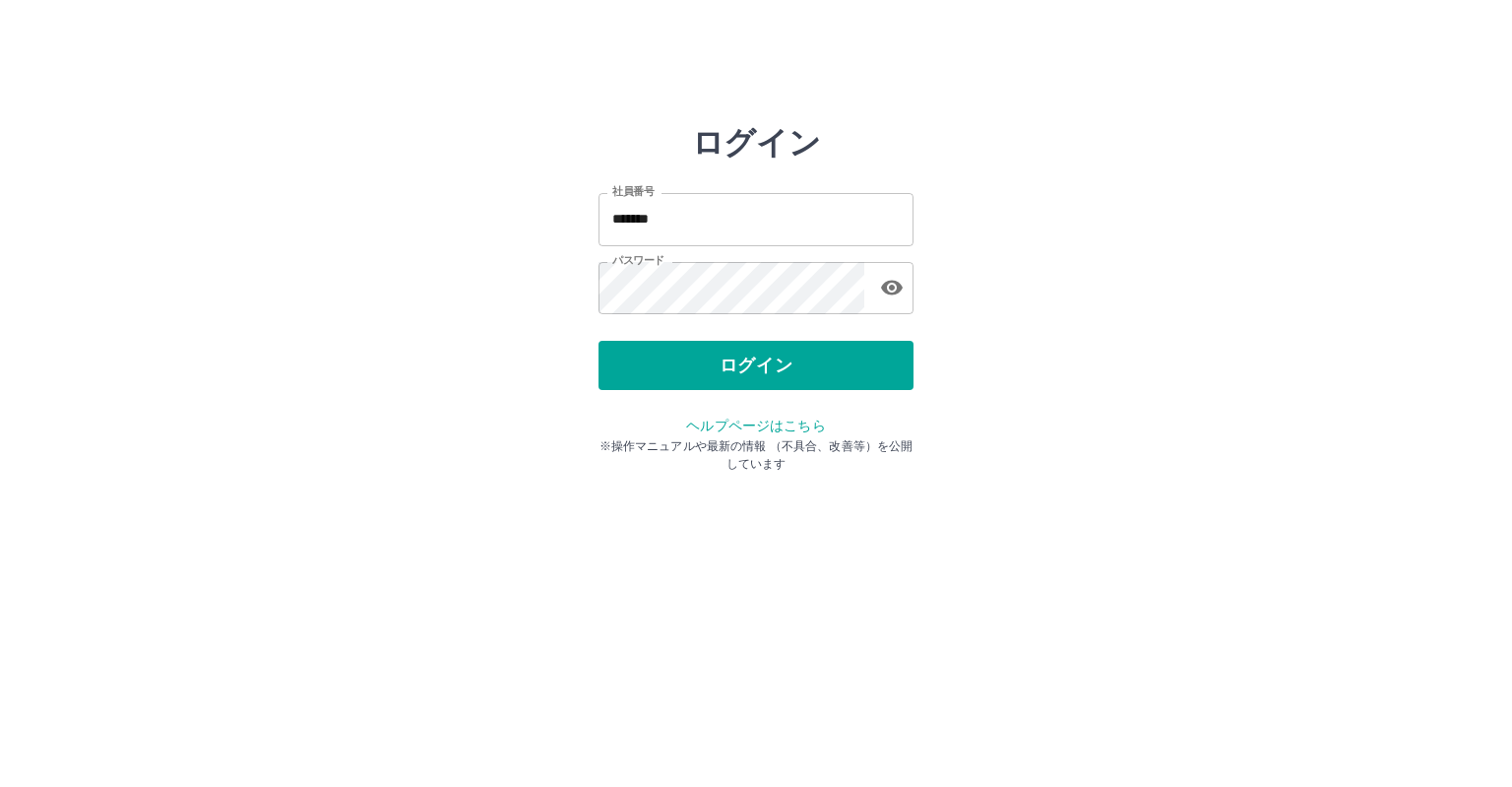 click on "*******" at bounding box center (756, 219) 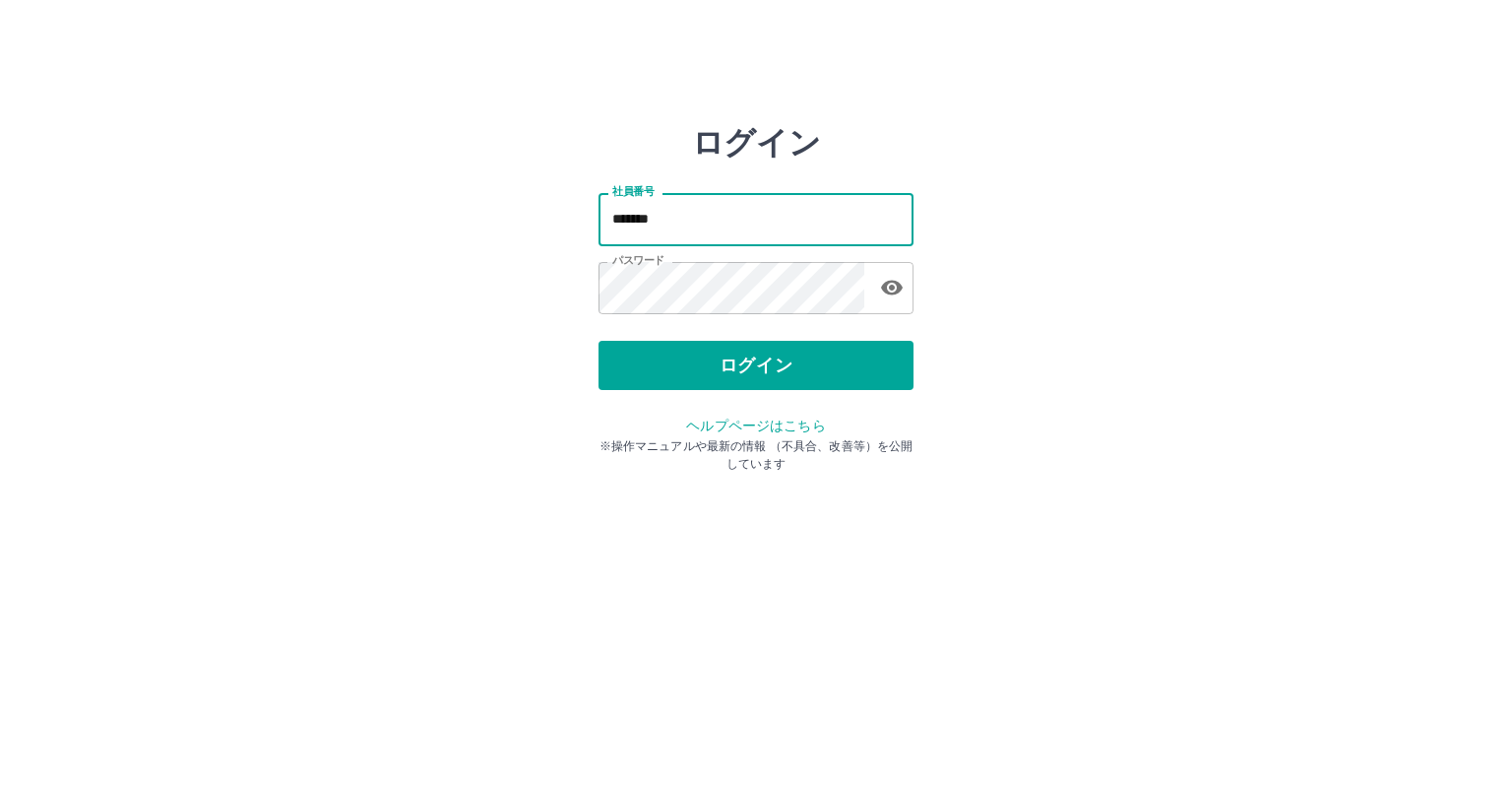 type on "*******" 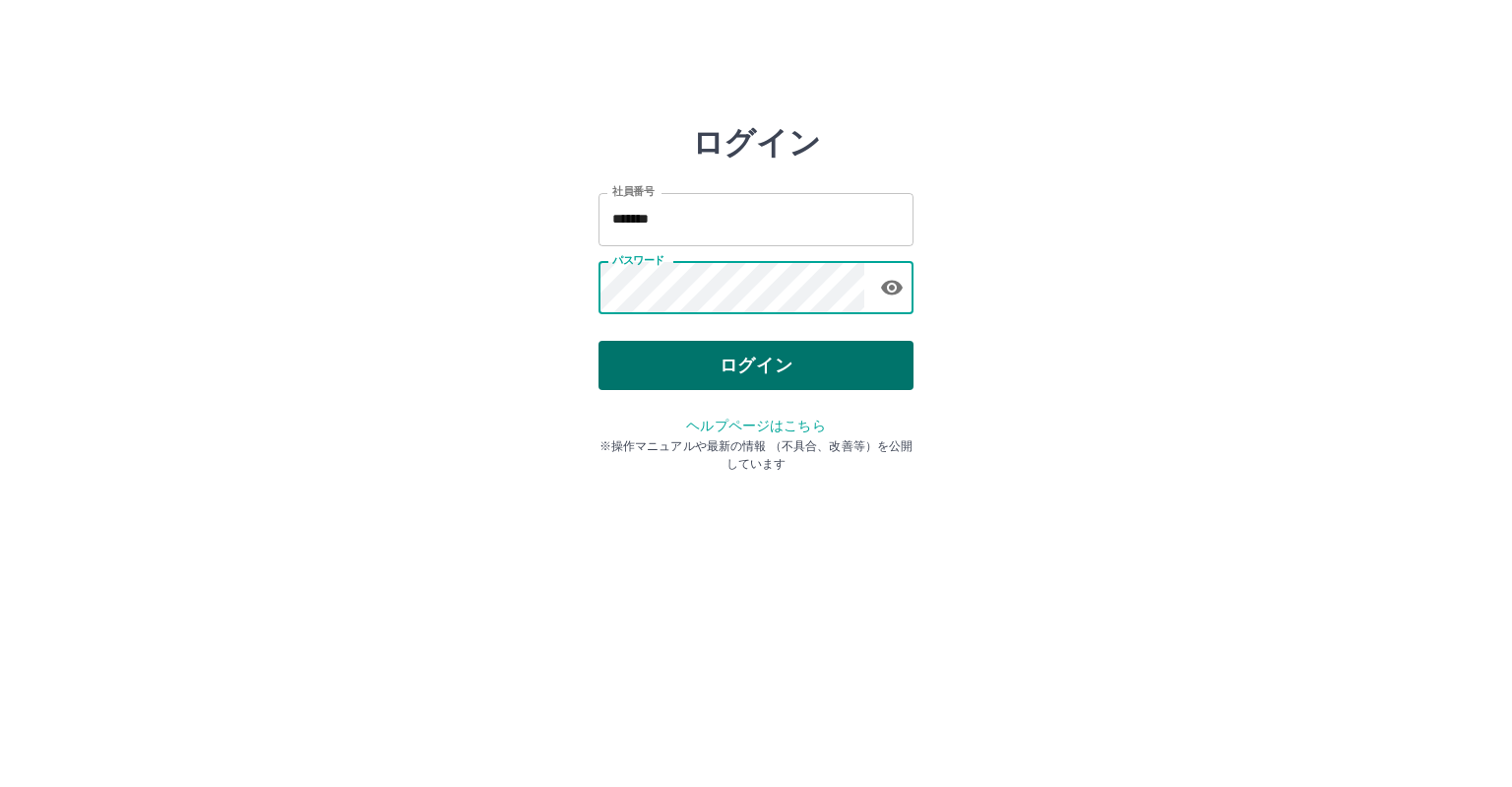 click on "ログイン" at bounding box center [756, 365] 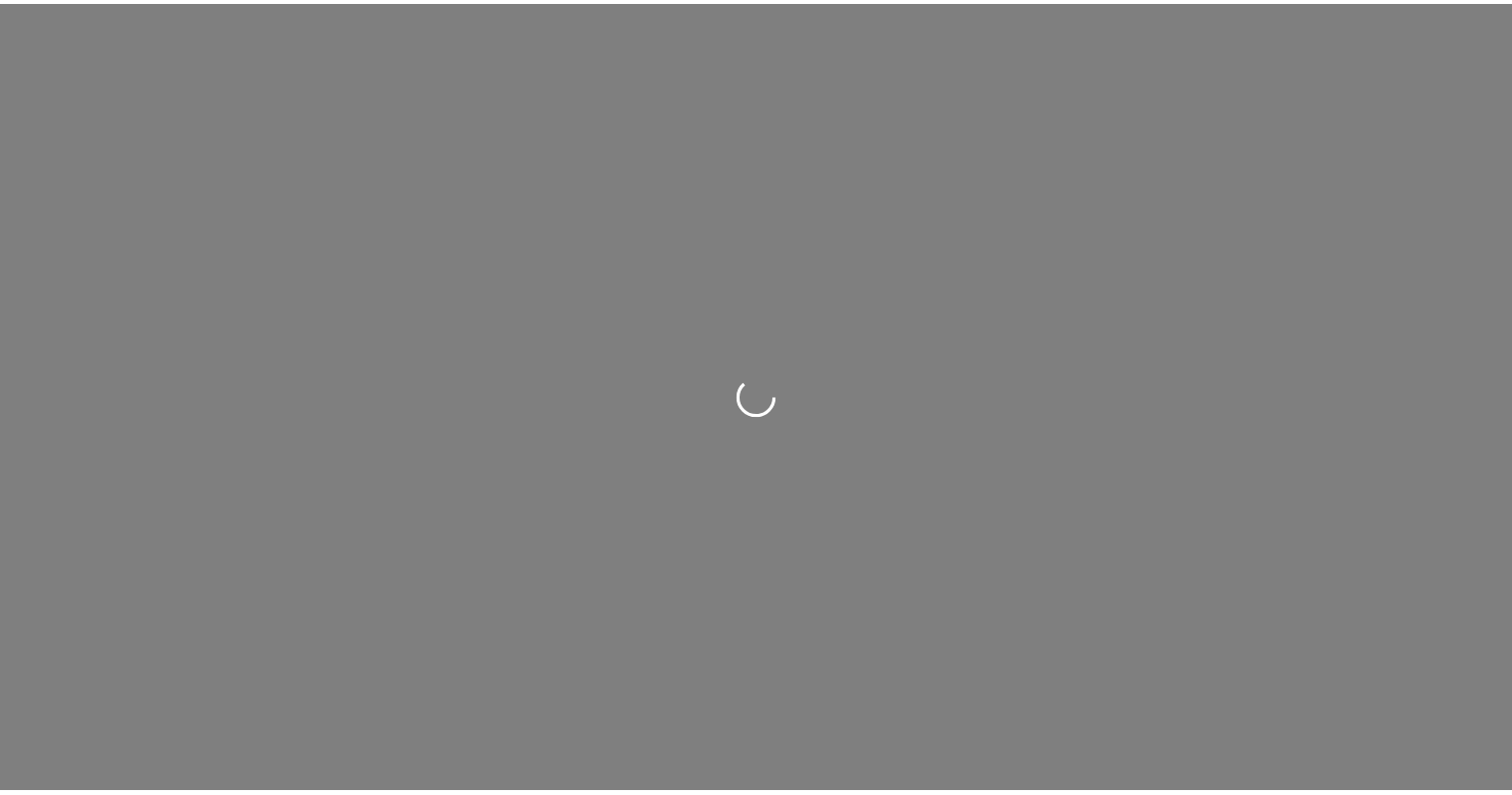 scroll, scrollTop: 0, scrollLeft: 0, axis: both 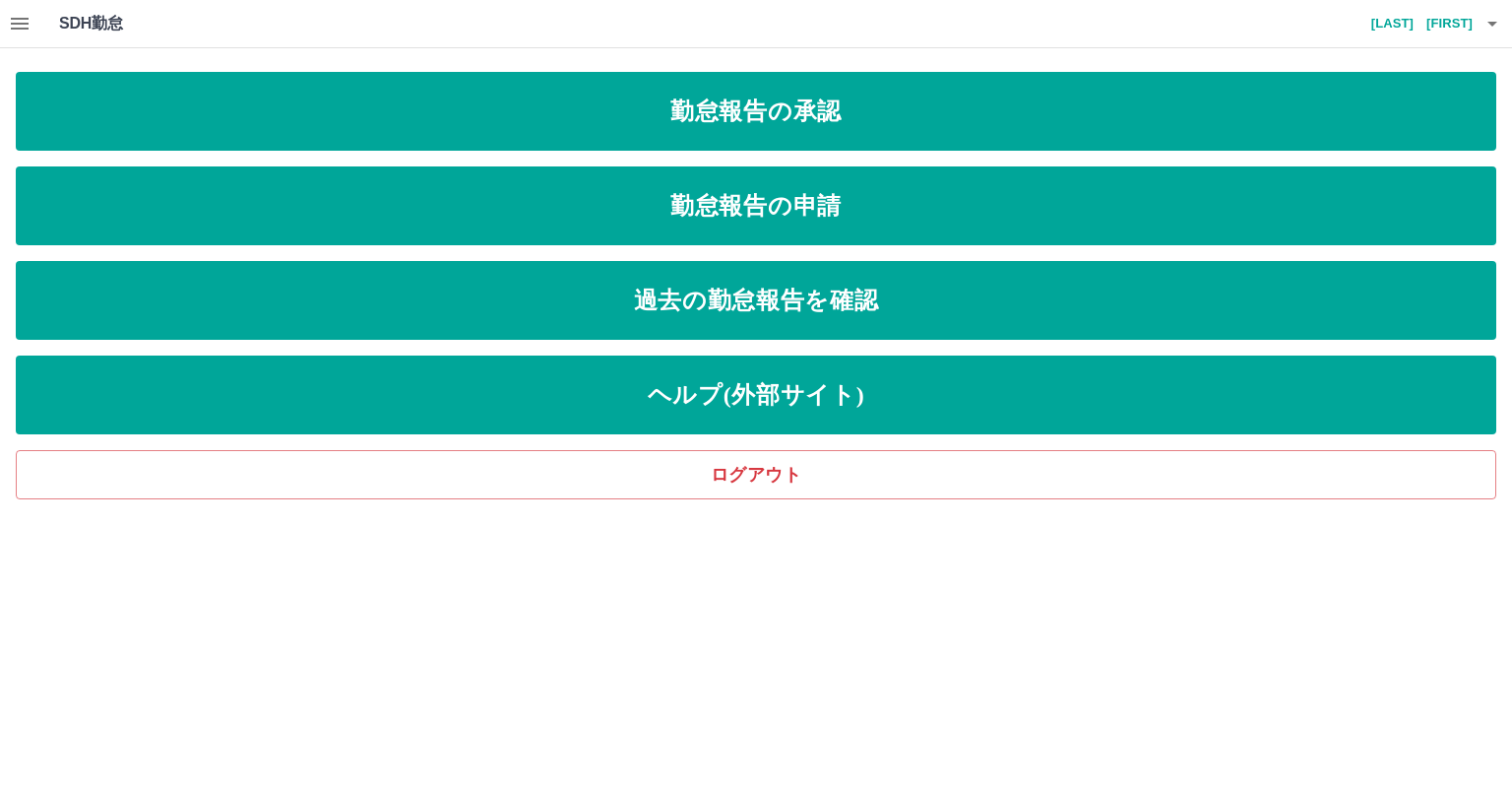 click 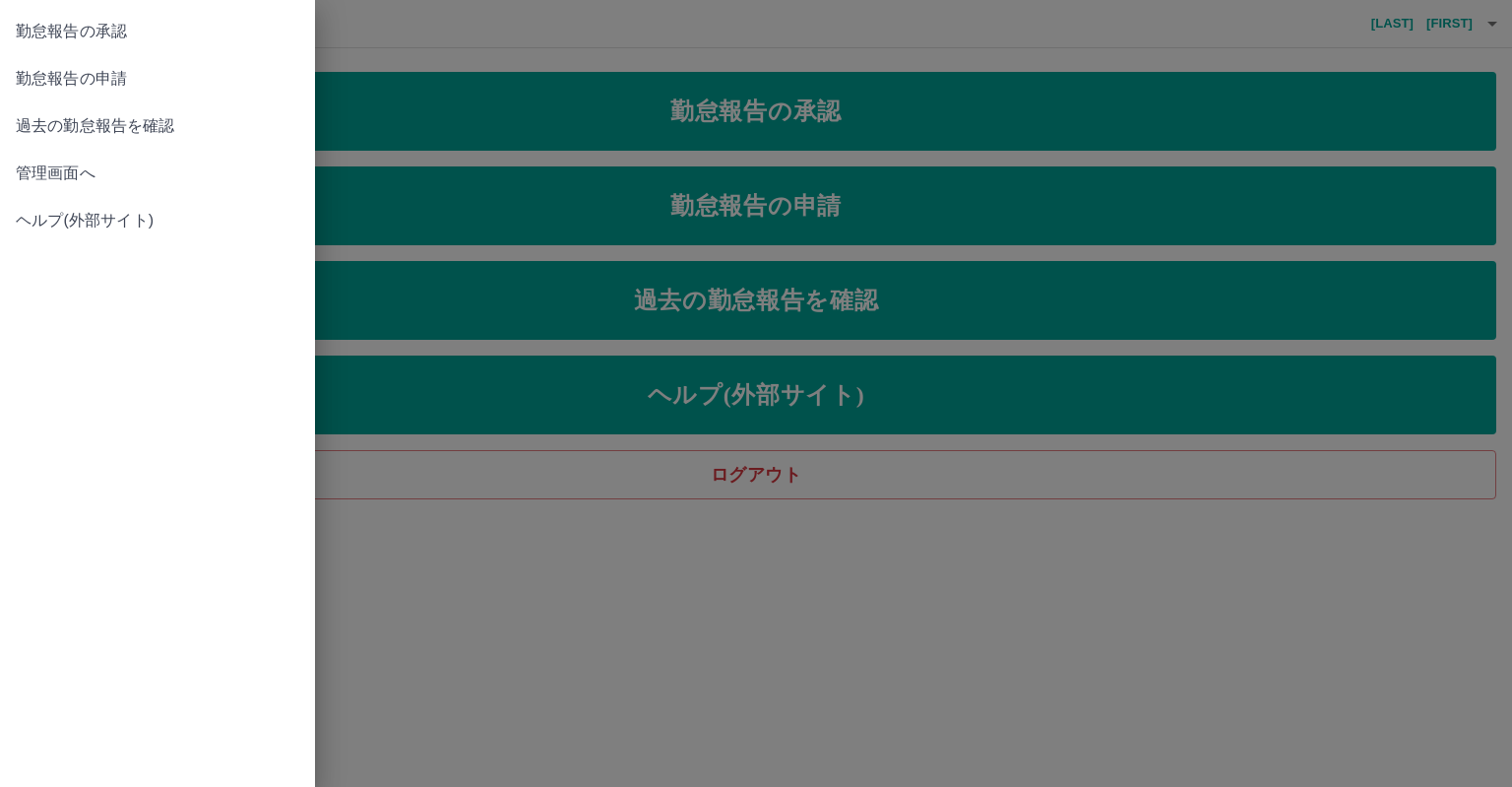 click on "管理画面へ" at bounding box center [158, 173] 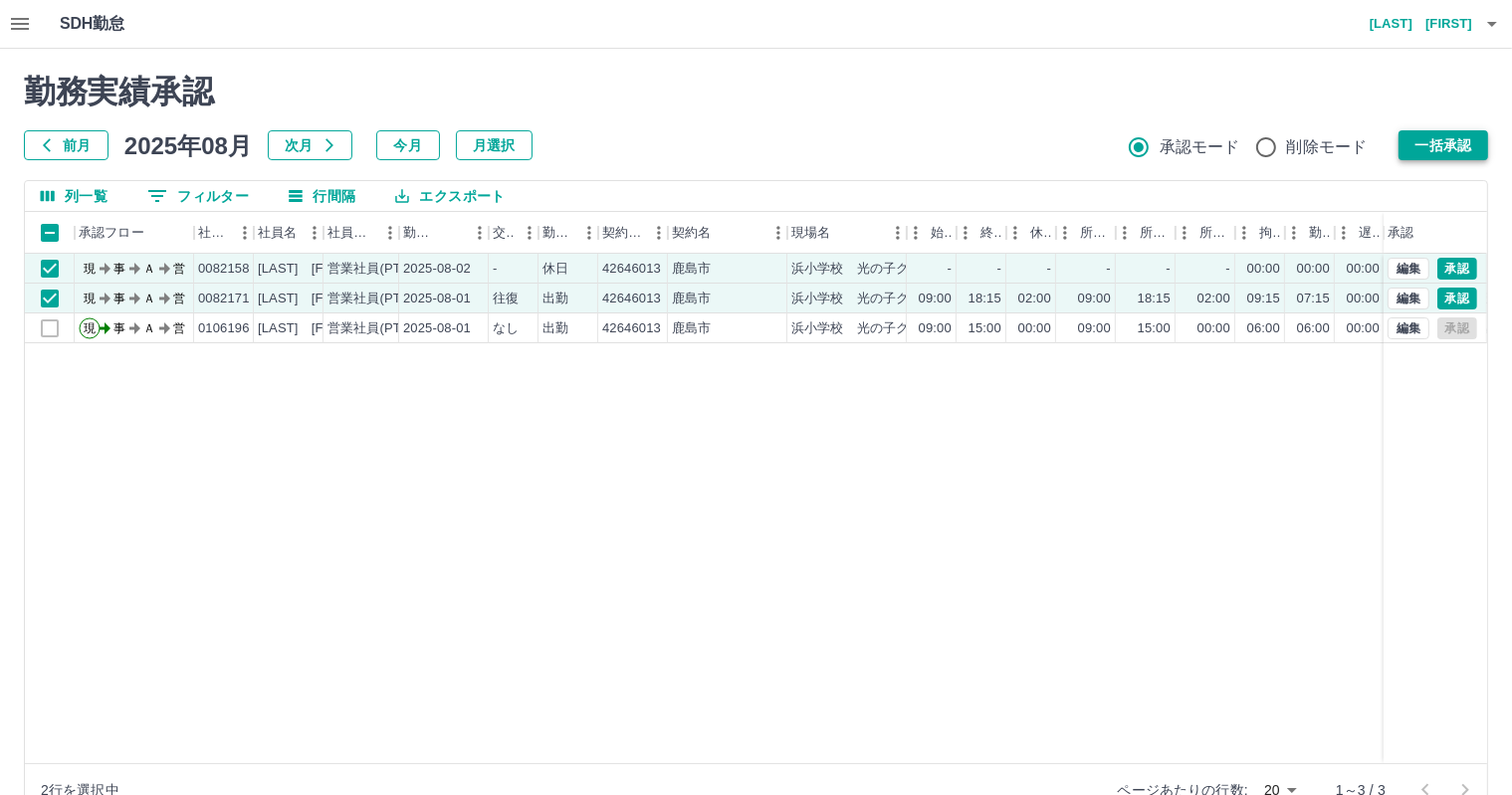 click on "一括承認" at bounding box center (1443, 145) 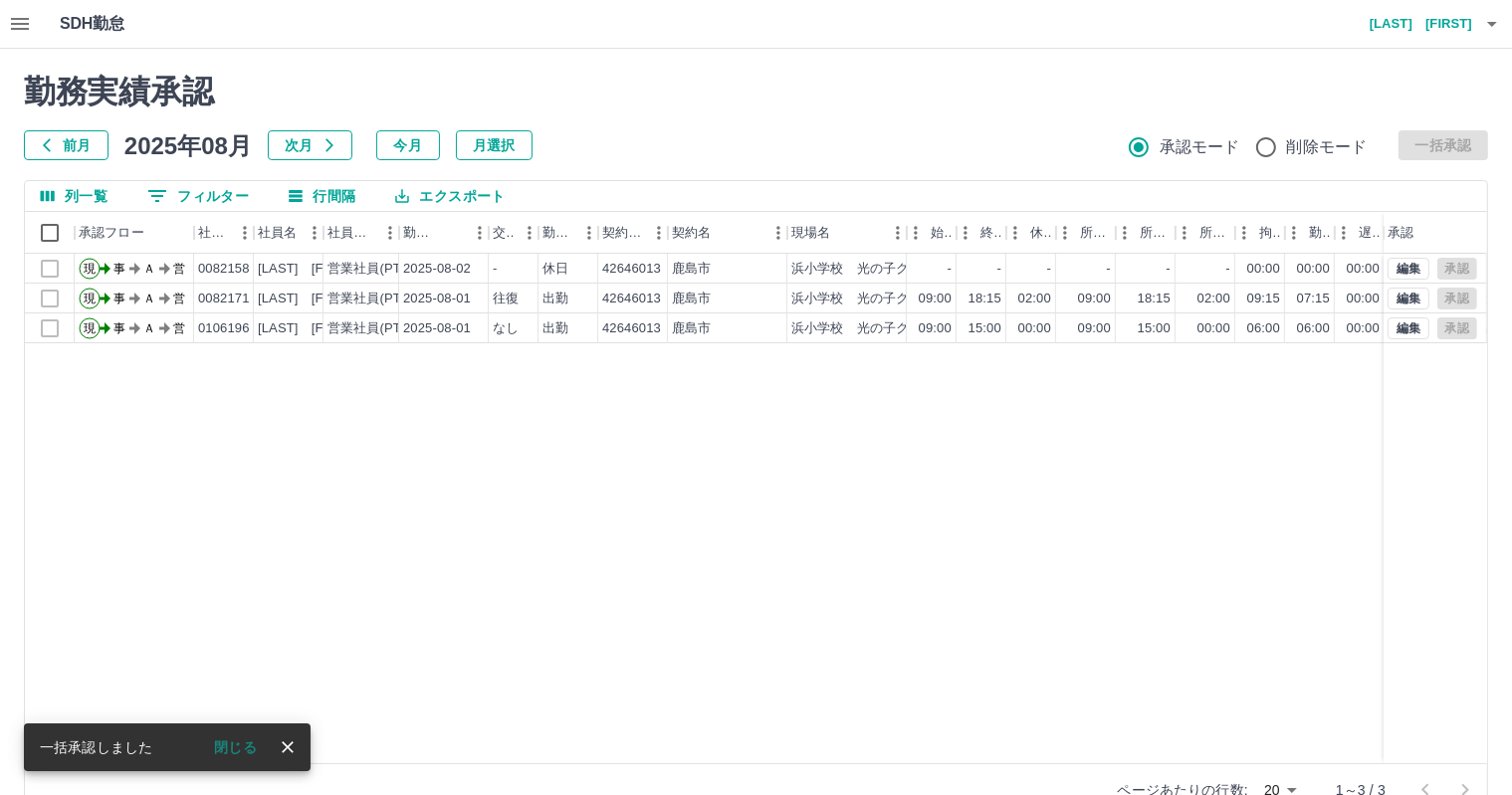 click on "前月" at bounding box center [66, 145] 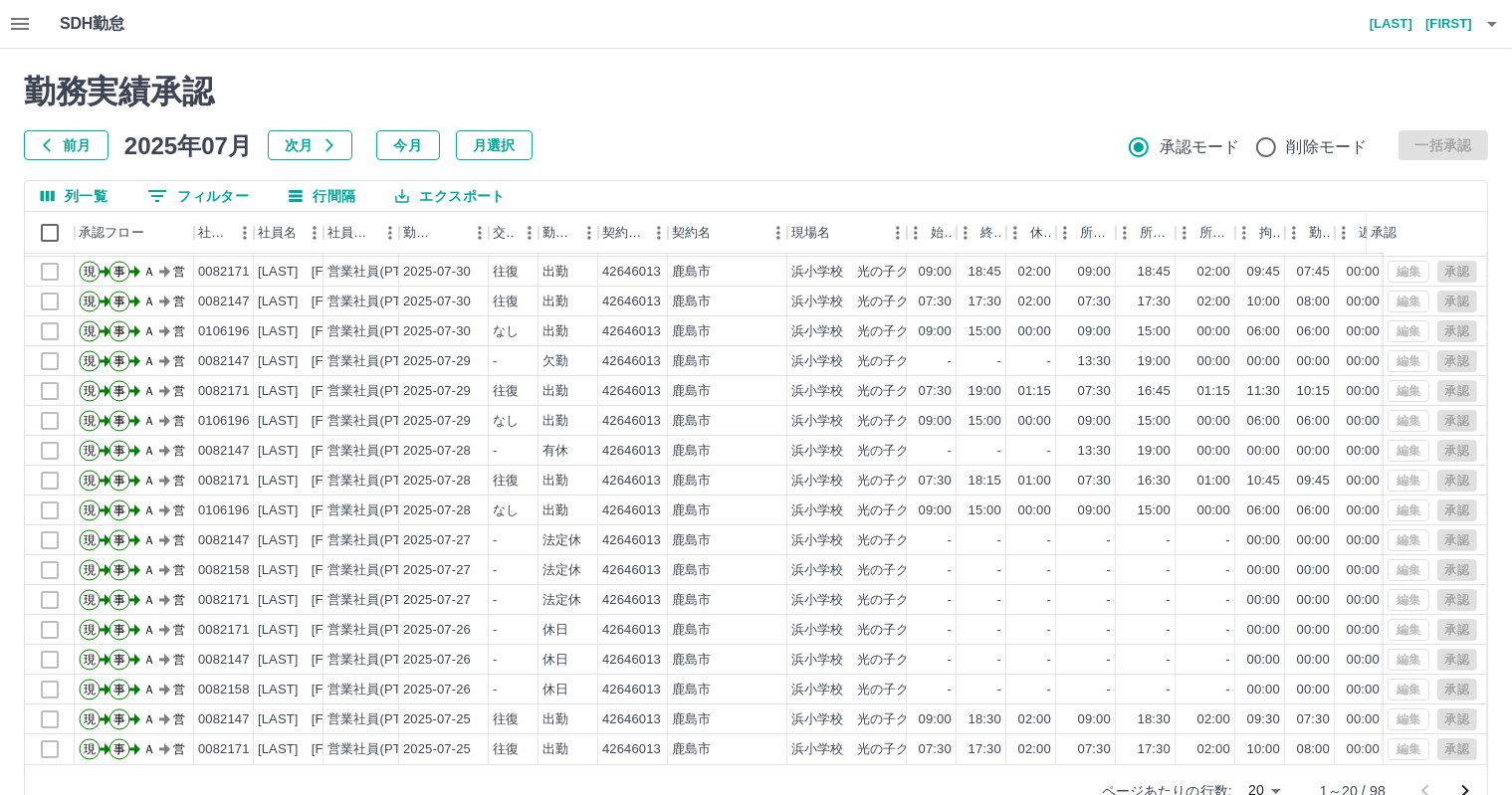 scroll, scrollTop: 102, scrollLeft: 0, axis: vertical 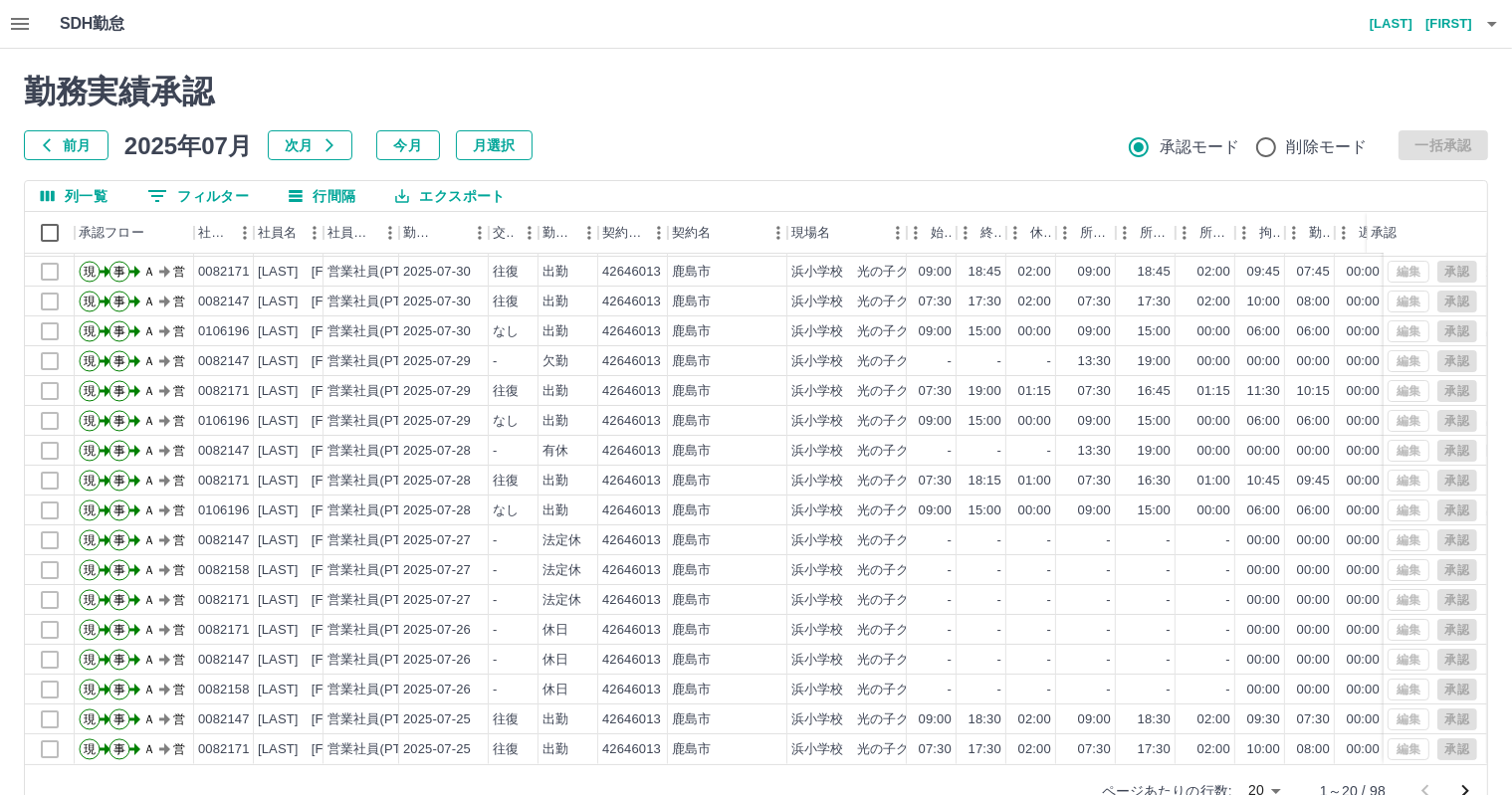 click on "SDH勤怠 [LAST]　[FIRST] 勤務実績承認 前月 2025年07月 次月 今月 月選択 承認モード 削除モード 一括承認 列一覧 0 フィルター 行間隔 エクスポート 承認フロー 社員番号 社員名 社員区分 勤務日 交通費 勤務区分 契約コード 契約名 現場名 始業 終業 休憩 所定開始 所定終業 所定休憩 拘束 勤務 遅刻等 コメント ステータス 承認 現 事 Ａ 営 0082147 [LAST]　[FIRST] 営業社員(PT契約) 2025-07-31 往復 出勤 42646013 [CITY] 浜小学校　光の子クラブA 07:30 17:30 02:00 07:30 17:30 02:00 10:00 08:00 00:00 AM承認待 現 事 Ａ 営 0106196 [LAST]　[FIRST] 営業社員(PT契約) 2025-07-31 なし 出勤 42646013 [CITY] 浜小学校　光の子クラブA 09:00 15:00 00:00 09:00 15:00 00:00 06:00 06:00 00:00 交通費なし　支払い票あり AM承認待 現 事 Ａ 営 0082171 [LAST]　[FIRST] 営業社員(PT契約) 2025-07-30 往復 出勤 42646013 [CITY] 09:00 18:45 02:00 09:00 -" at bounding box center [756, 420] 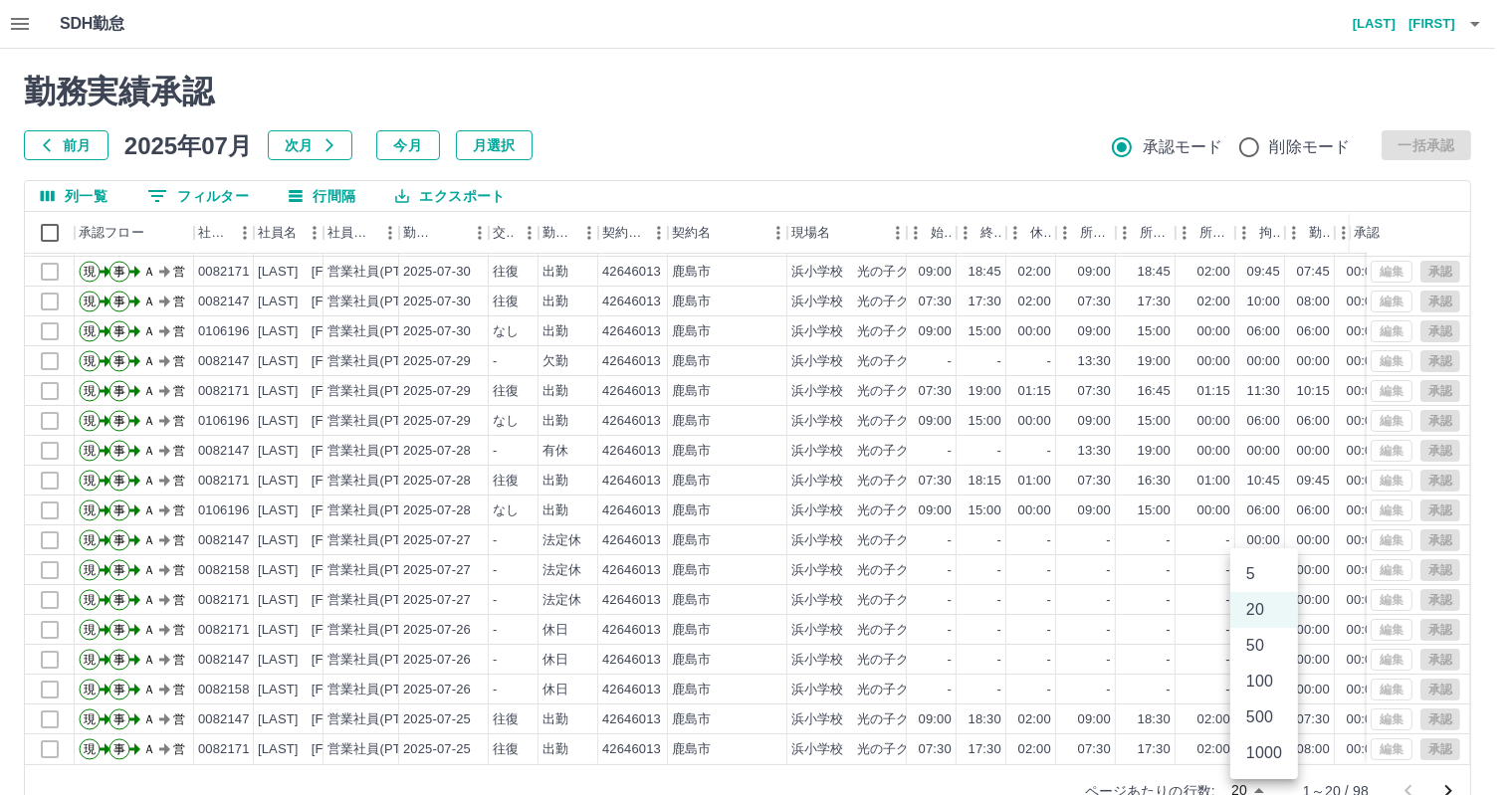 scroll, scrollTop: 9, scrollLeft: 0, axis: vertical 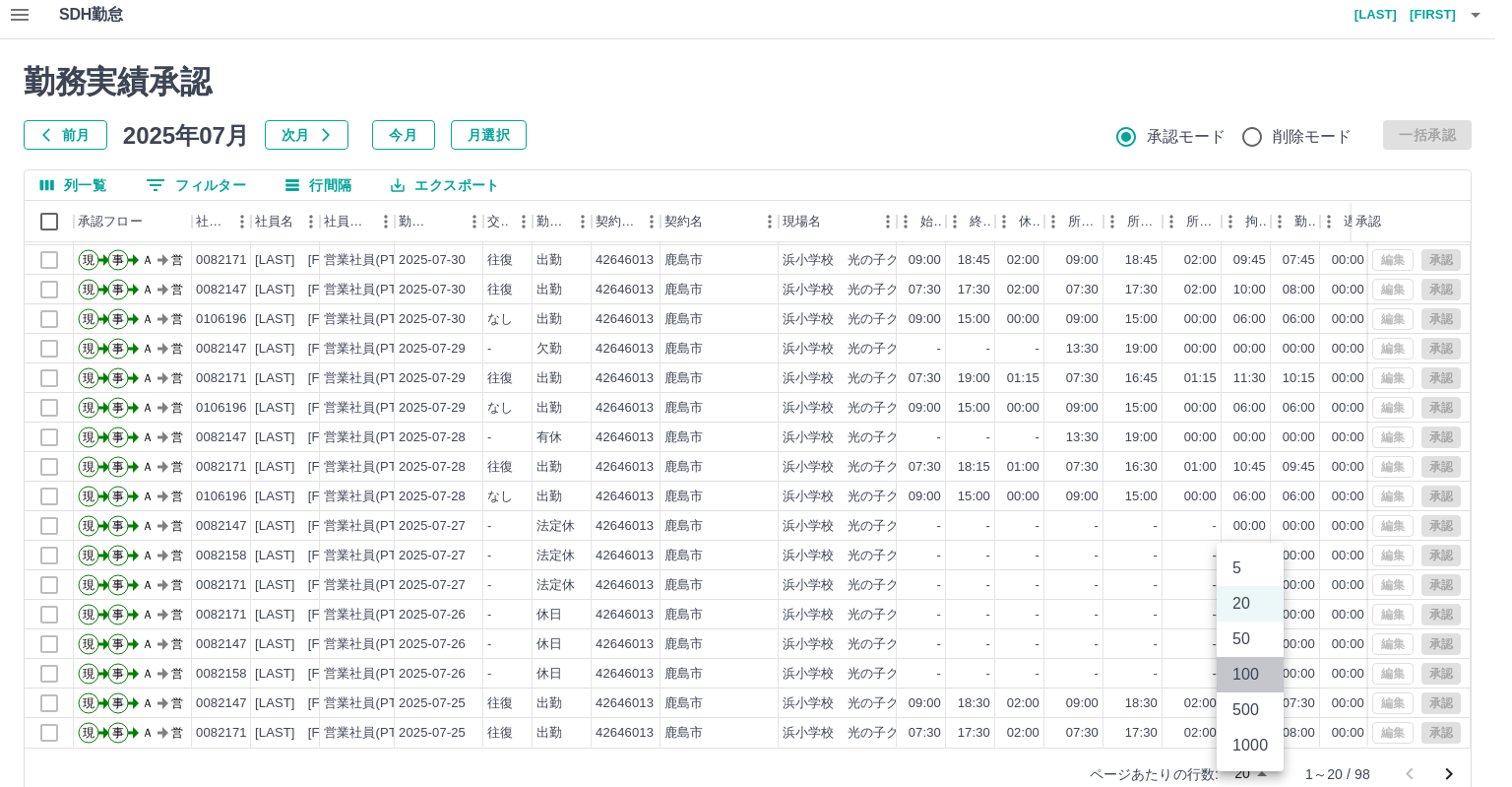click on "100" at bounding box center [1250, 675] 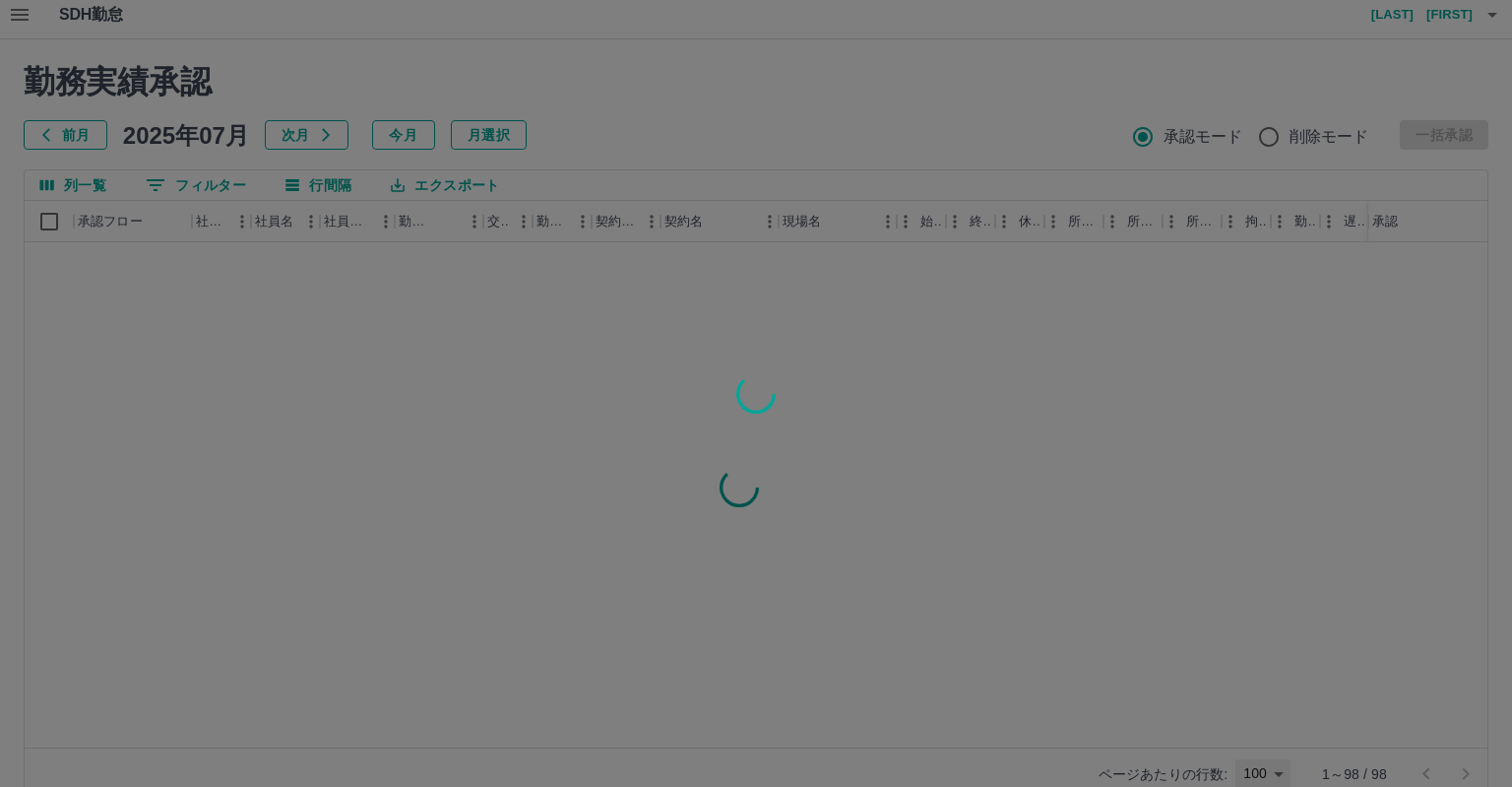 type on "***" 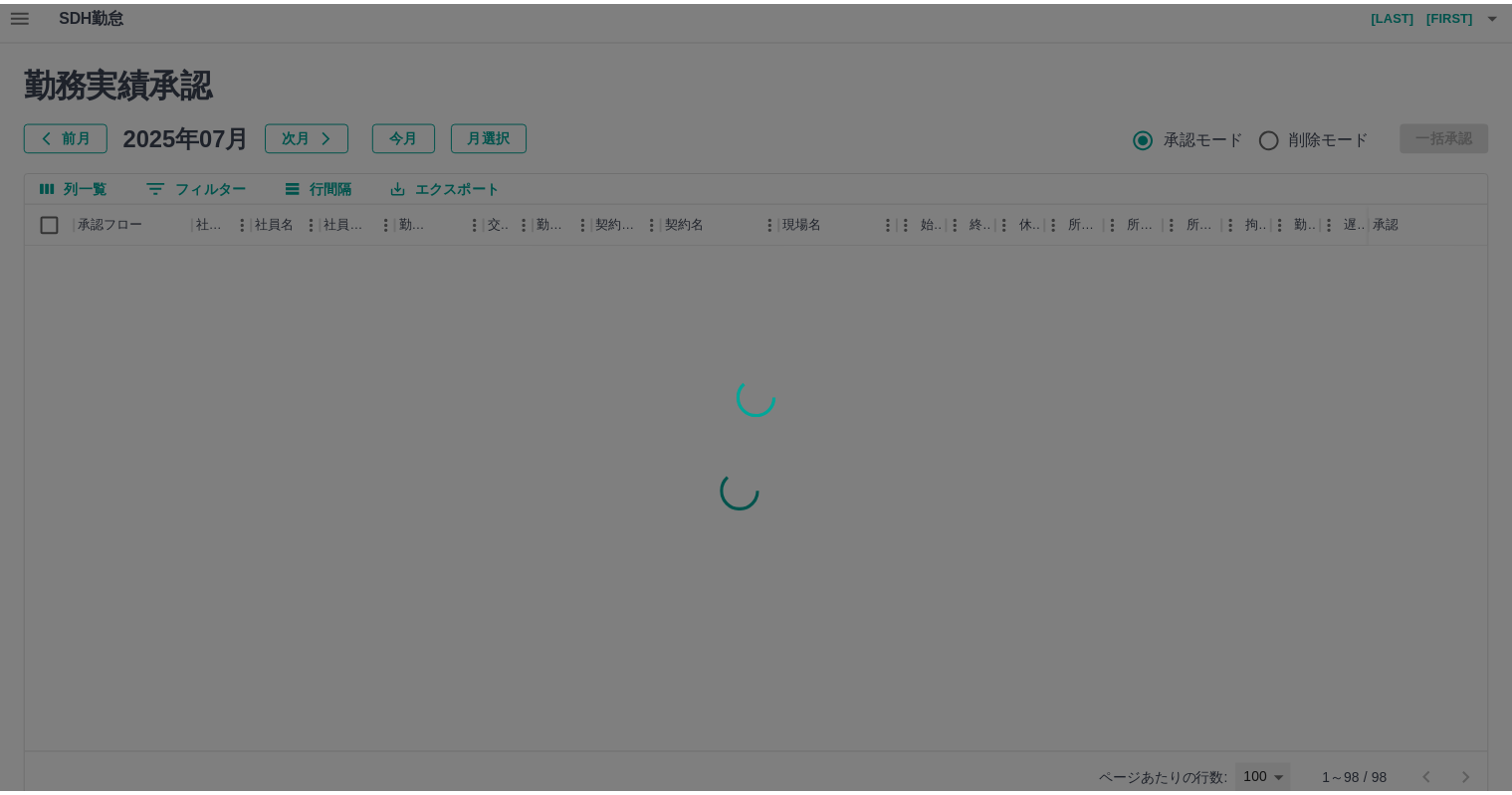scroll, scrollTop: 0, scrollLeft: 0, axis: both 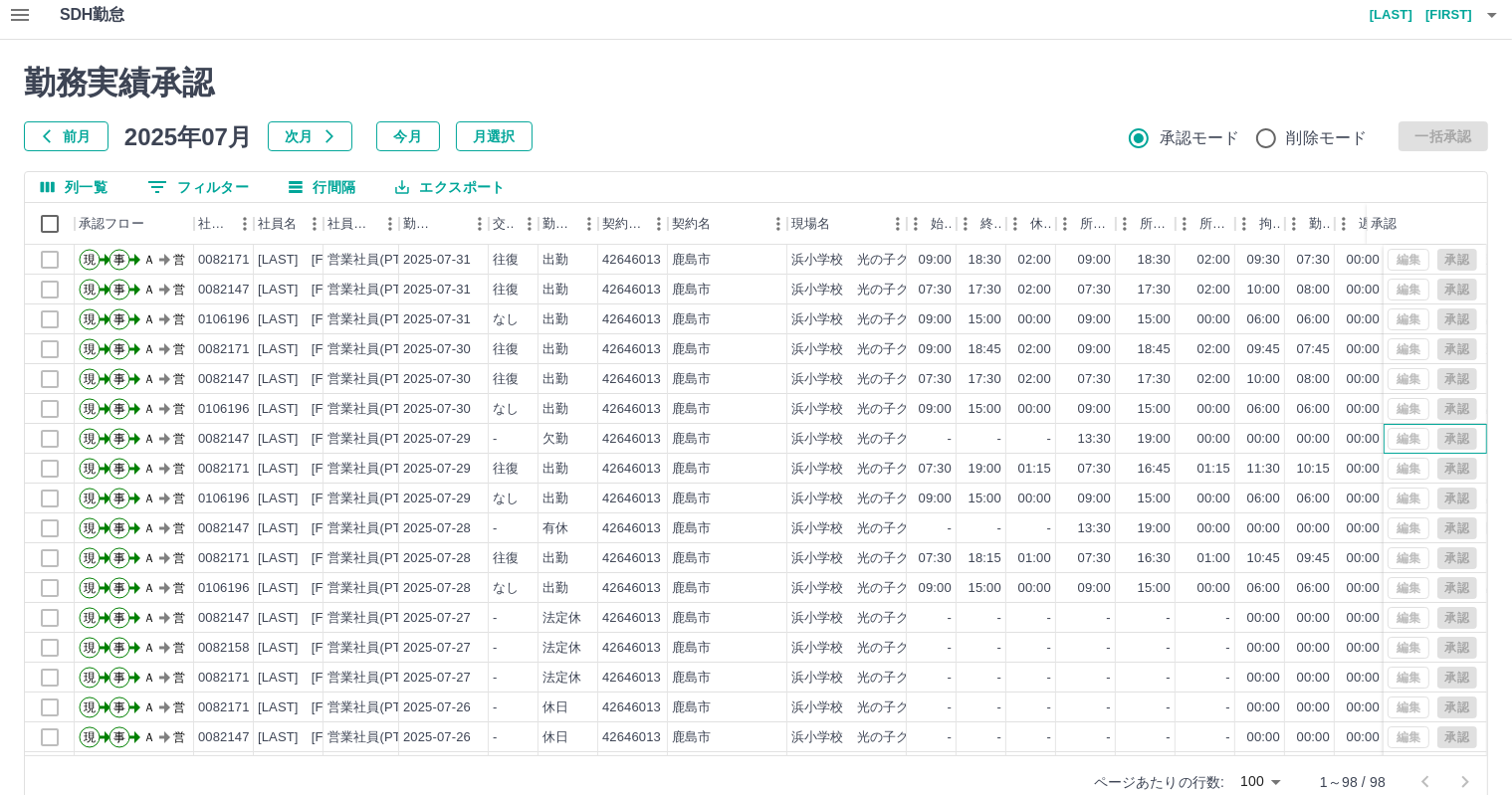 click on "編集 承認" at bounding box center (1432, 439) 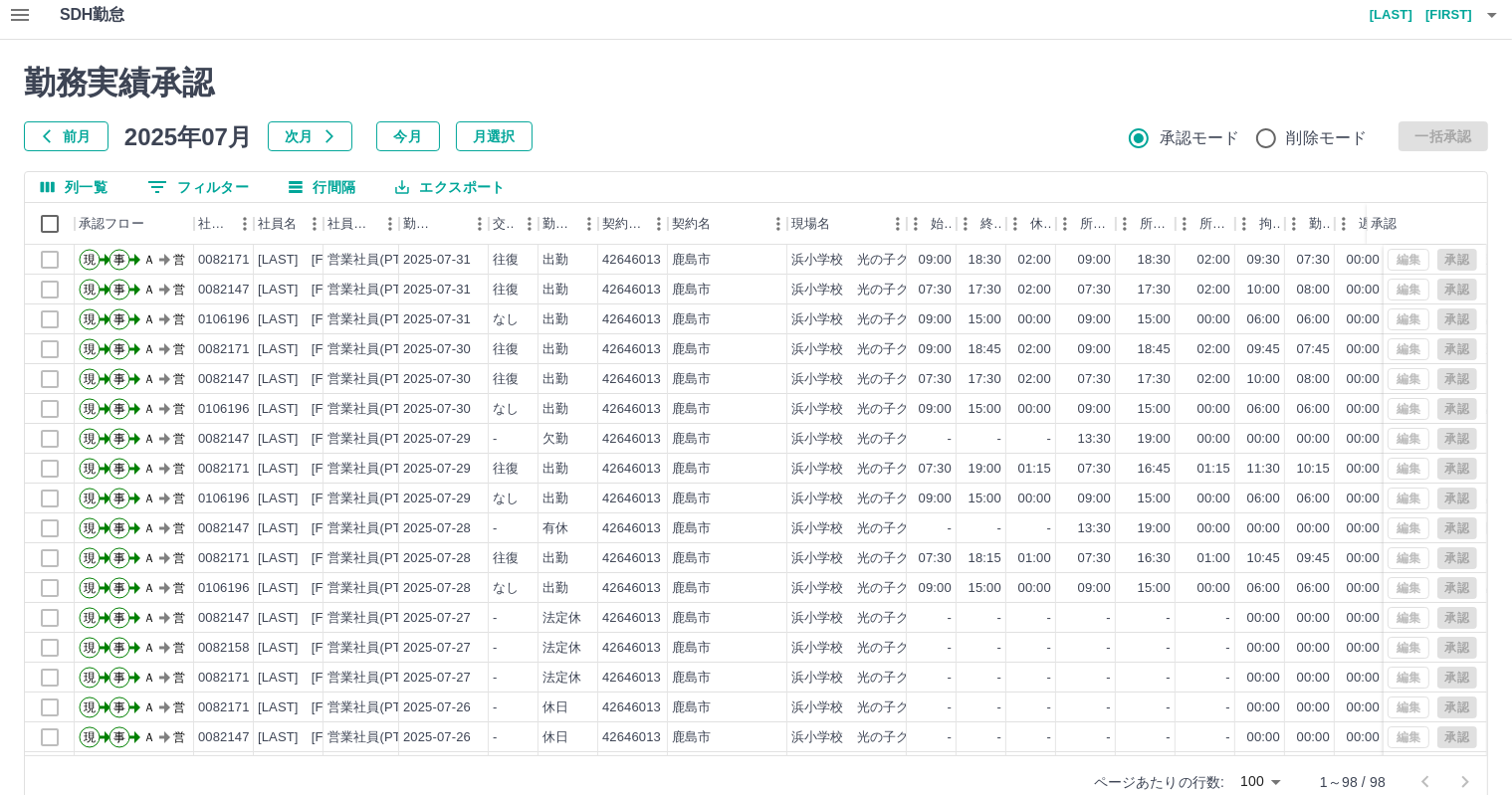 click on "[LAST]　[FIRST]" at bounding box center [1412, 15] 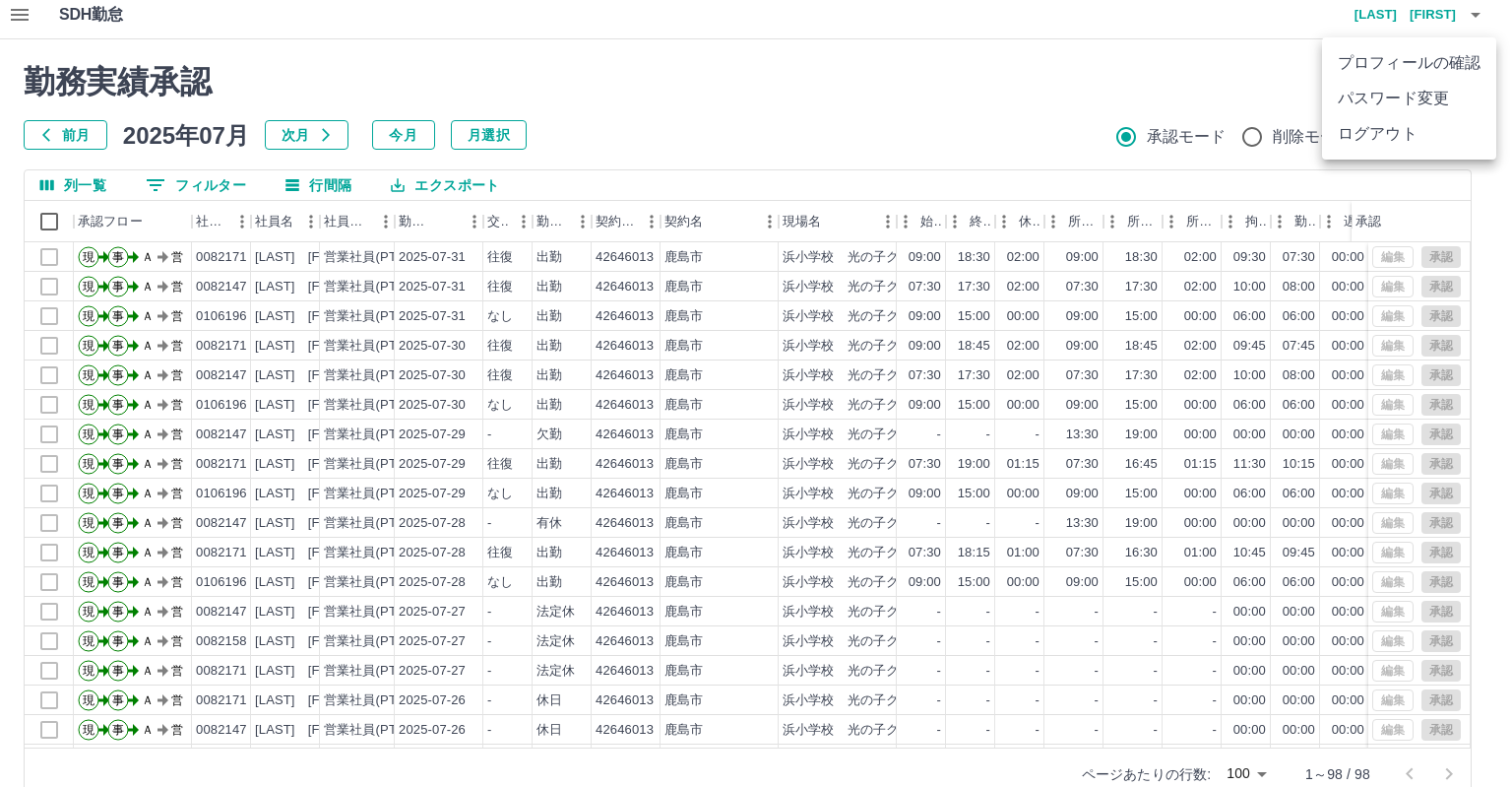 click on "ログアウト" at bounding box center [1409, 134] 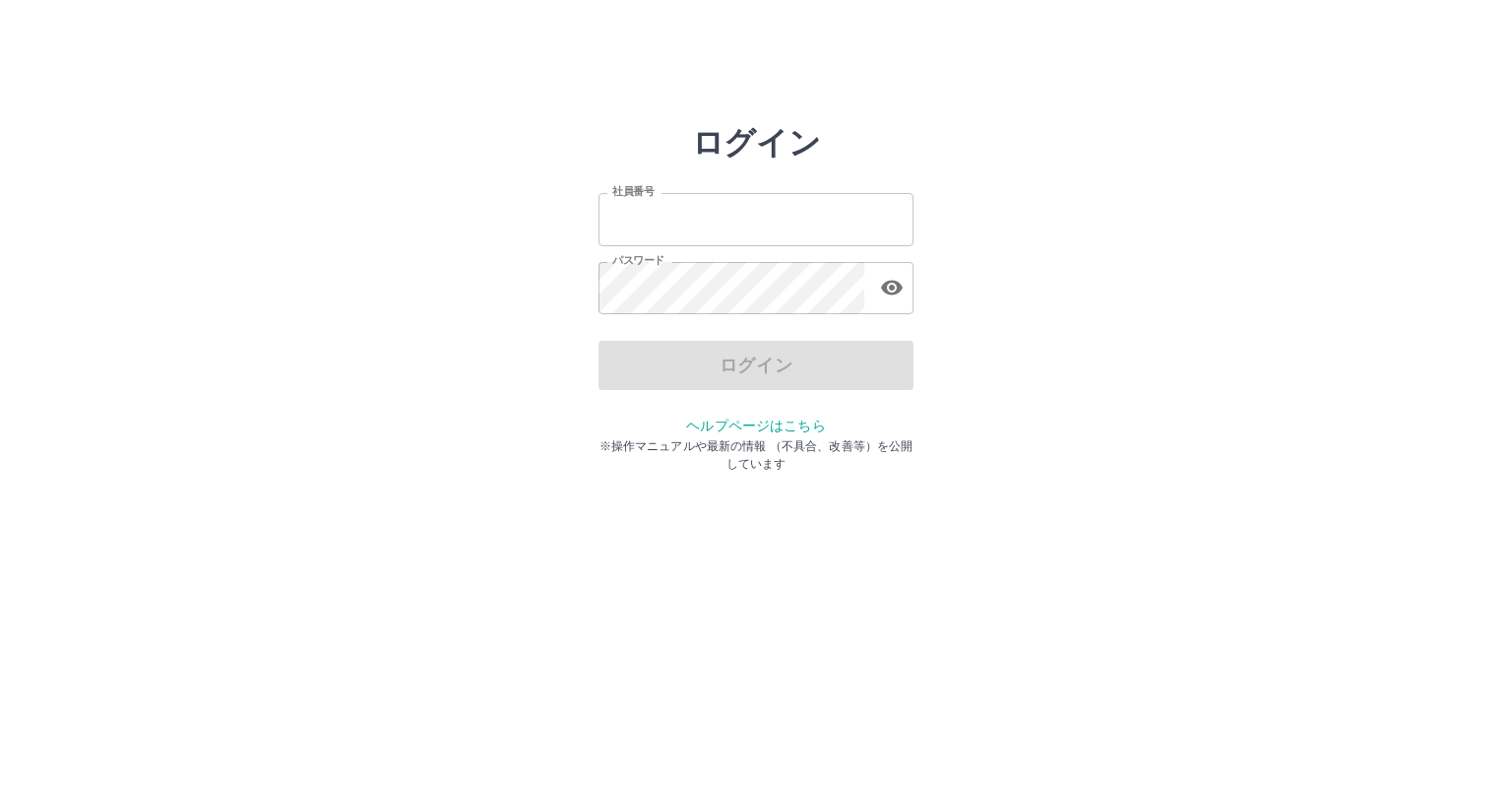 scroll, scrollTop: 0, scrollLeft: 0, axis: both 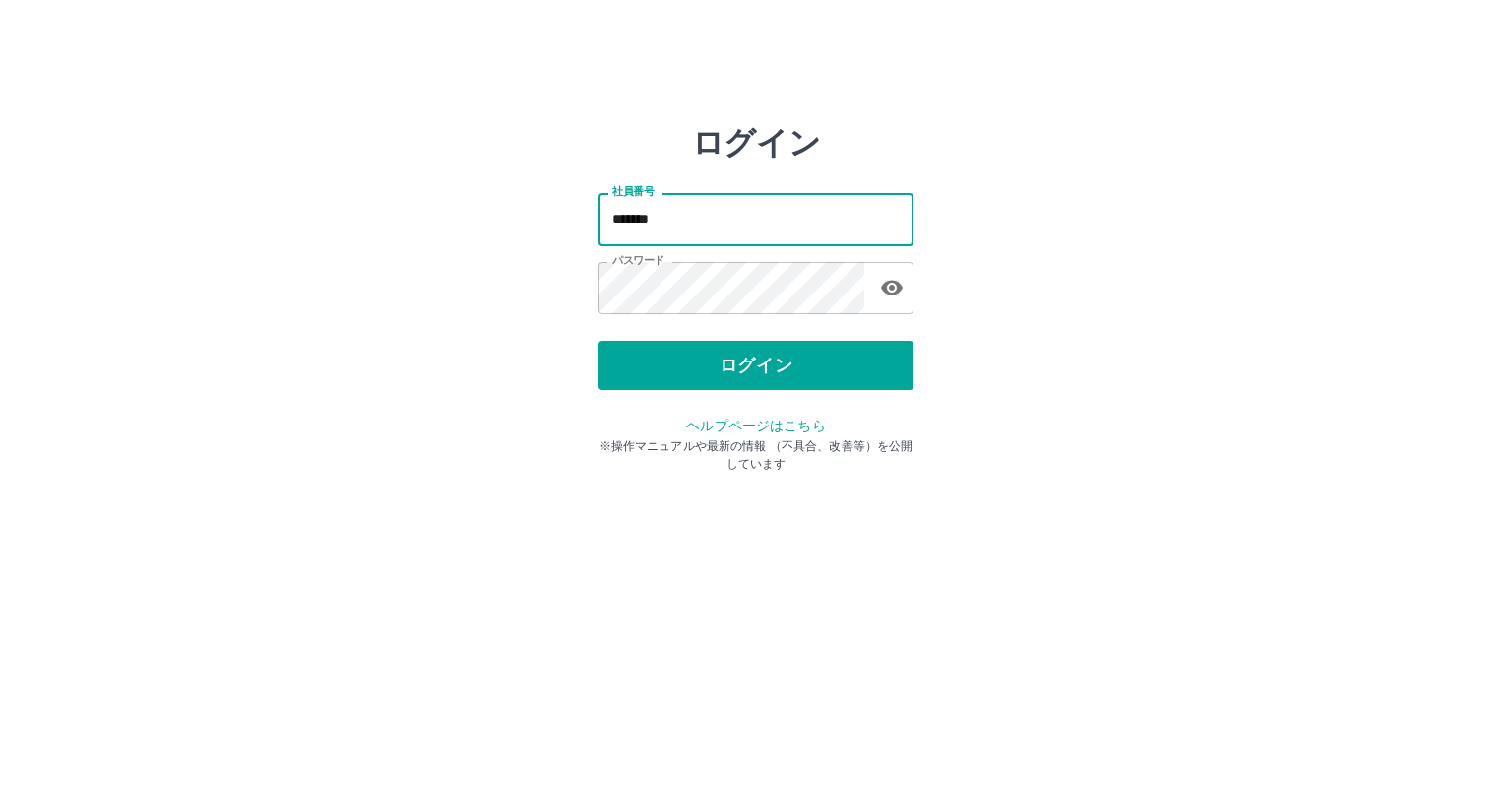 click on "*******" at bounding box center (756, 219) 